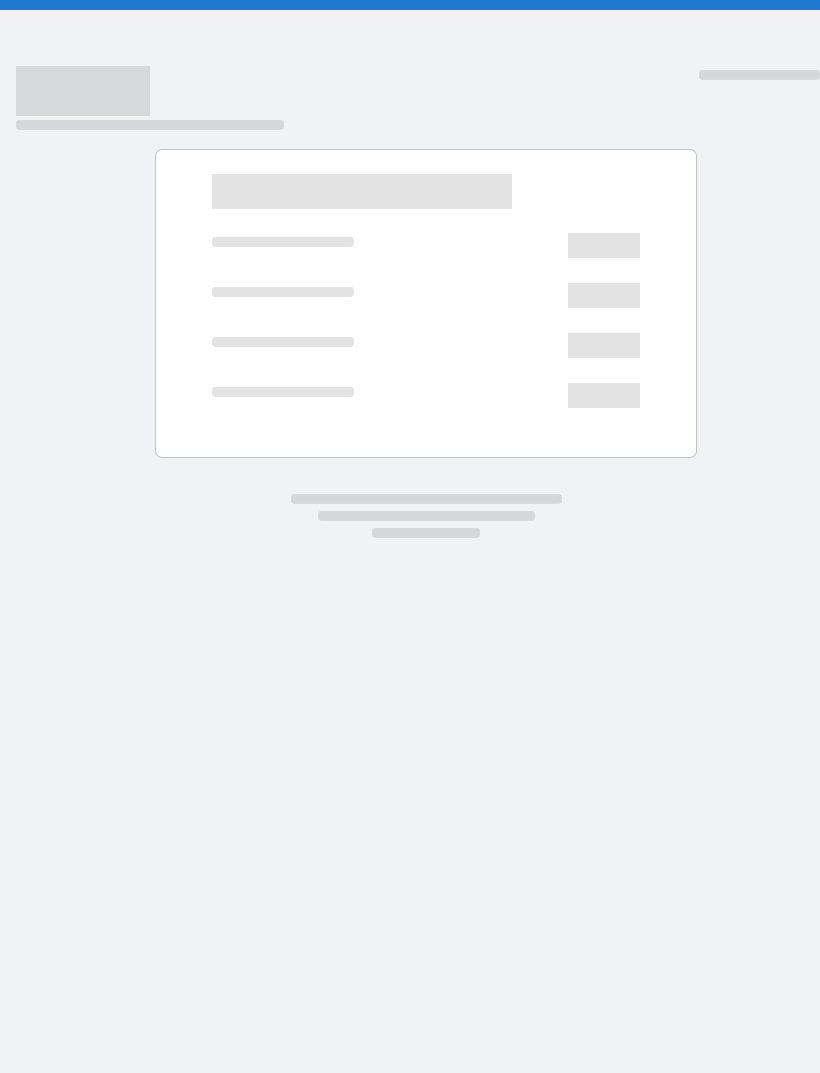 scroll, scrollTop: 0, scrollLeft: 0, axis: both 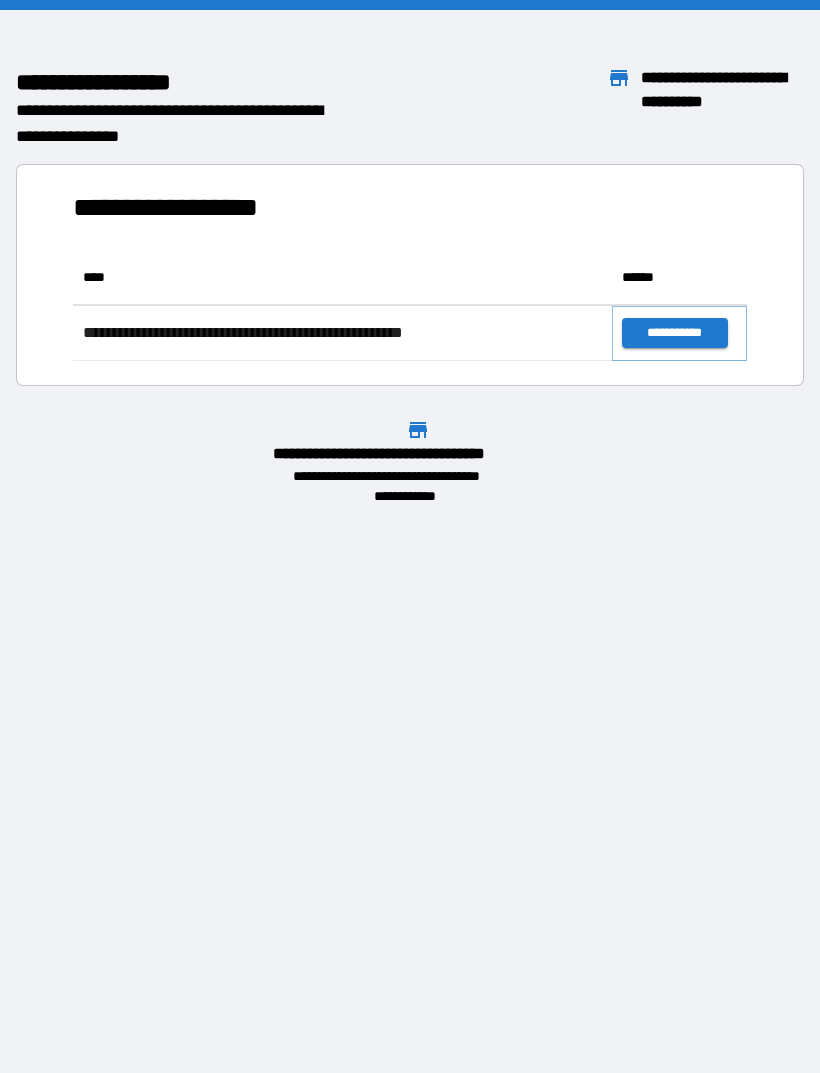 click on "**********" at bounding box center [674, 333] 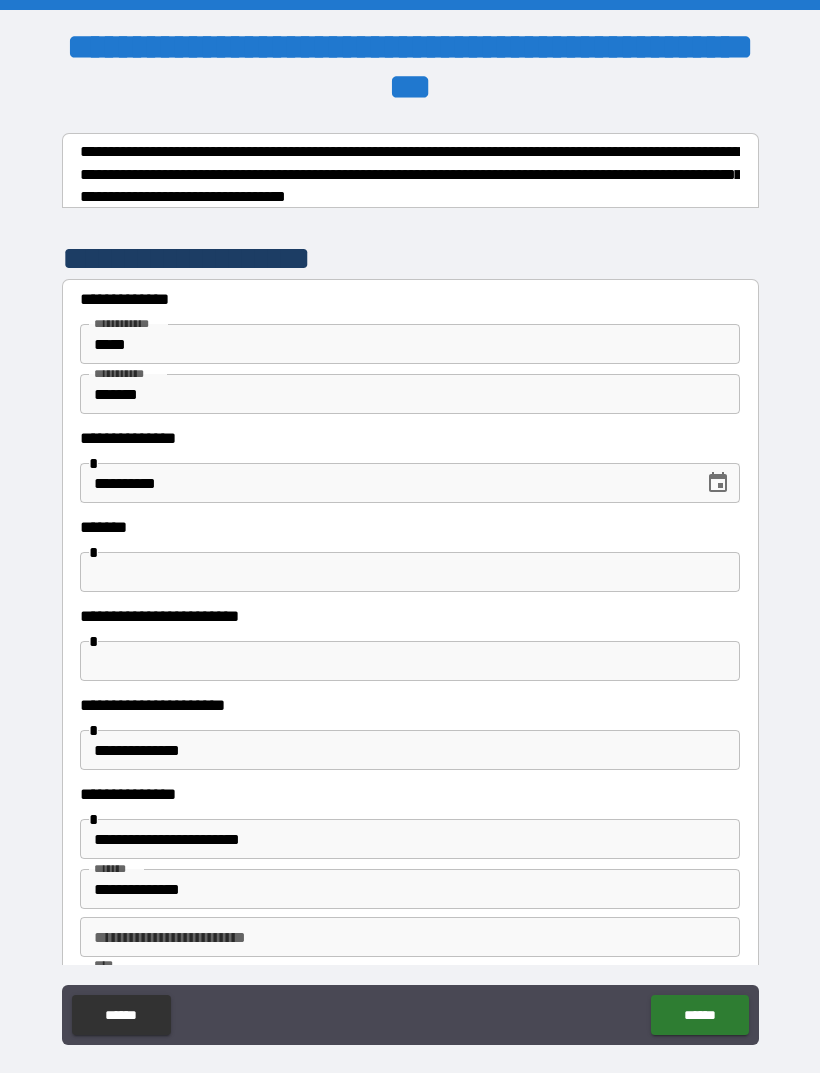 click at bounding box center [410, 572] 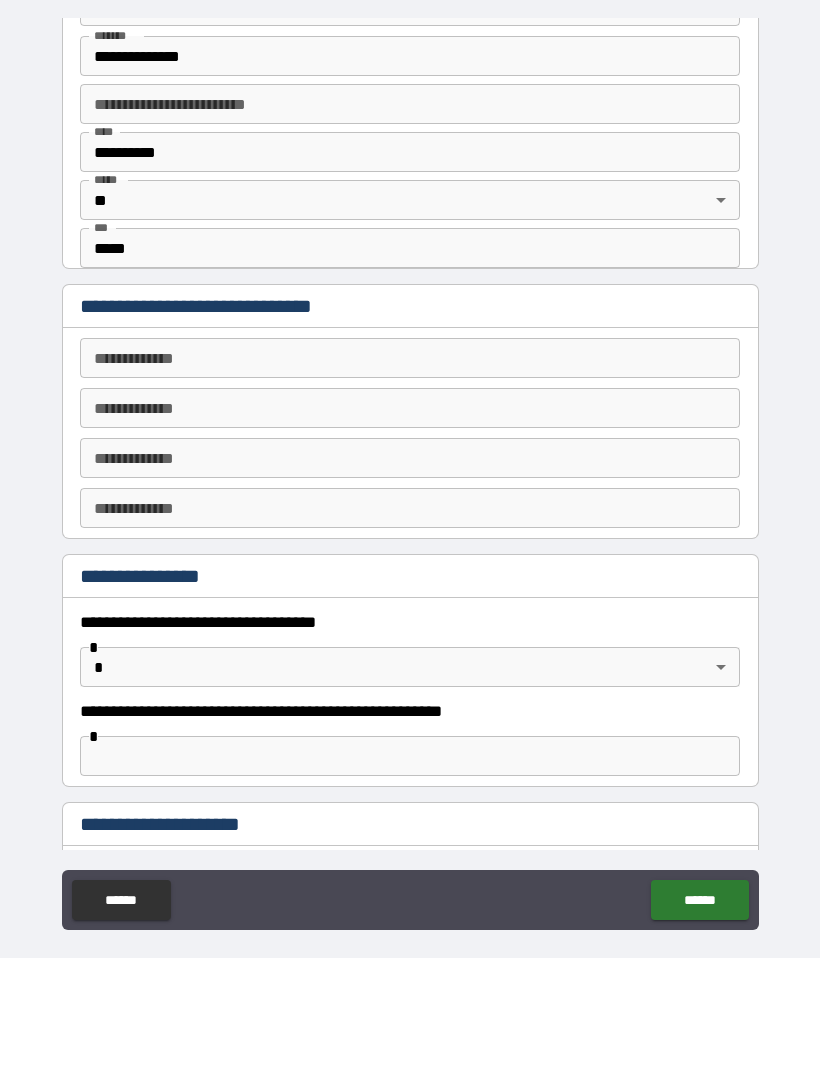 scroll, scrollTop: 751, scrollLeft: 0, axis: vertical 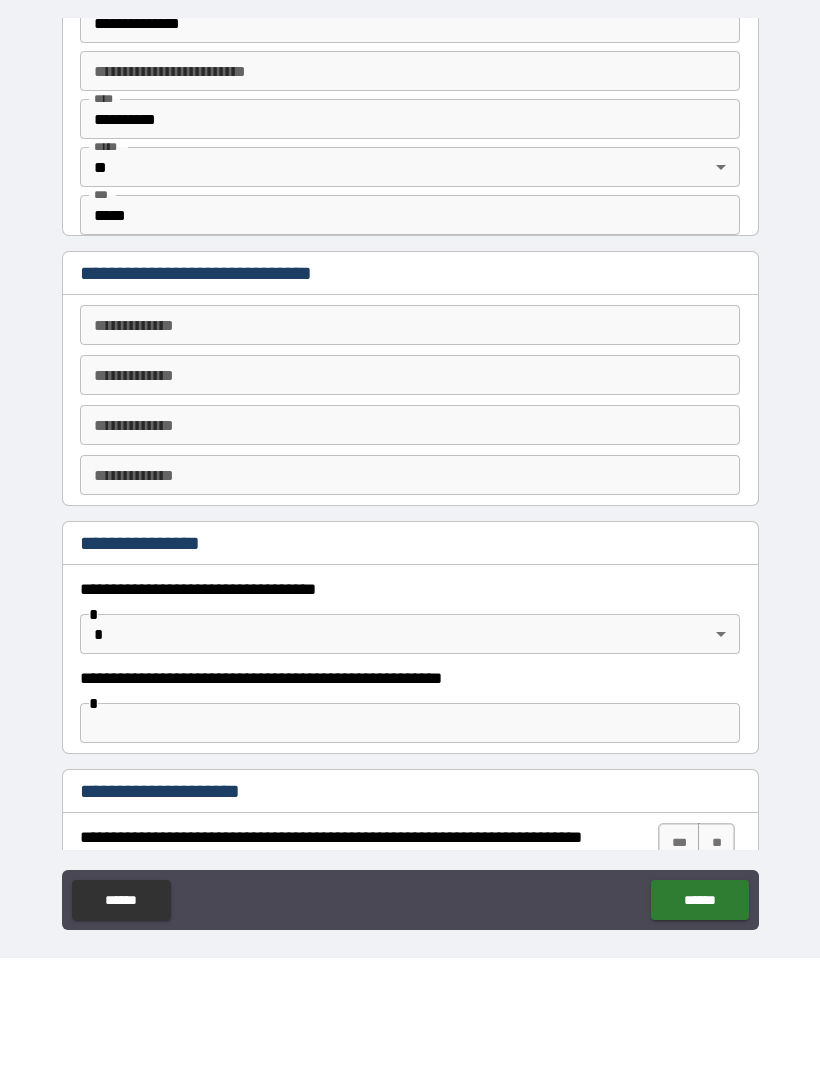 type on "****" 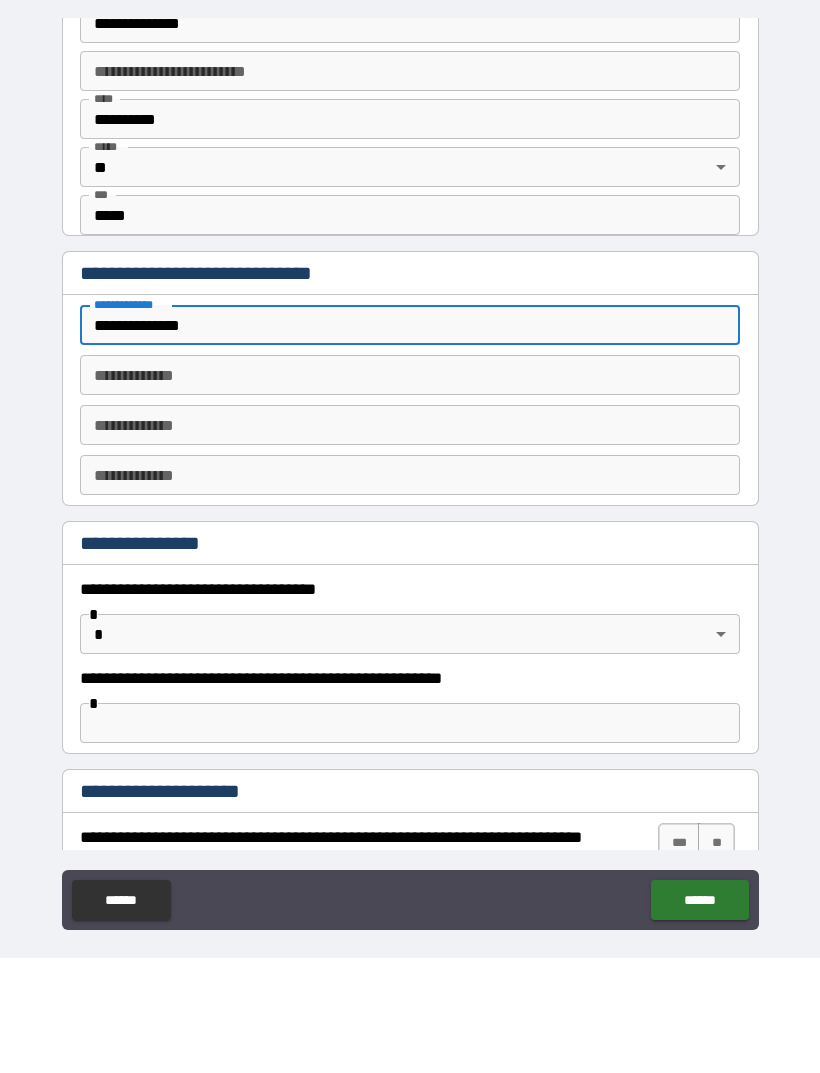 type on "**********" 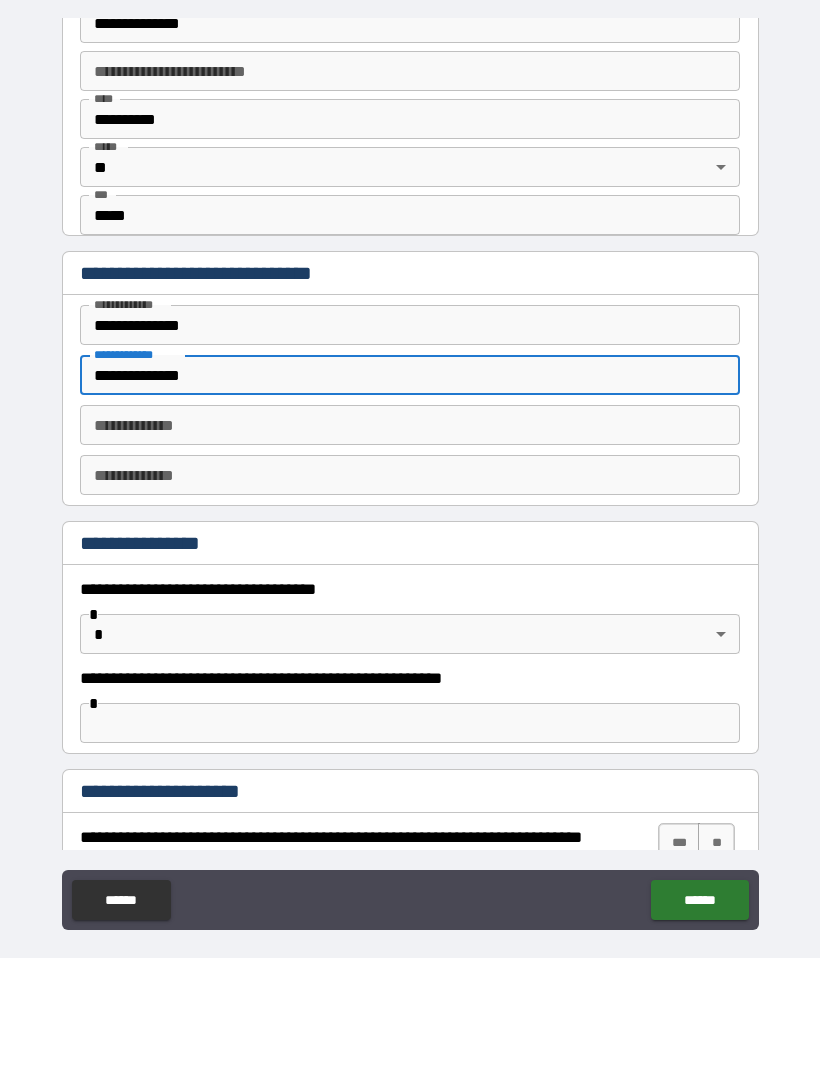 type on "**********" 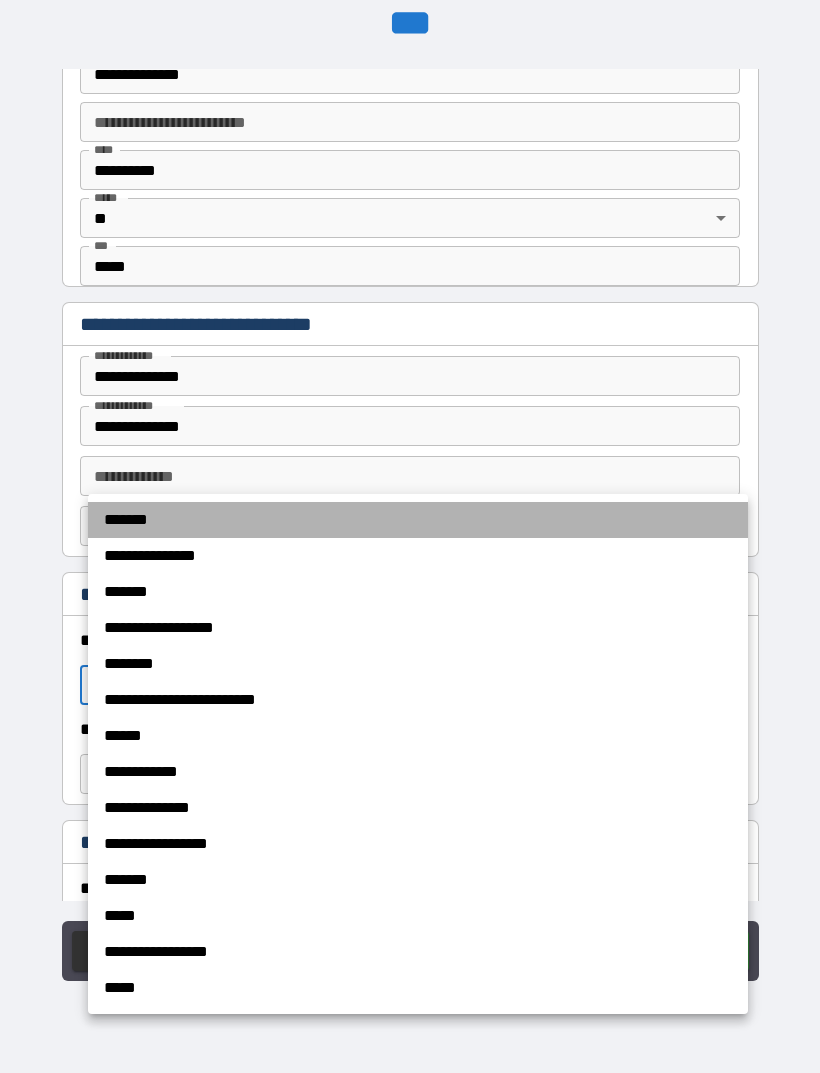 click on "*******" at bounding box center [418, 520] 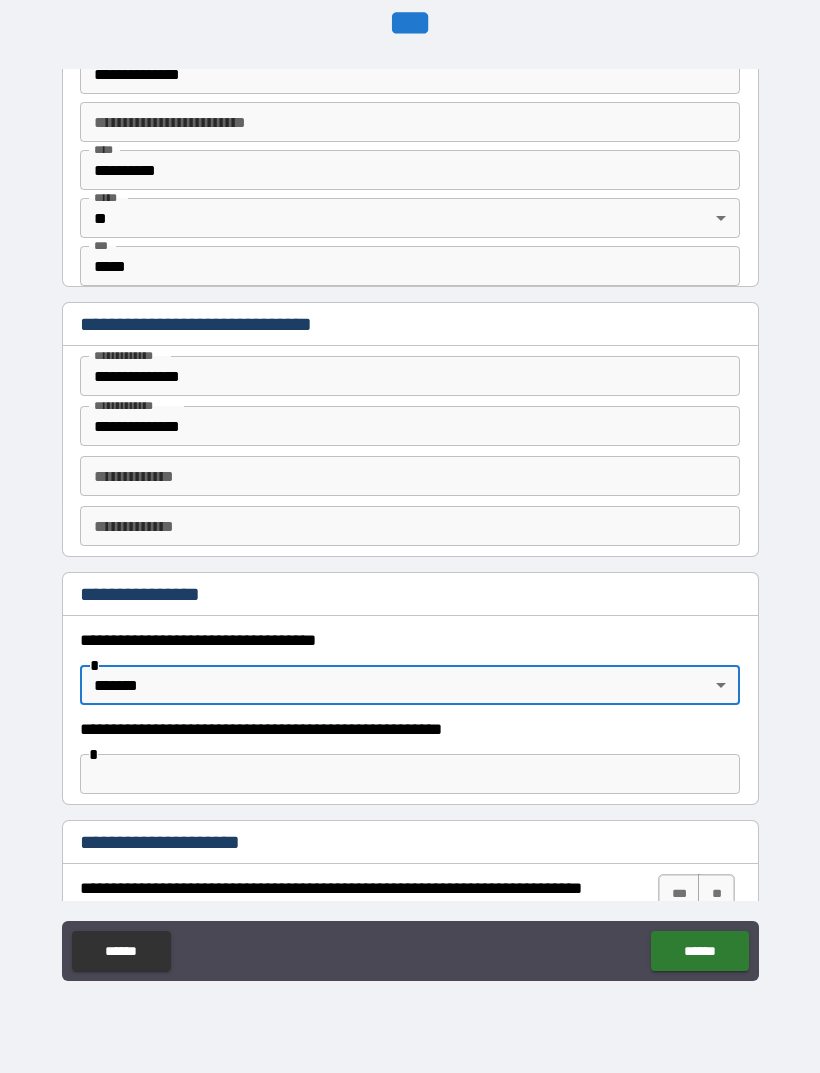 type on "*******" 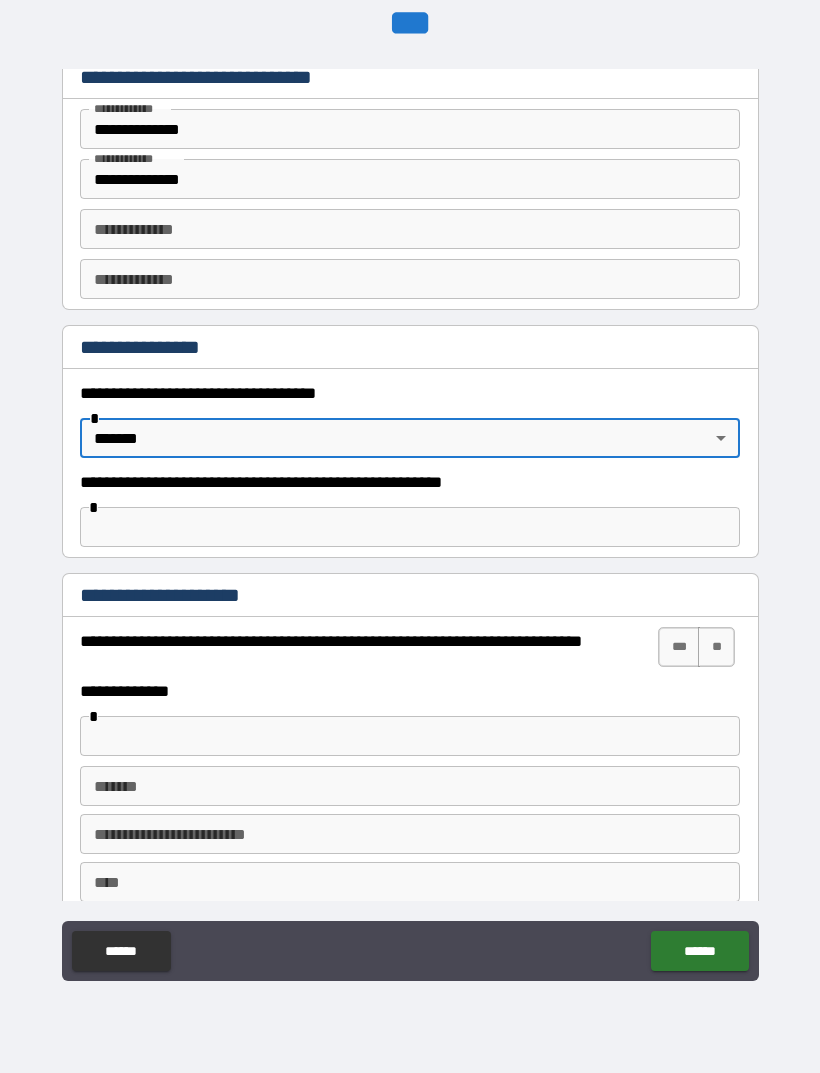 scroll, scrollTop: 1000, scrollLeft: 0, axis: vertical 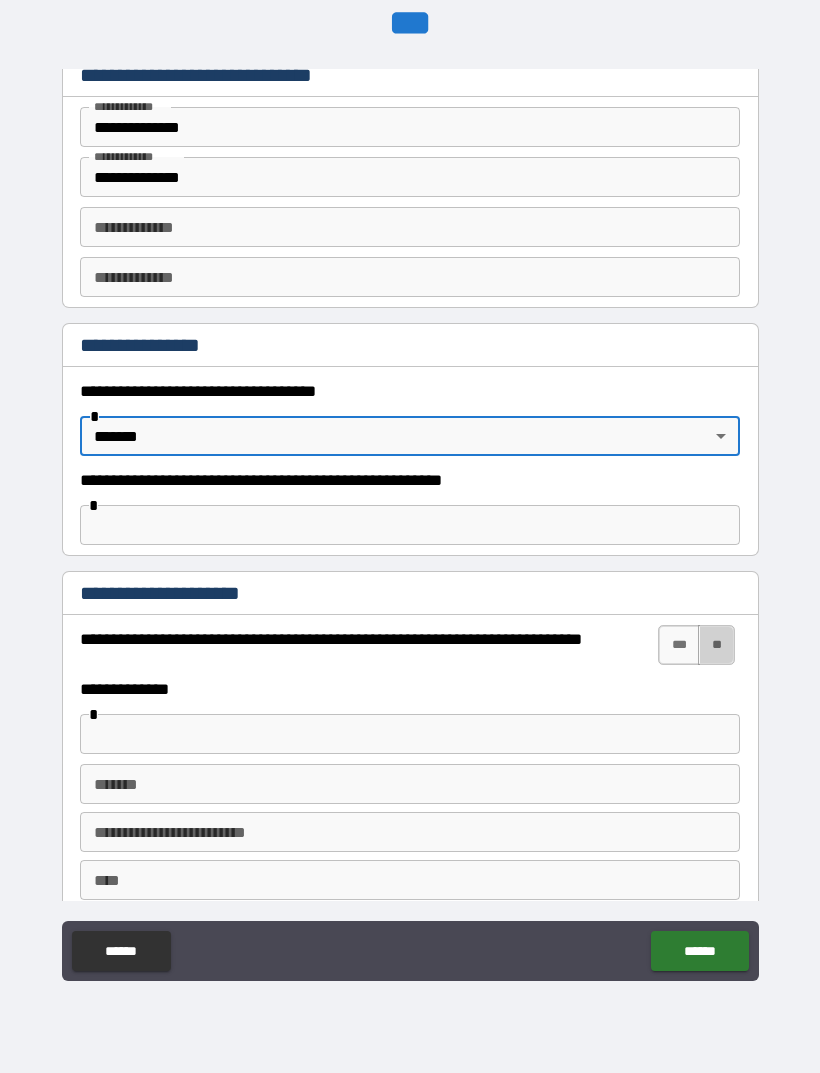 click on "**" at bounding box center [716, 645] 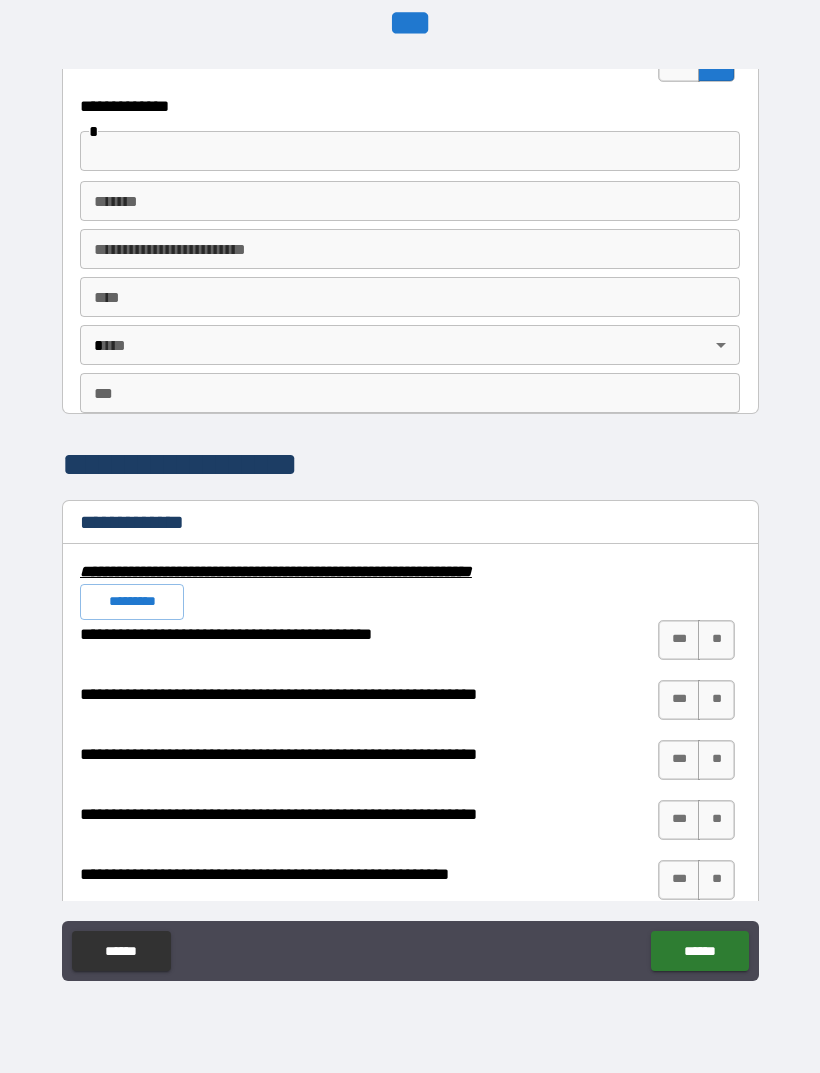 scroll, scrollTop: 1596, scrollLeft: 0, axis: vertical 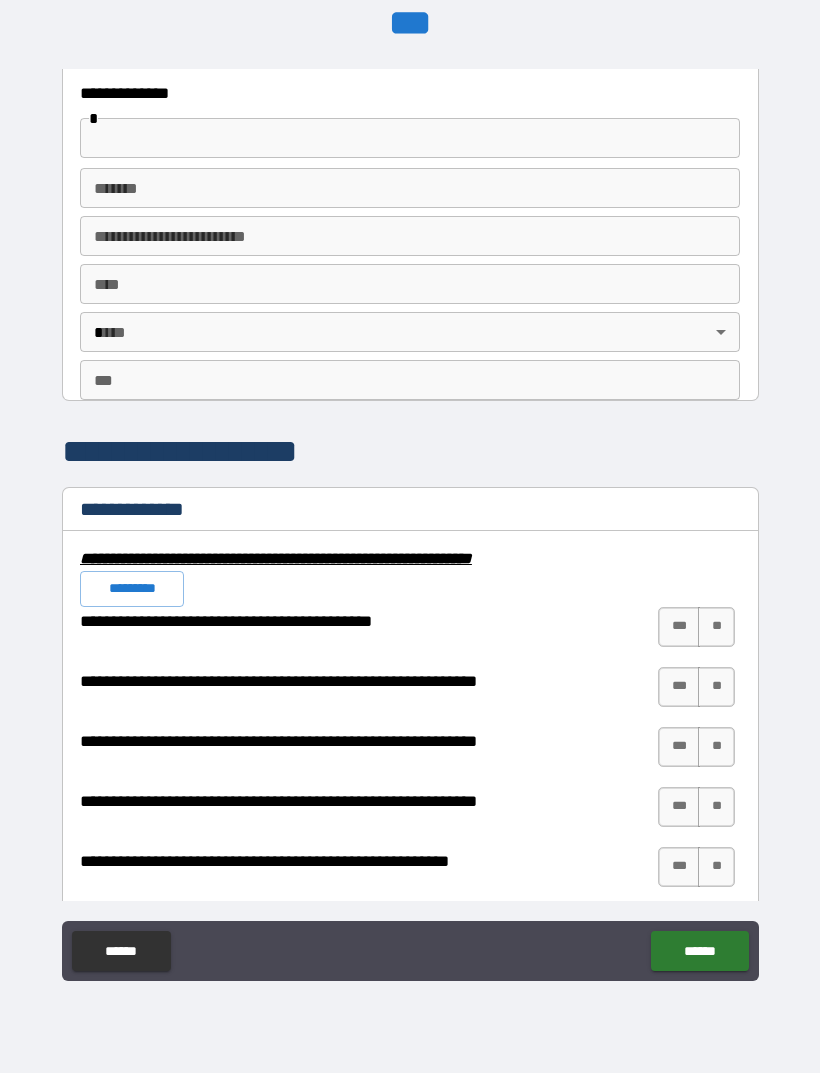 click on "**" at bounding box center (716, 627) 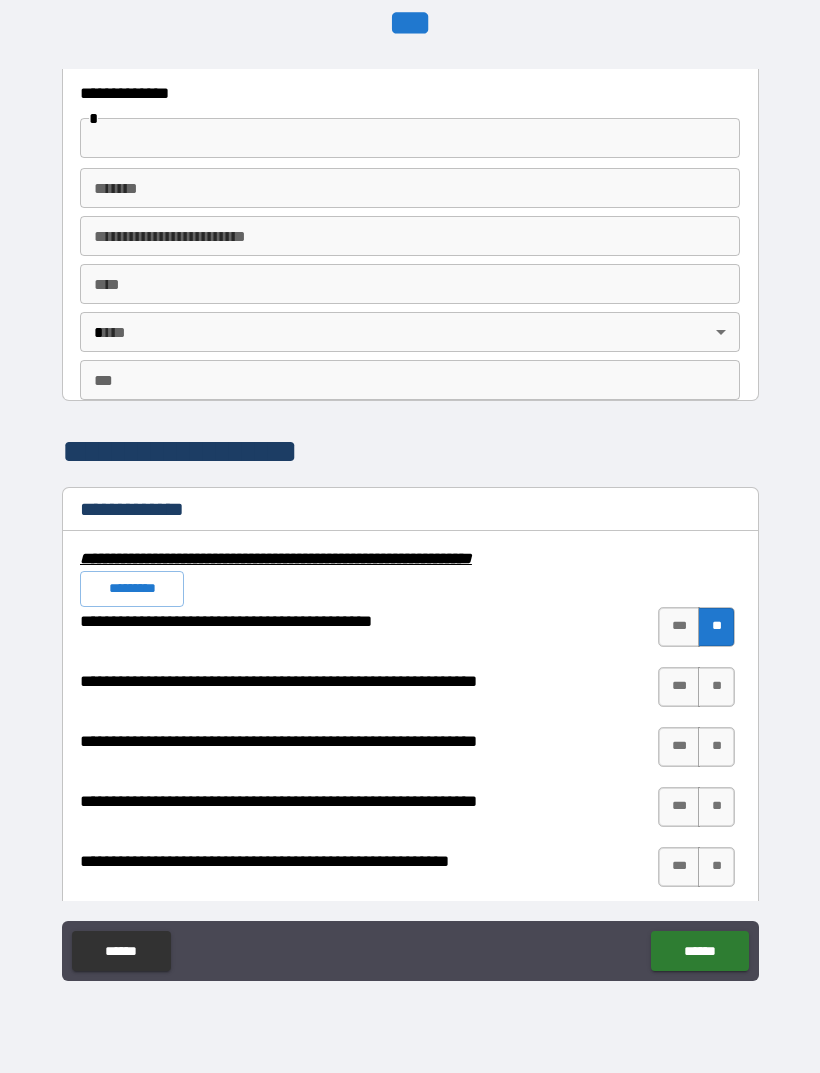 click on "**" at bounding box center [716, 687] 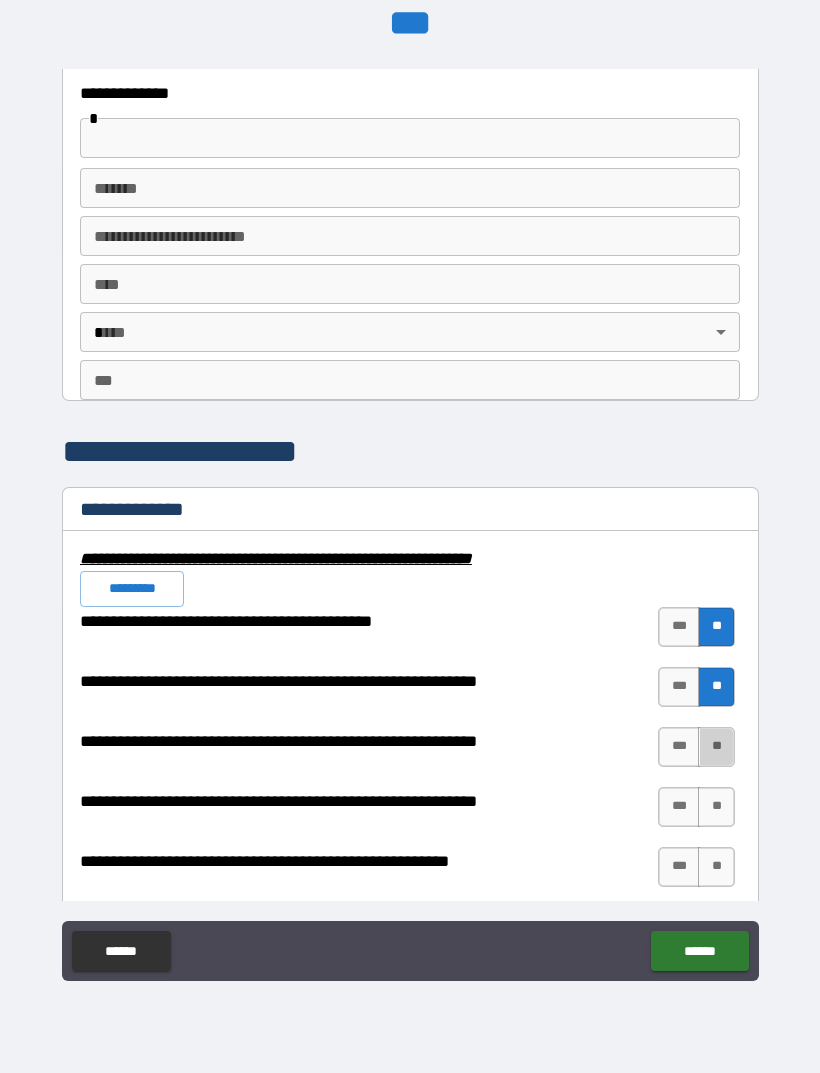 click on "**" at bounding box center (716, 747) 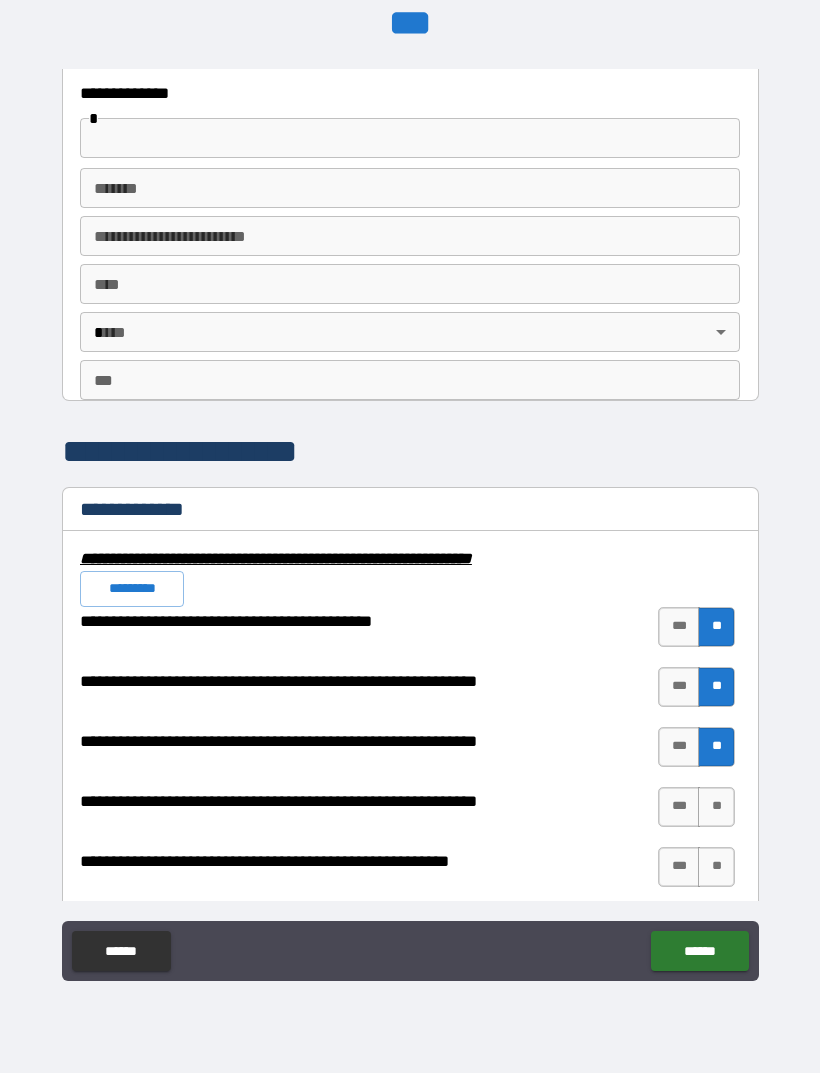 click on "**" at bounding box center [716, 807] 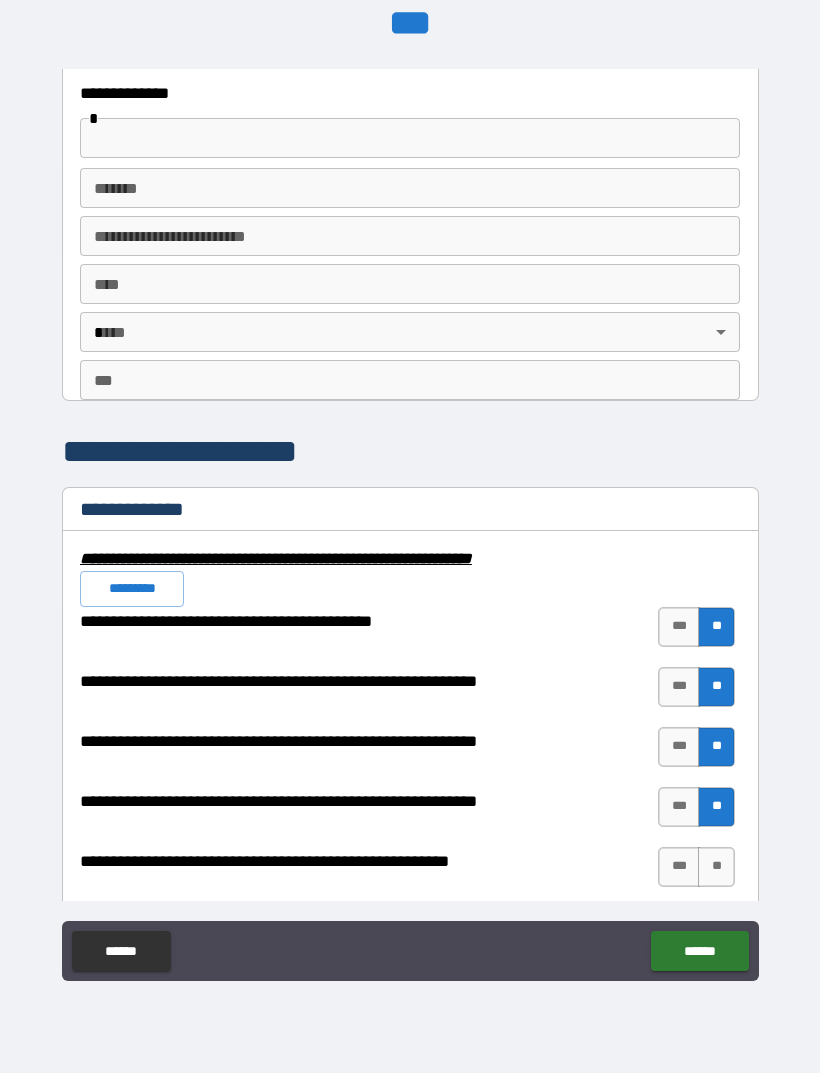 click on "**" at bounding box center (716, 867) 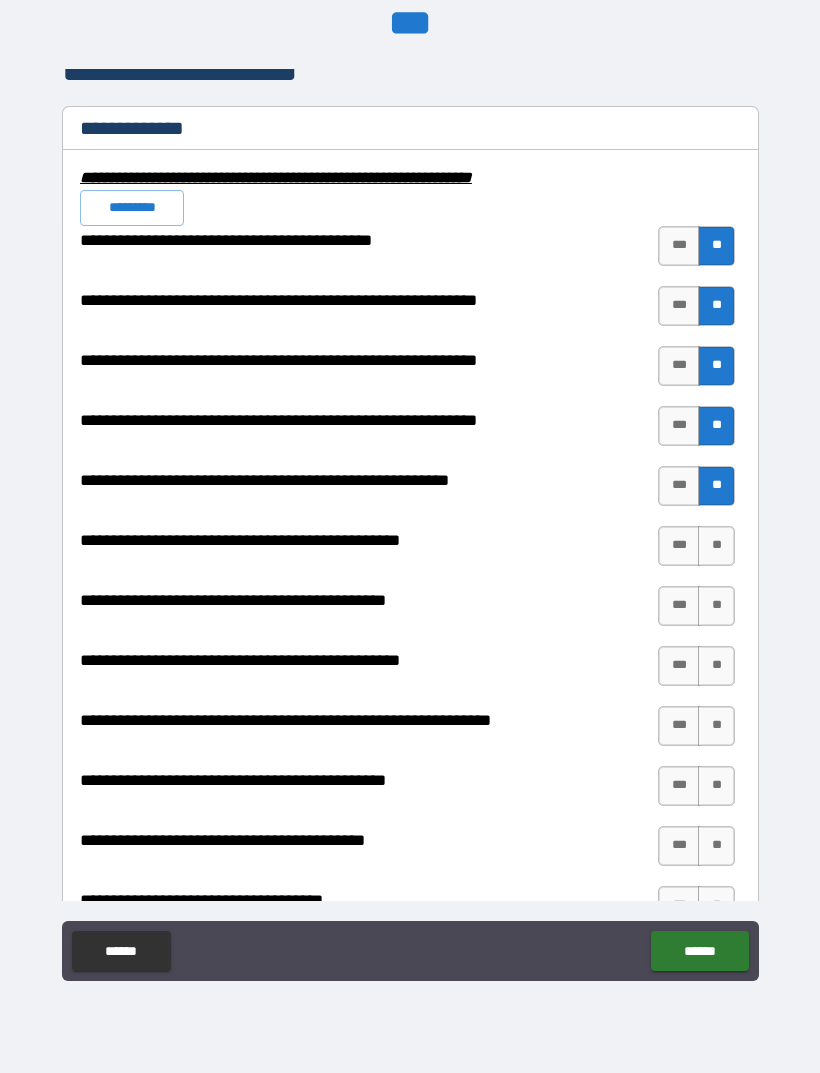 scroll, scrollTop: 1971, scrollLeft: 0, axis: vertical 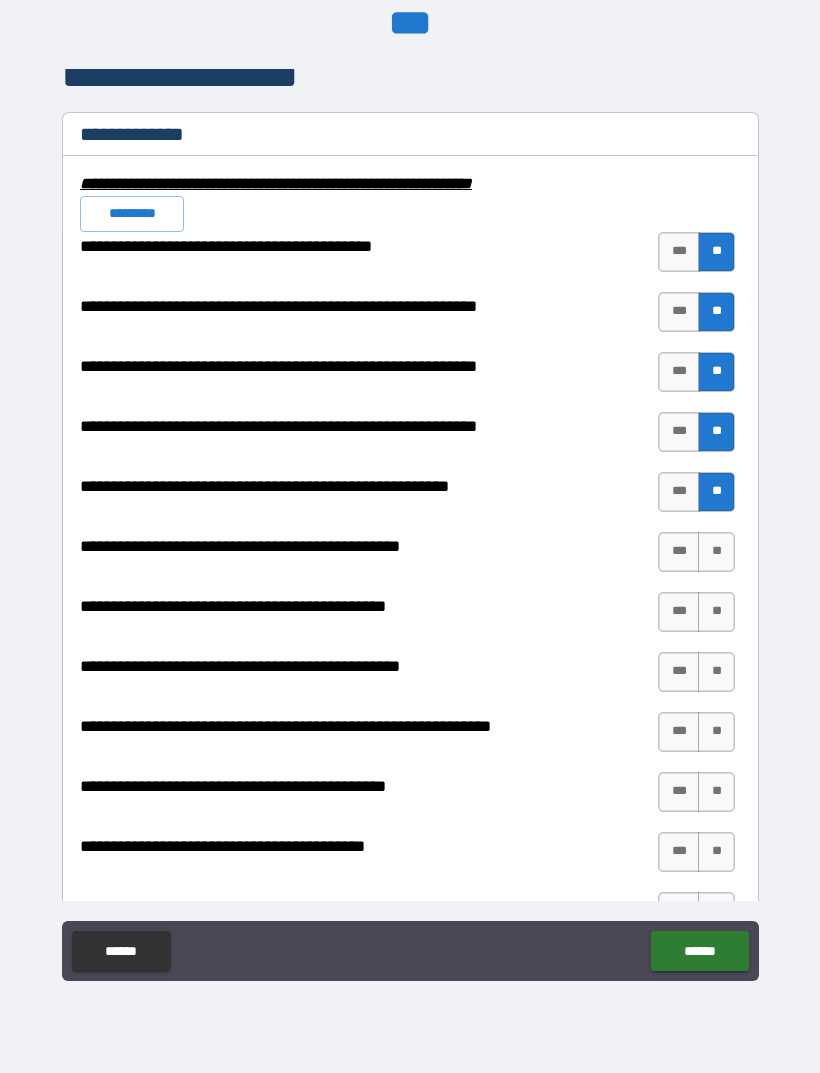 click on "**" at bounding box center [716, 552] 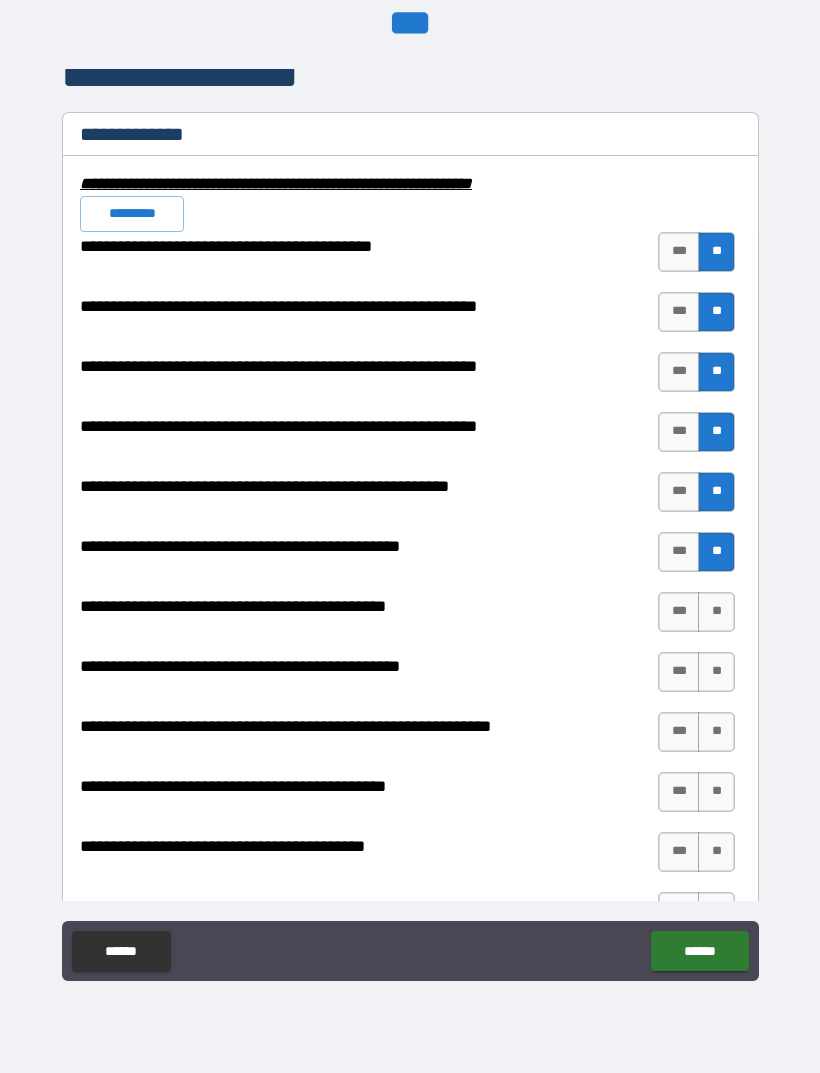 click on "**" at bounding box center (716, 612) 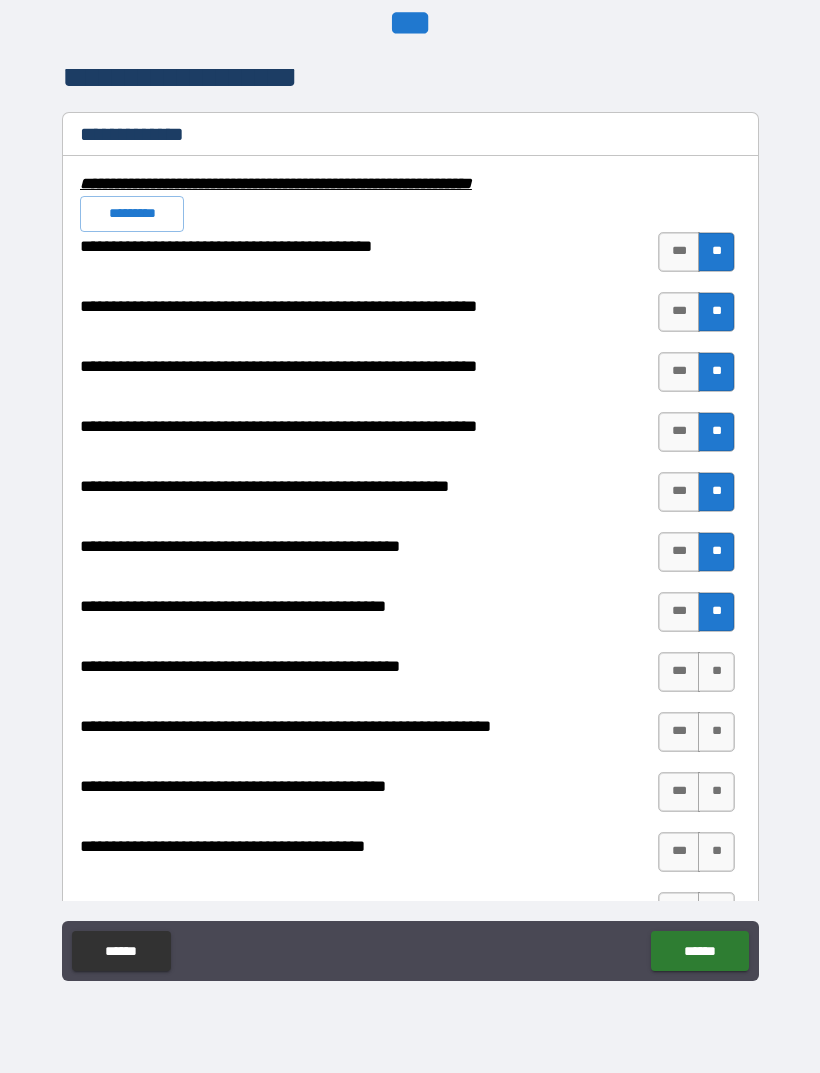 click on "**" at bounding box center [716, 672] 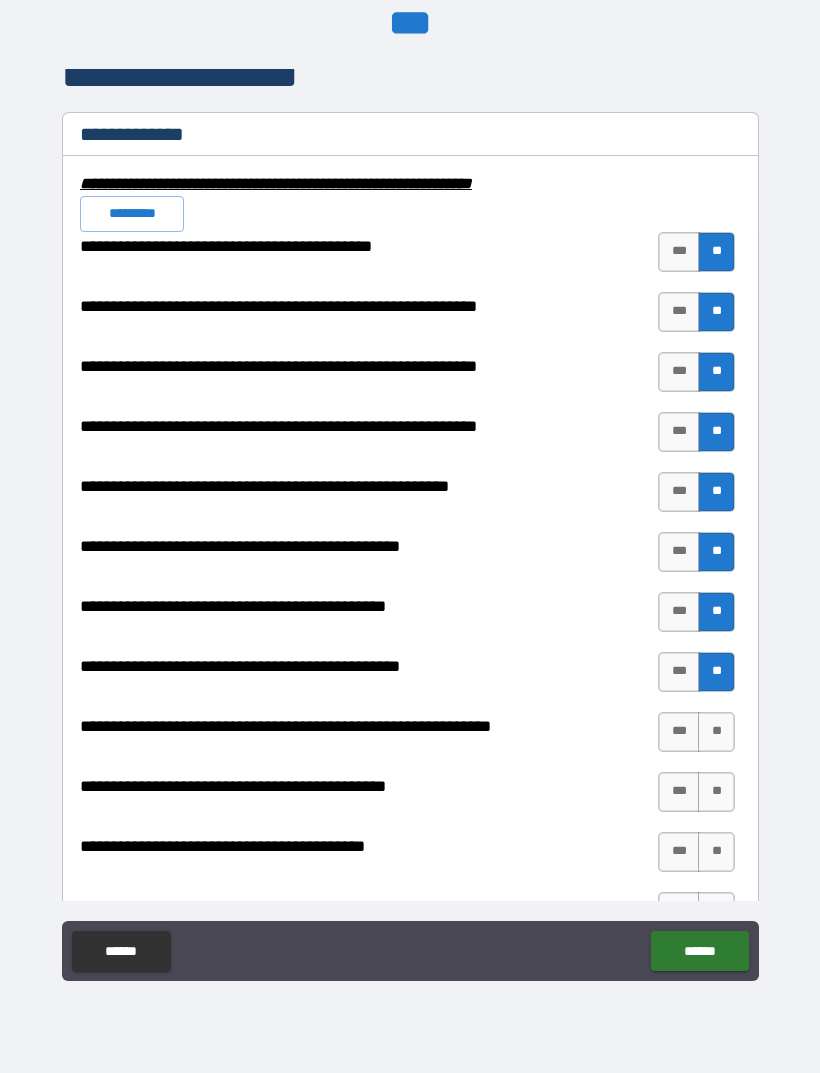 click on "***" at bounding box center (679, 732) 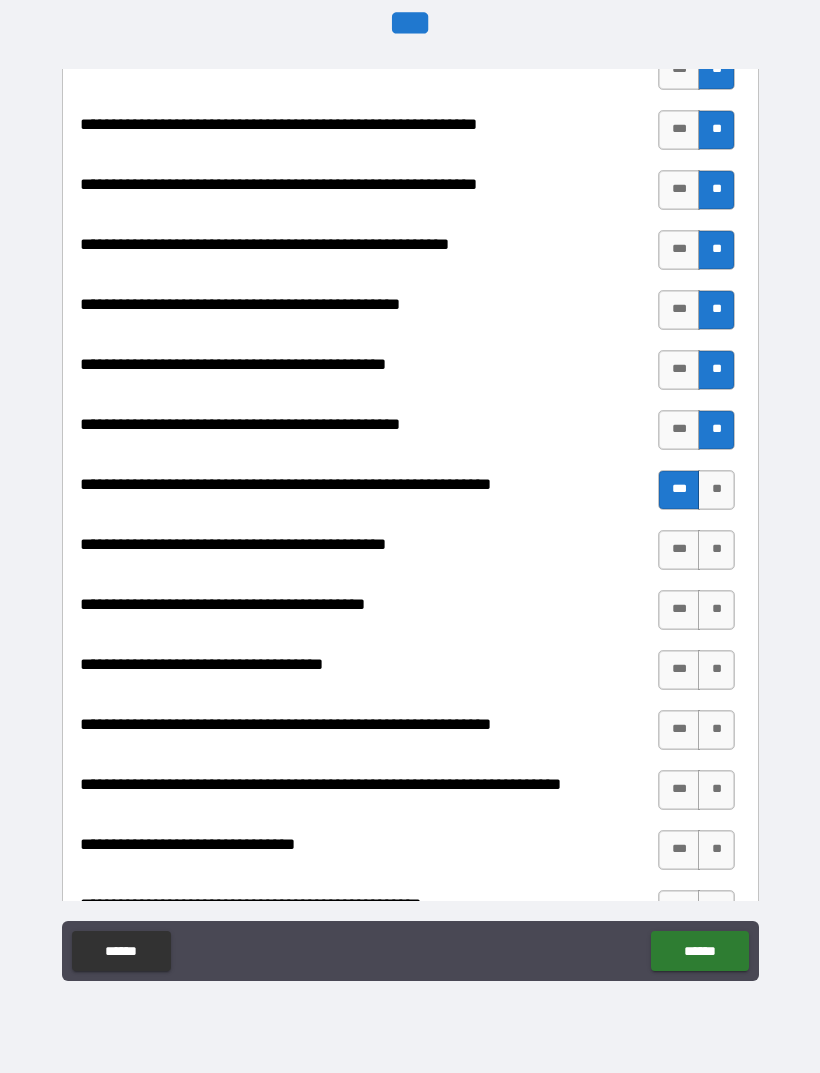 scroll, scrollTop: 2213, scrollLeft: 0, axis: vertical 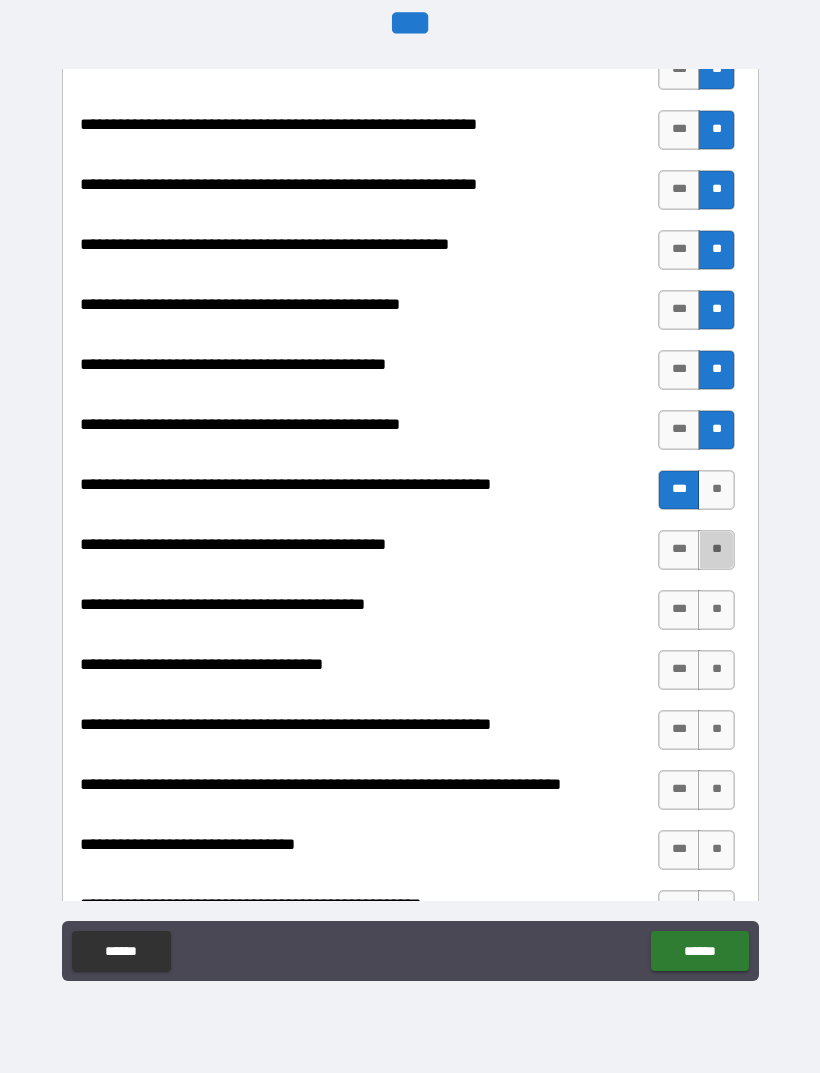 click on "**" at bounding box center [716, 550] 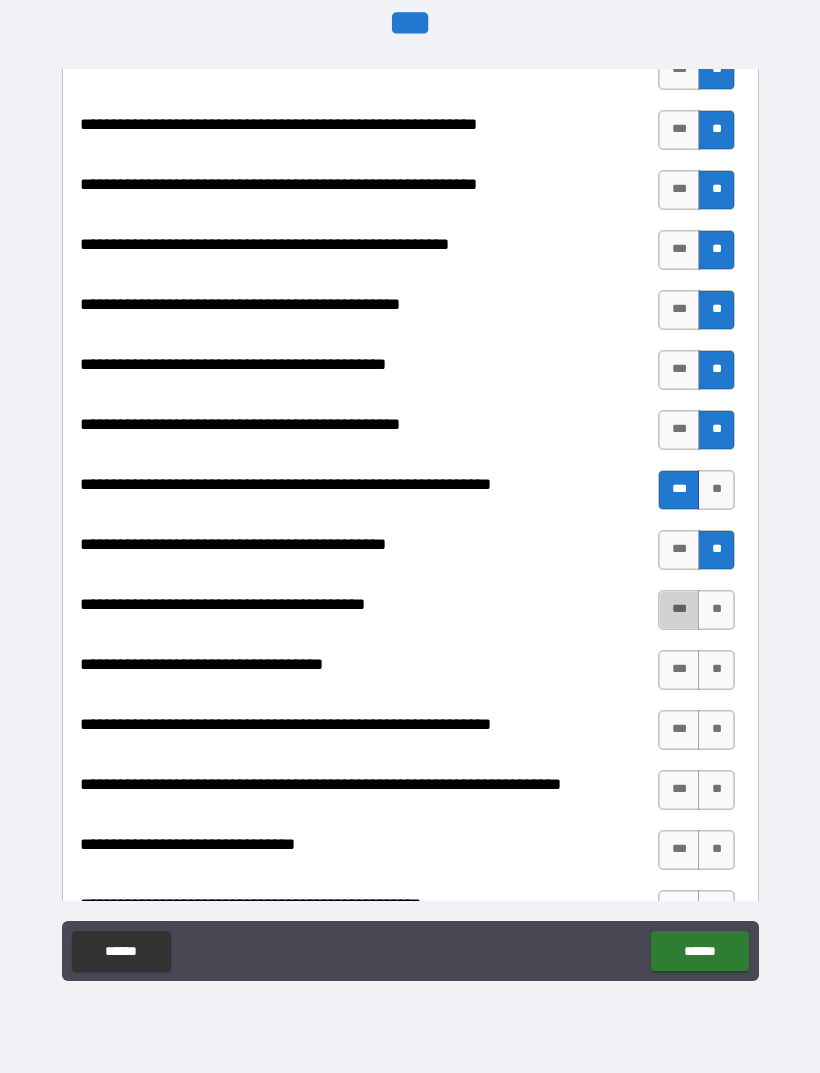 click on "***" at bounding box center [679, 610] 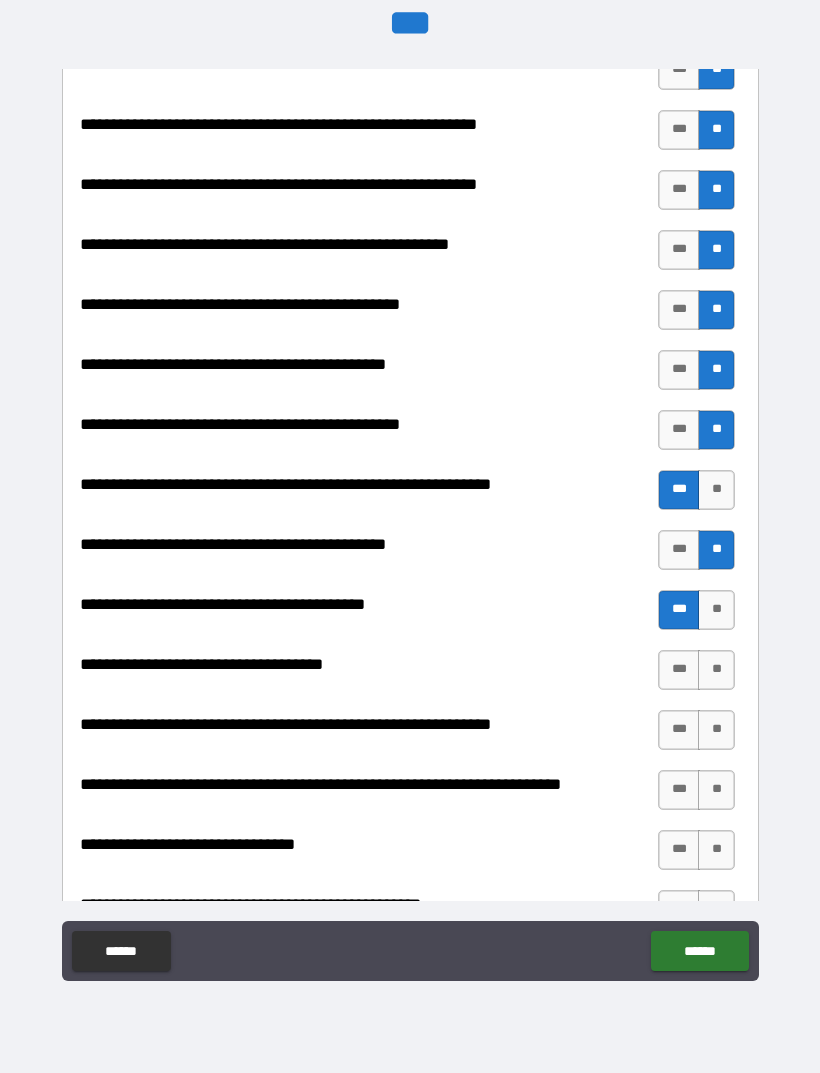 click on "**" at bounding box center [716, 670] 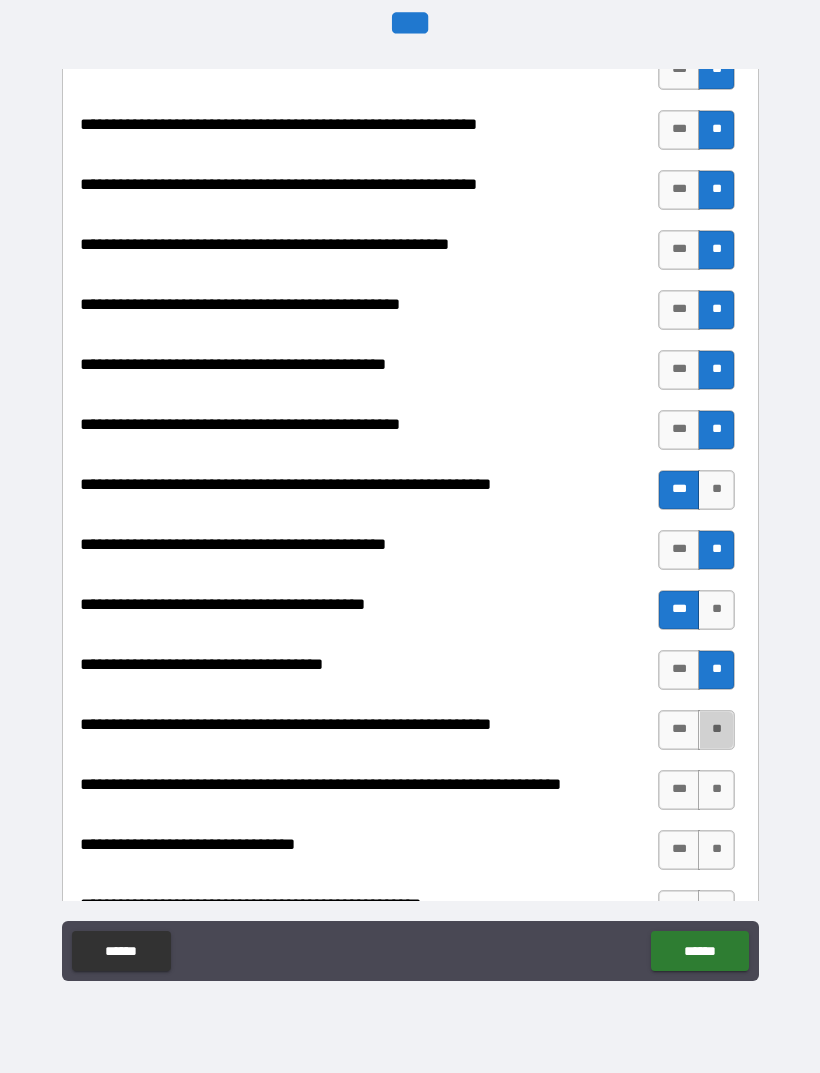 click on "**" at bounding box center [716, 730] 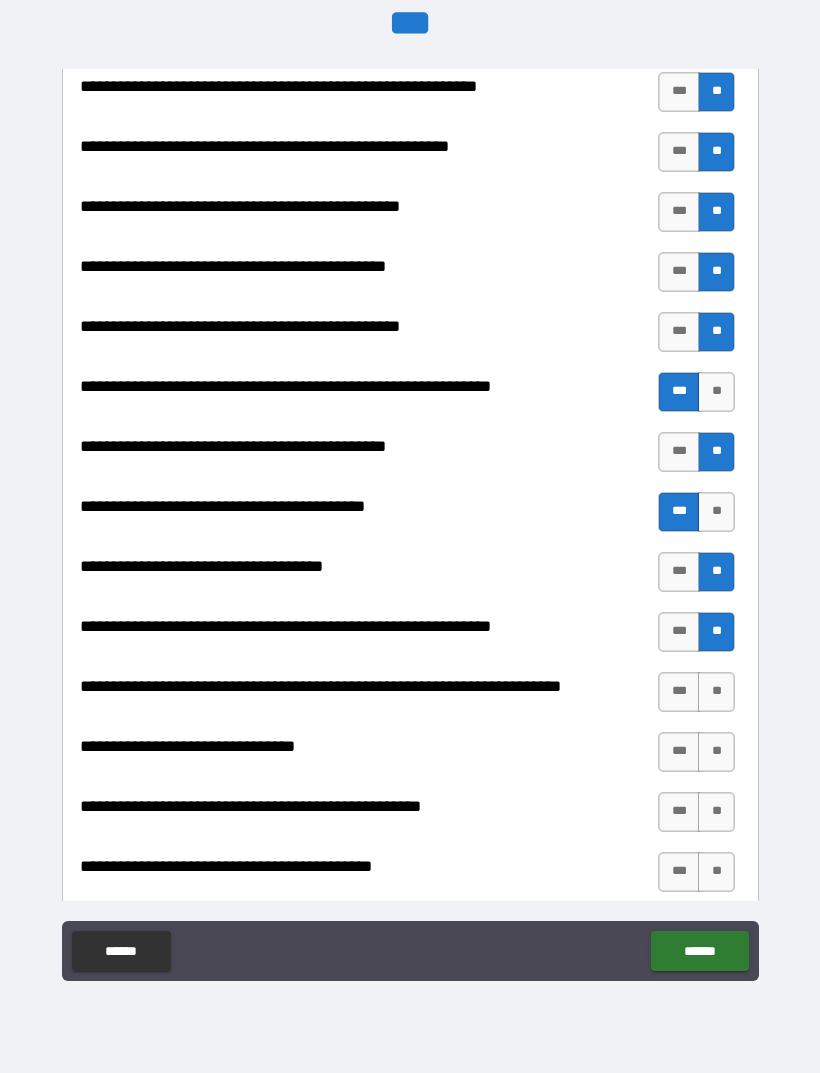 scroll, scrollTop: 2318, scrollLeft: 0, axis: vertical 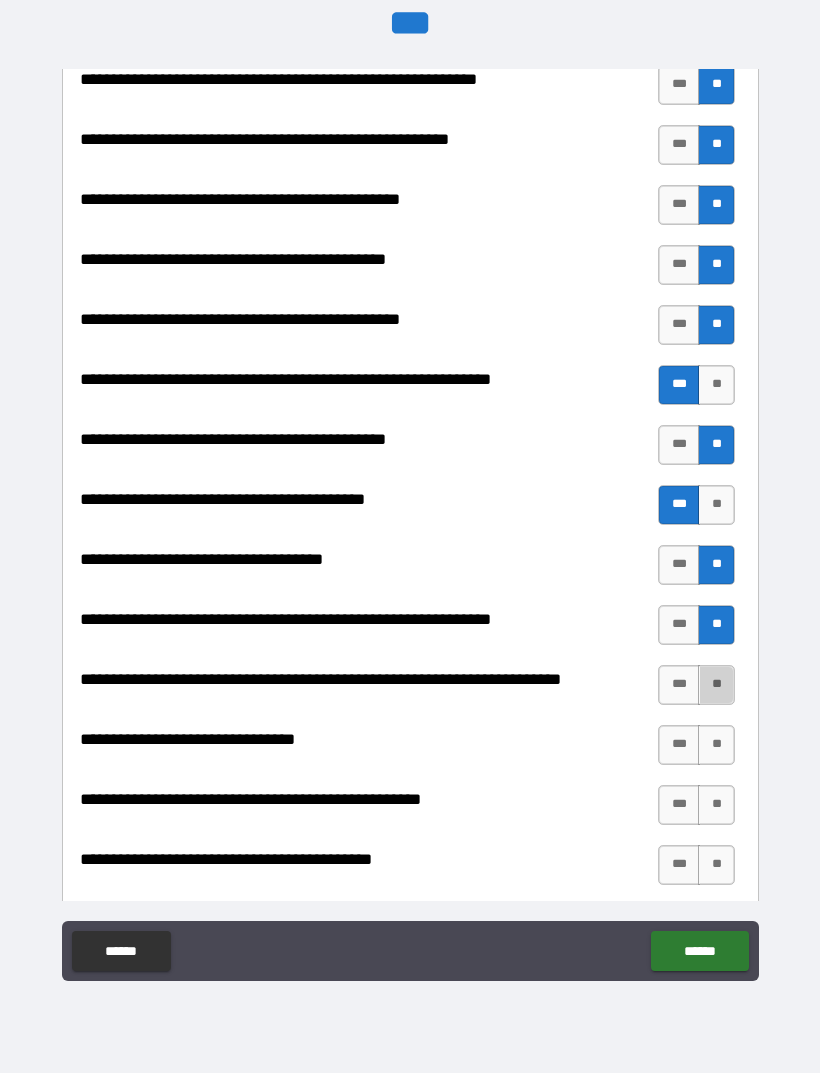 click on "**" at bounding box center (716, 685) 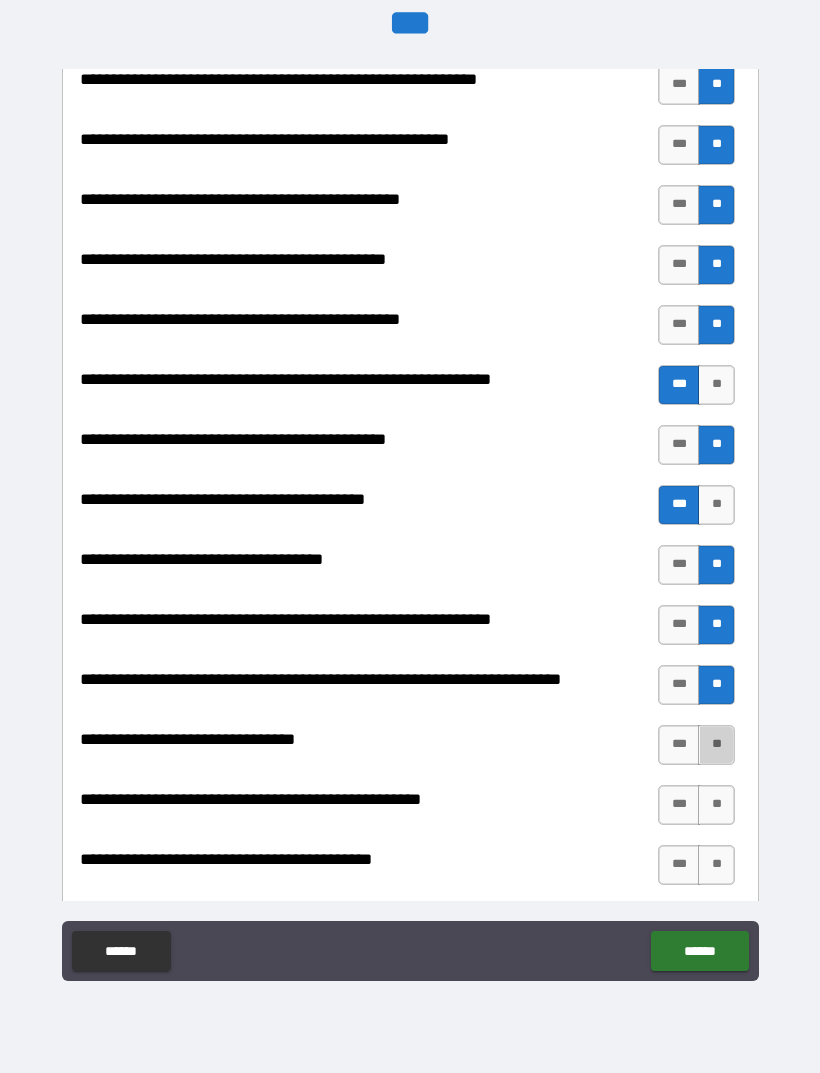 click on "**" at bounding box center (716, 745) 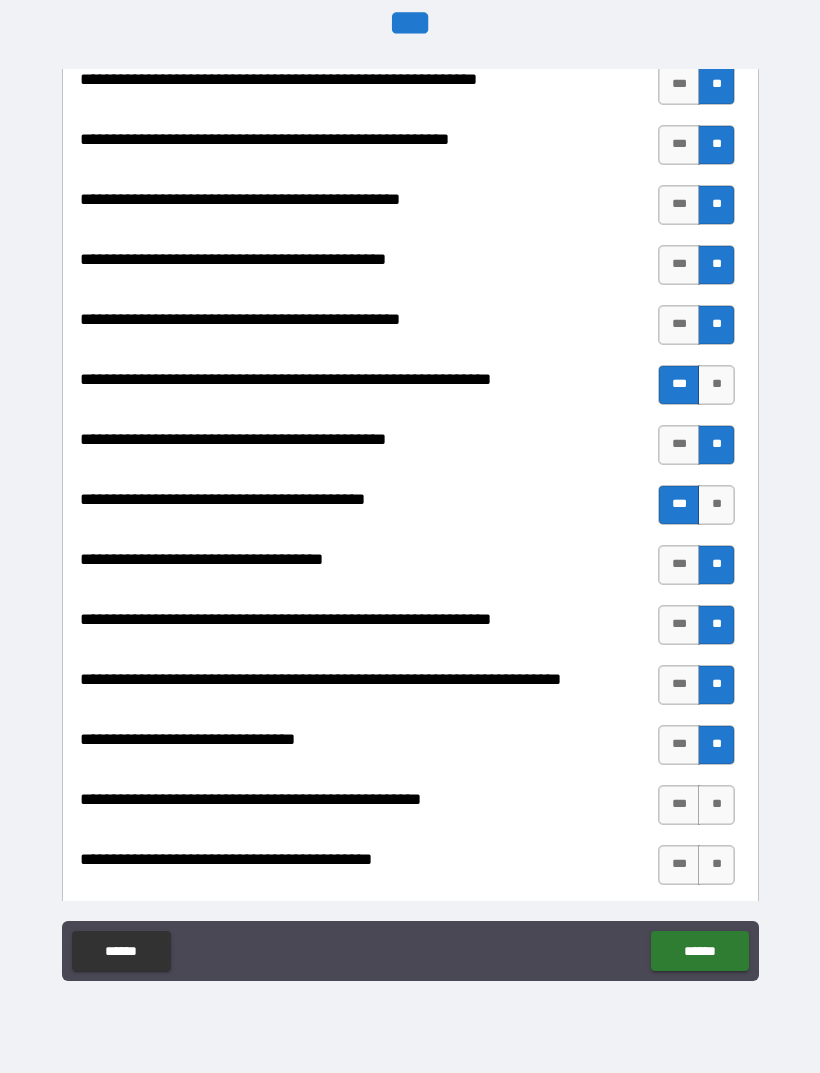 click on "**" at bounding box center (716, 805) 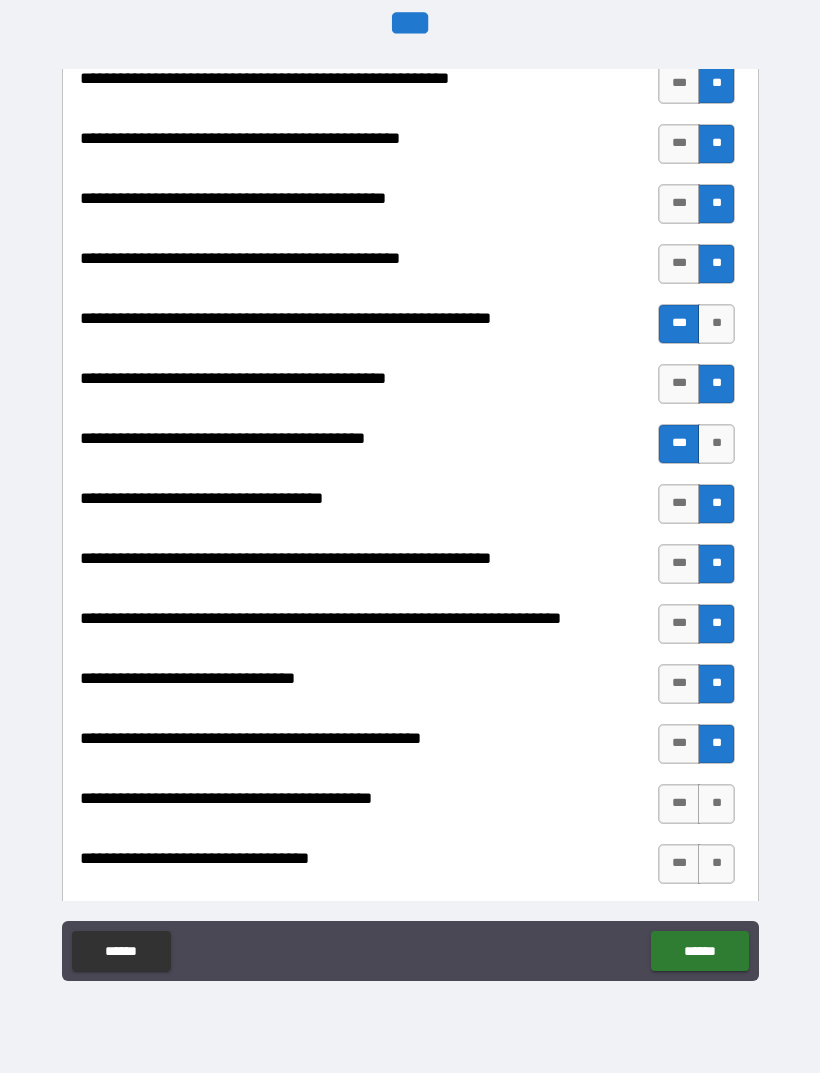 scroll, scrollTop: 2389, scrollLeft: 0, axis: vertical 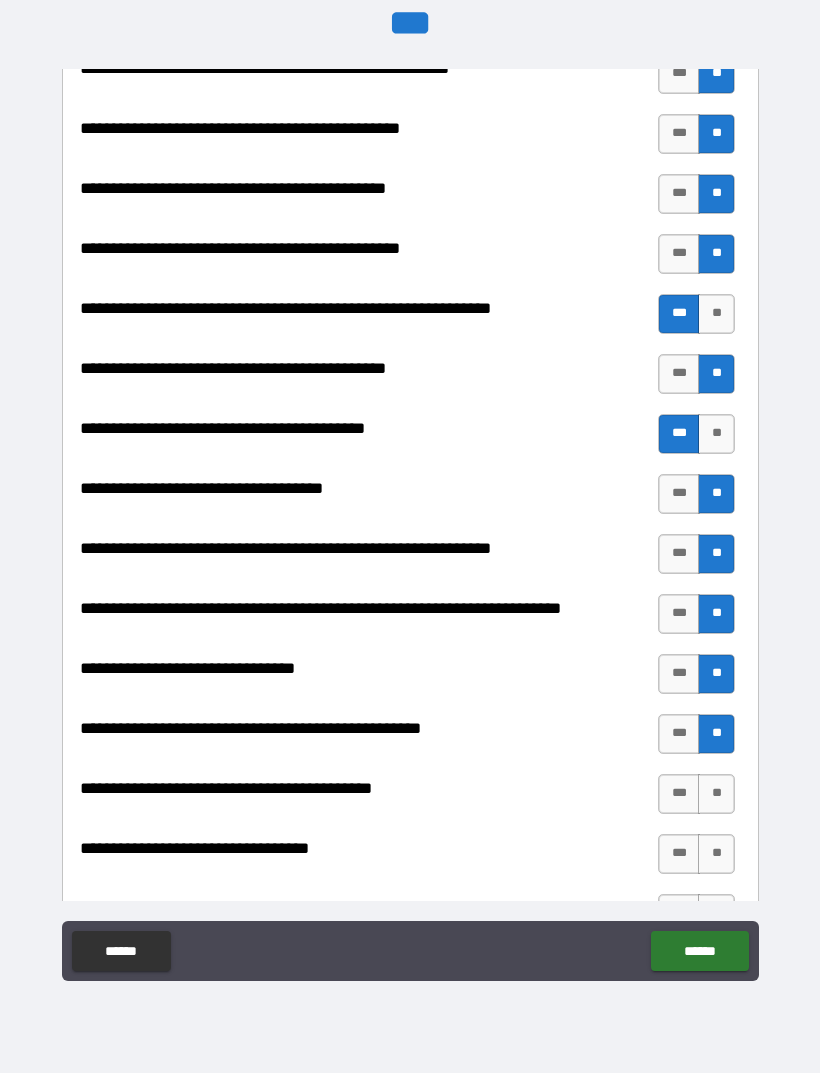 click on "**" at bounding box center (716, 794) 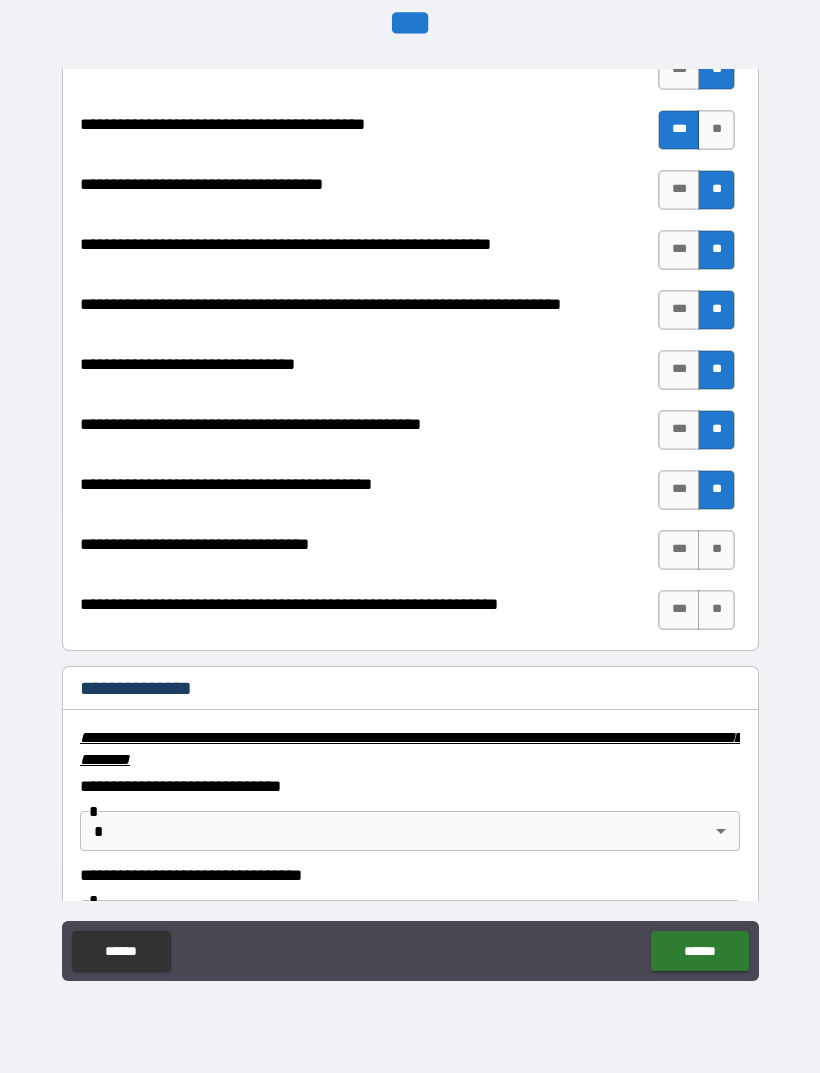 scroll, scrollTop: 2683, scrollLeft: 0, axis: vertical 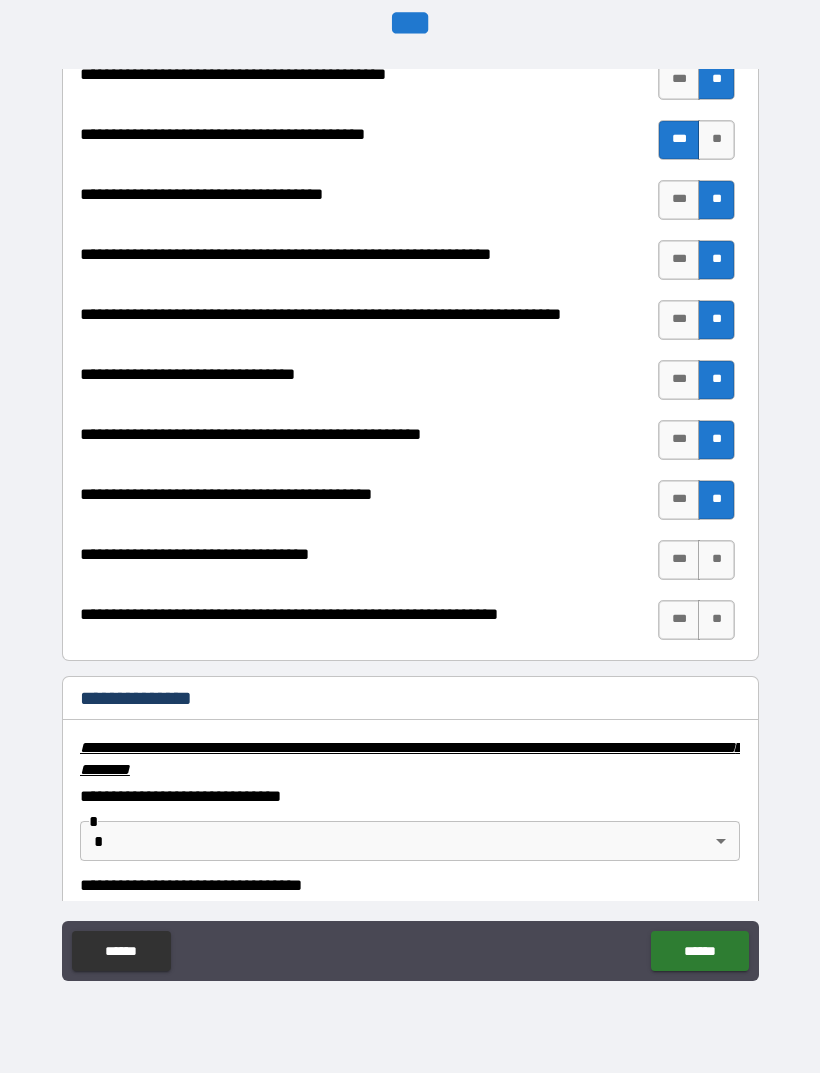 click on "**" at bounding box center [716, 560] 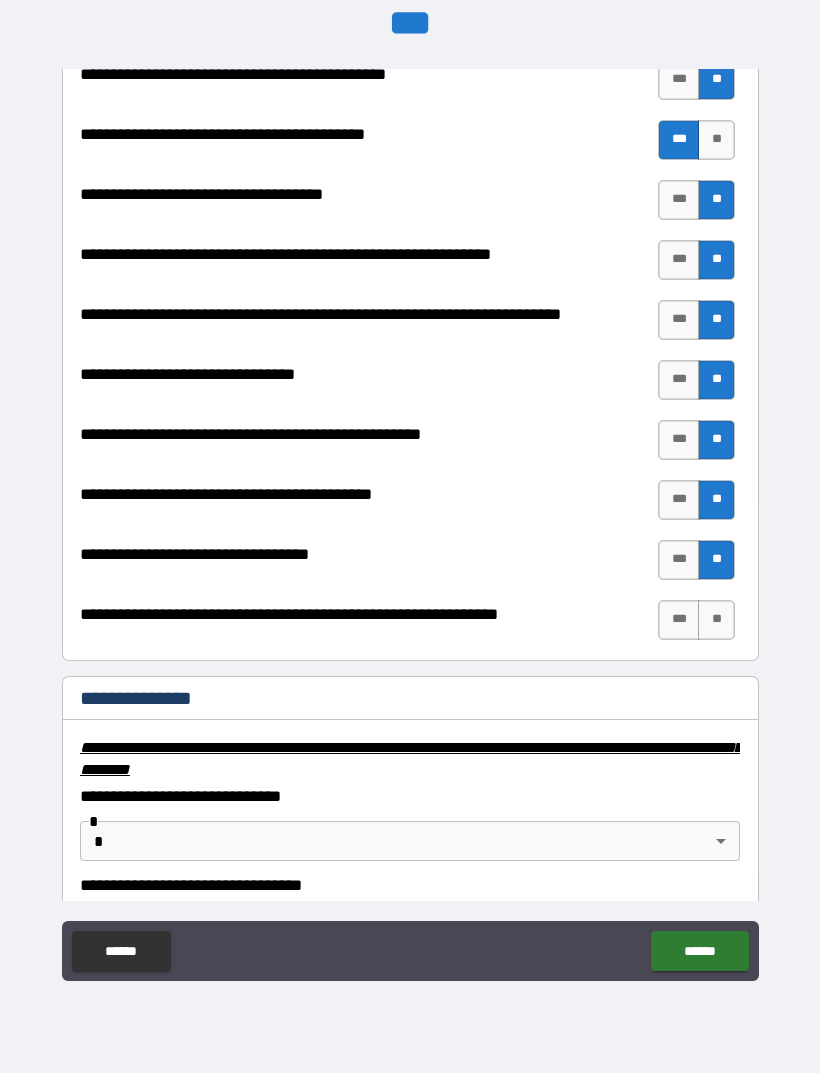 click on "**" at bounding box center [716, 620] 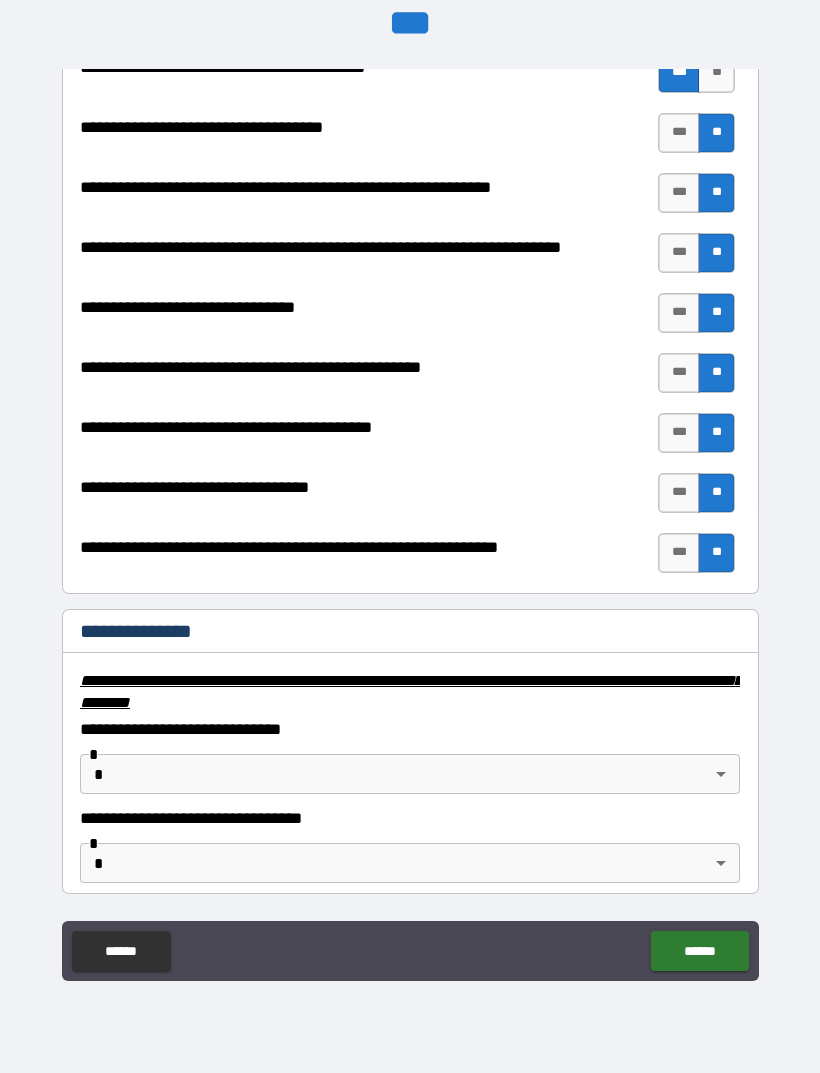 scroll, scrollTop: 2759, scrollLeft: 0, axis: vertical 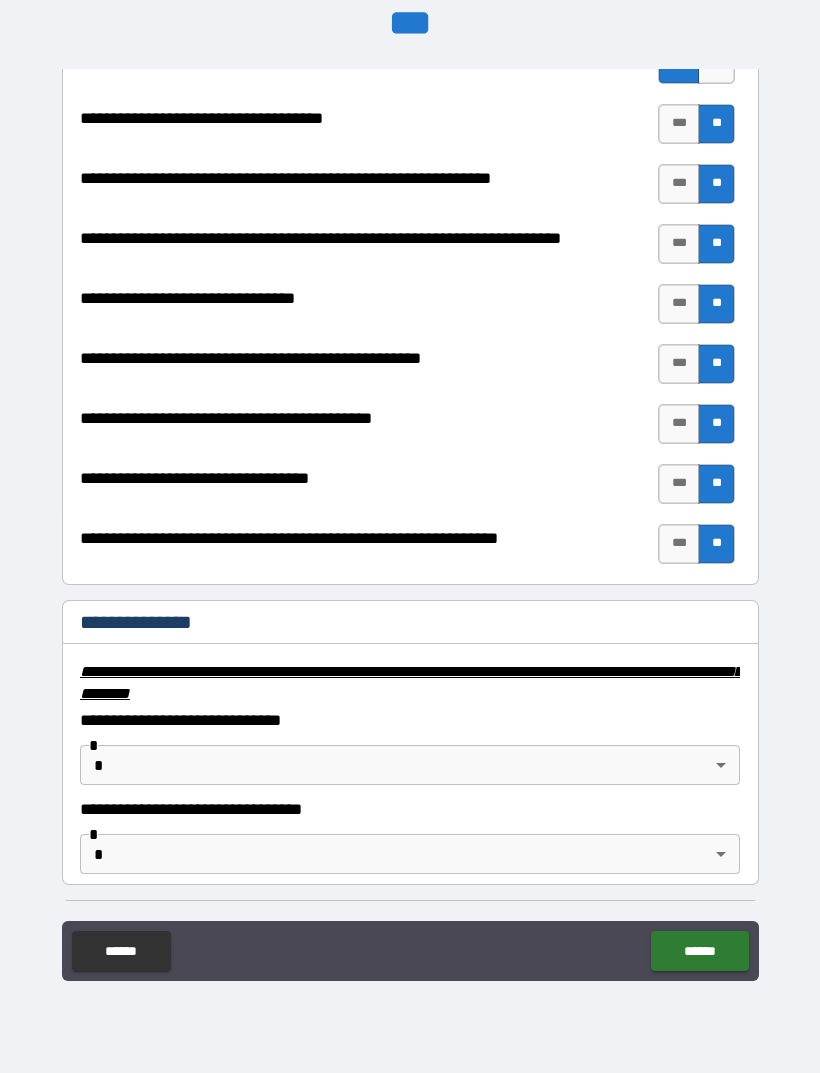 click on "**********" at bounding box center [410, 504] 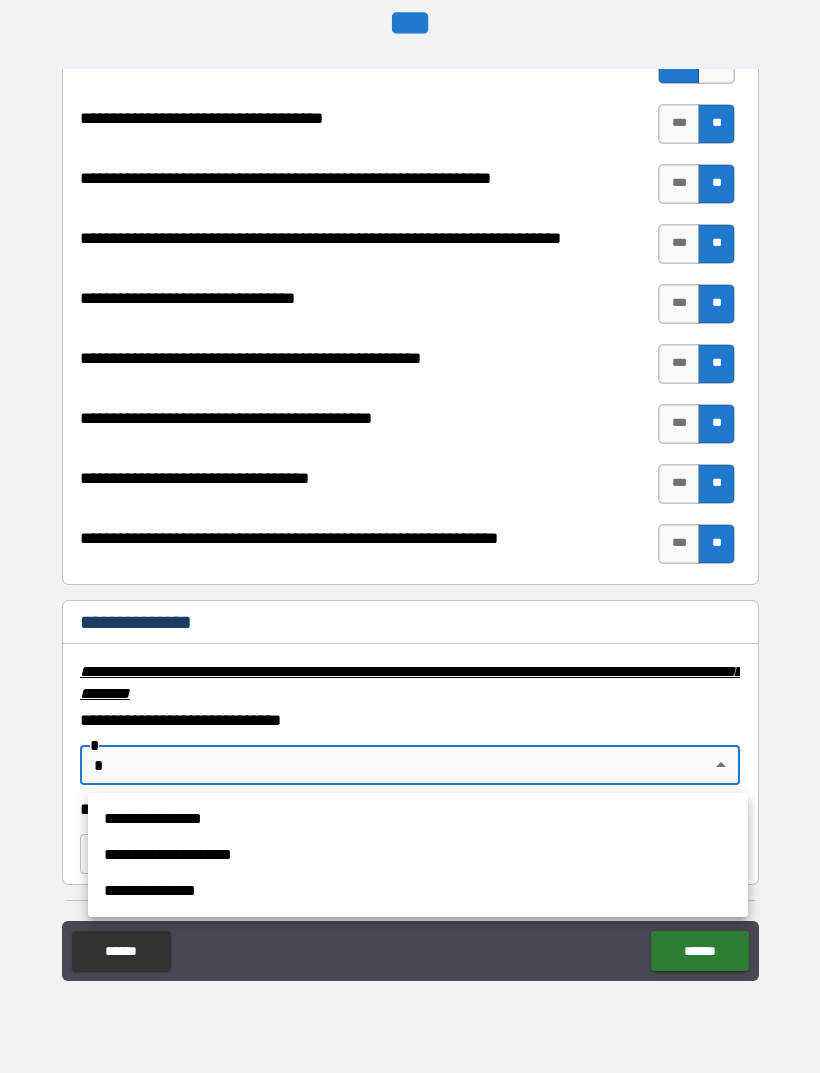 click on "**********" at bounding box center (418, 891) 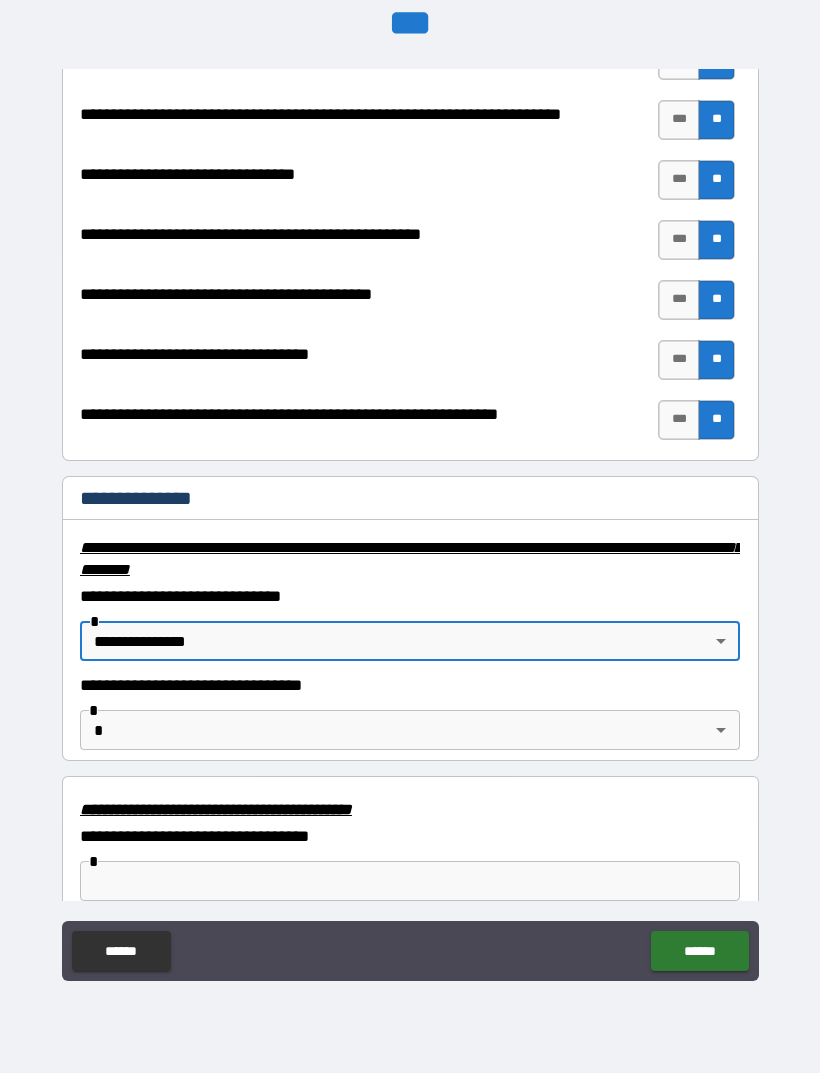 scroll, scrollTop: 2888, scrollLeft: 0, axis: vertical 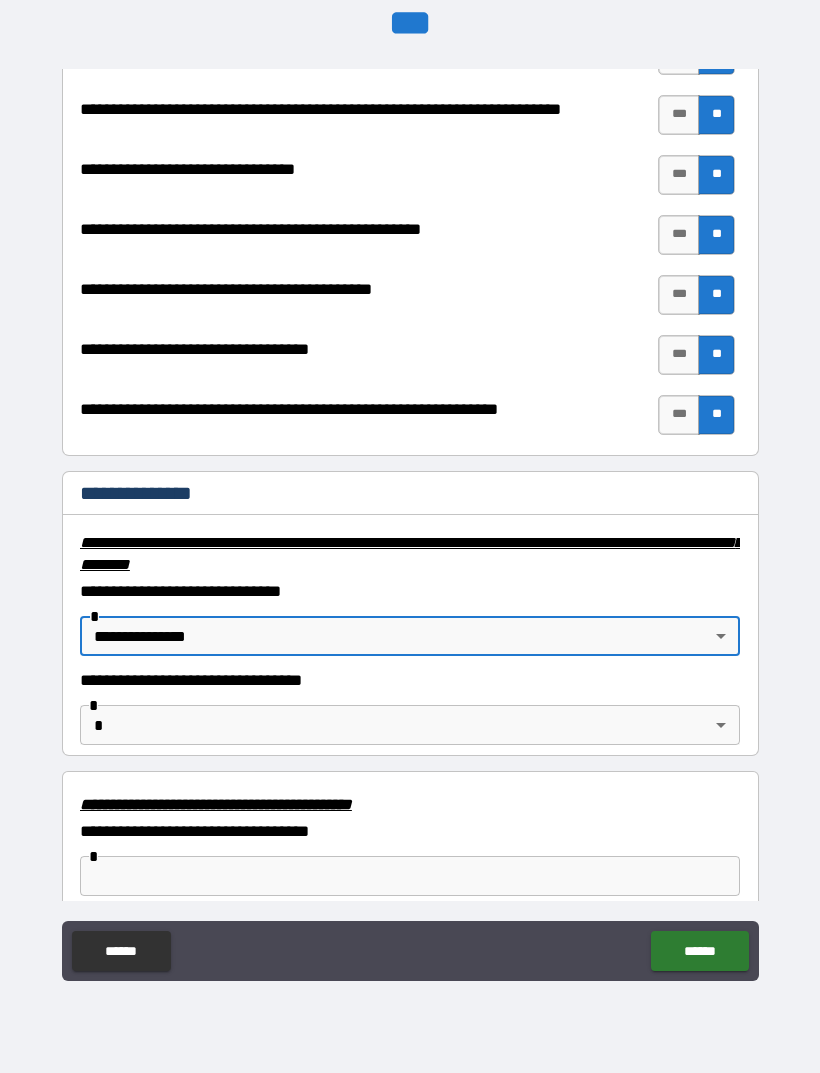 click on "**********" at bounding box center [410, 504] 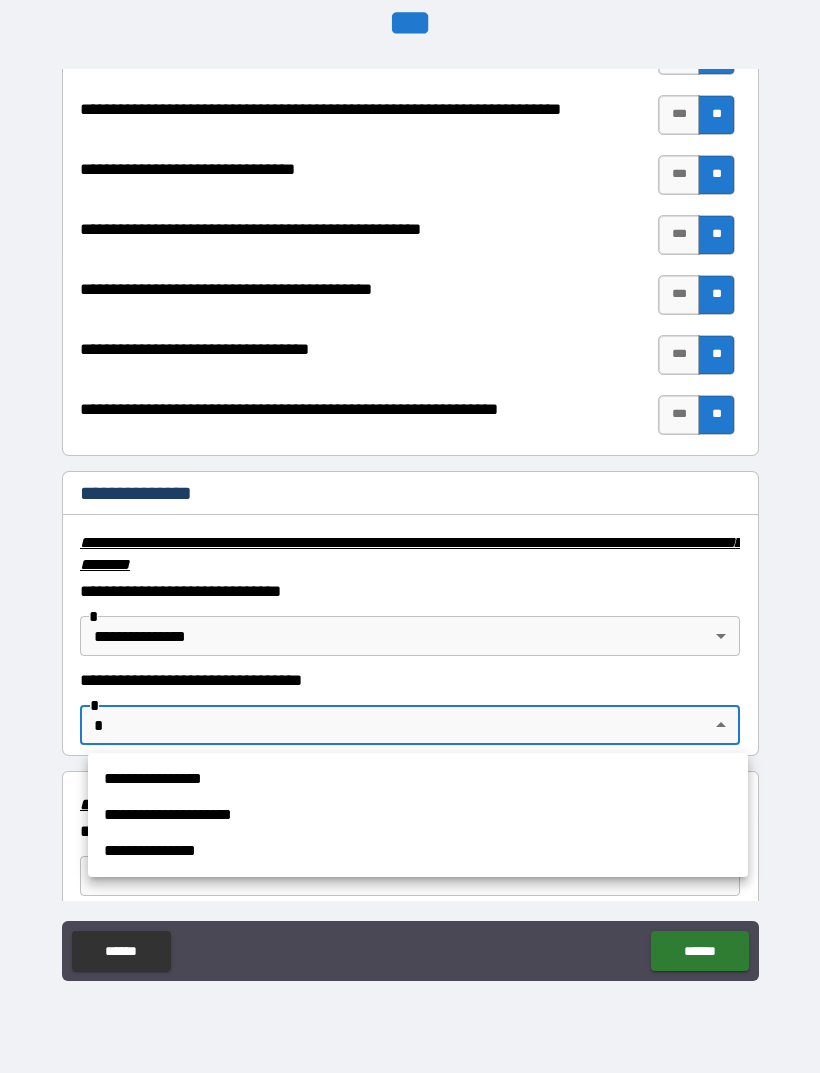 click on "**********" at bounding box center (418, 851) 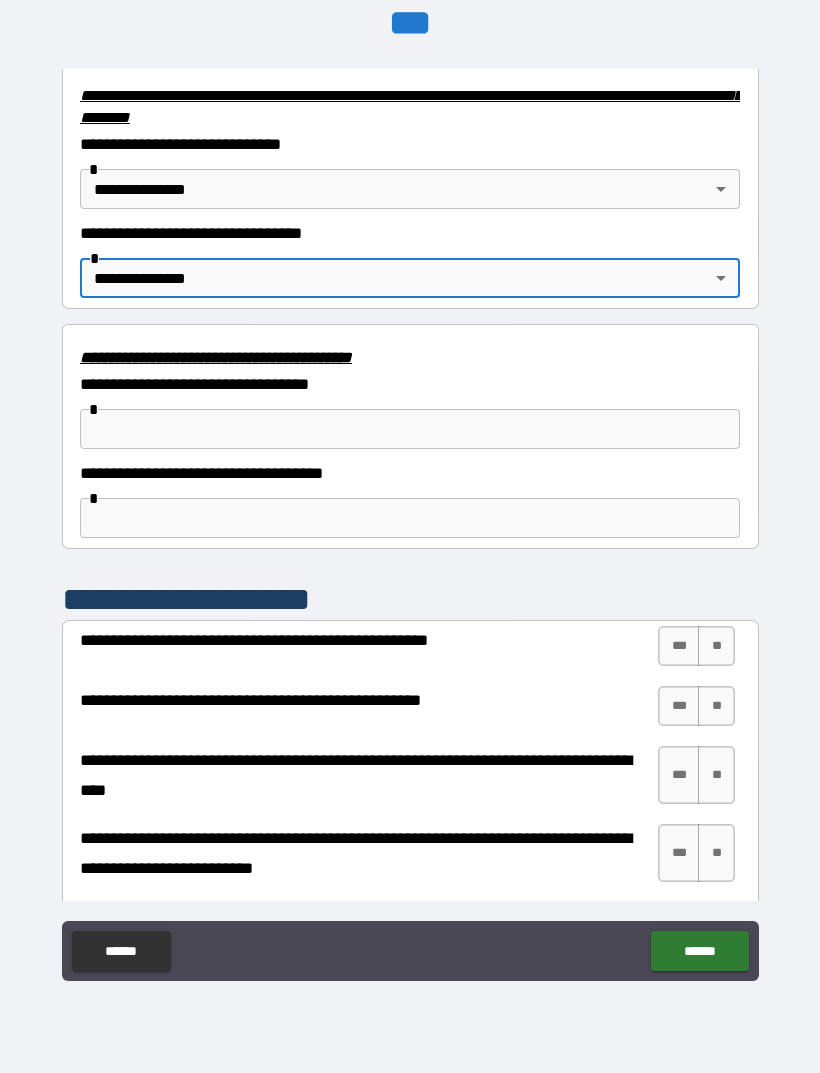 scroll, scrollTop: 3370, scrollLeft: 0, axis: vertical 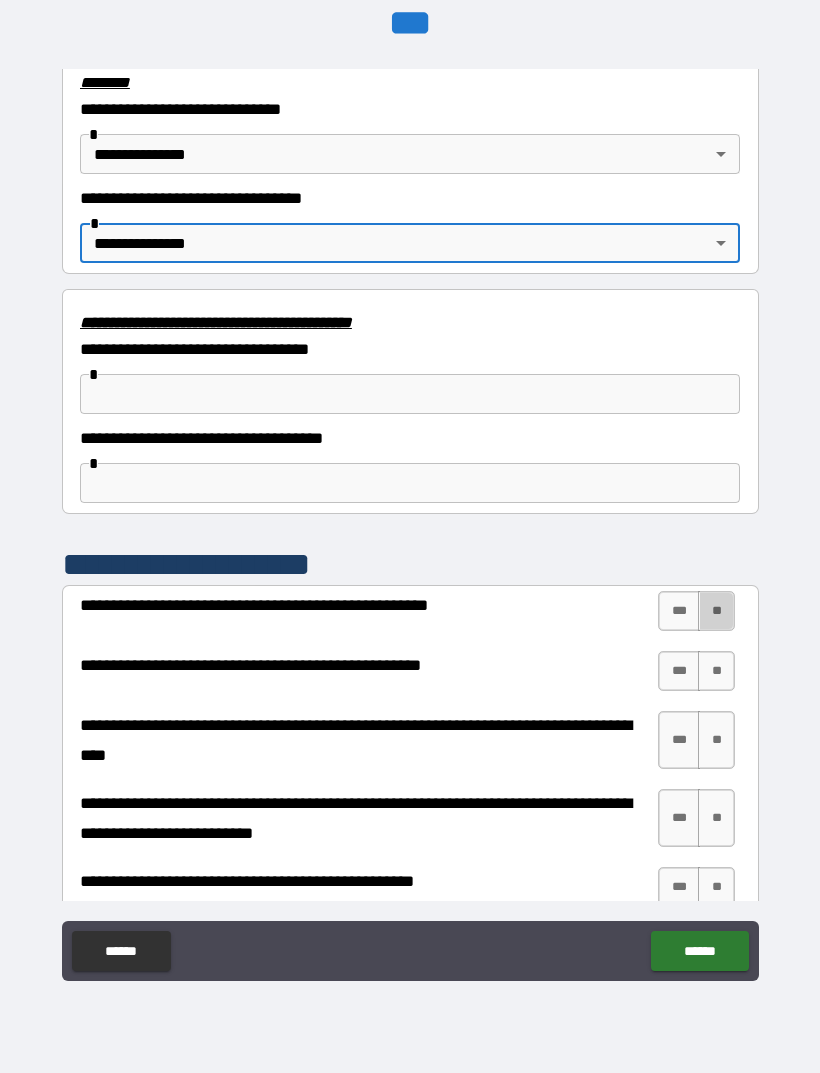 click on "**" at bounding box center [716, 611] 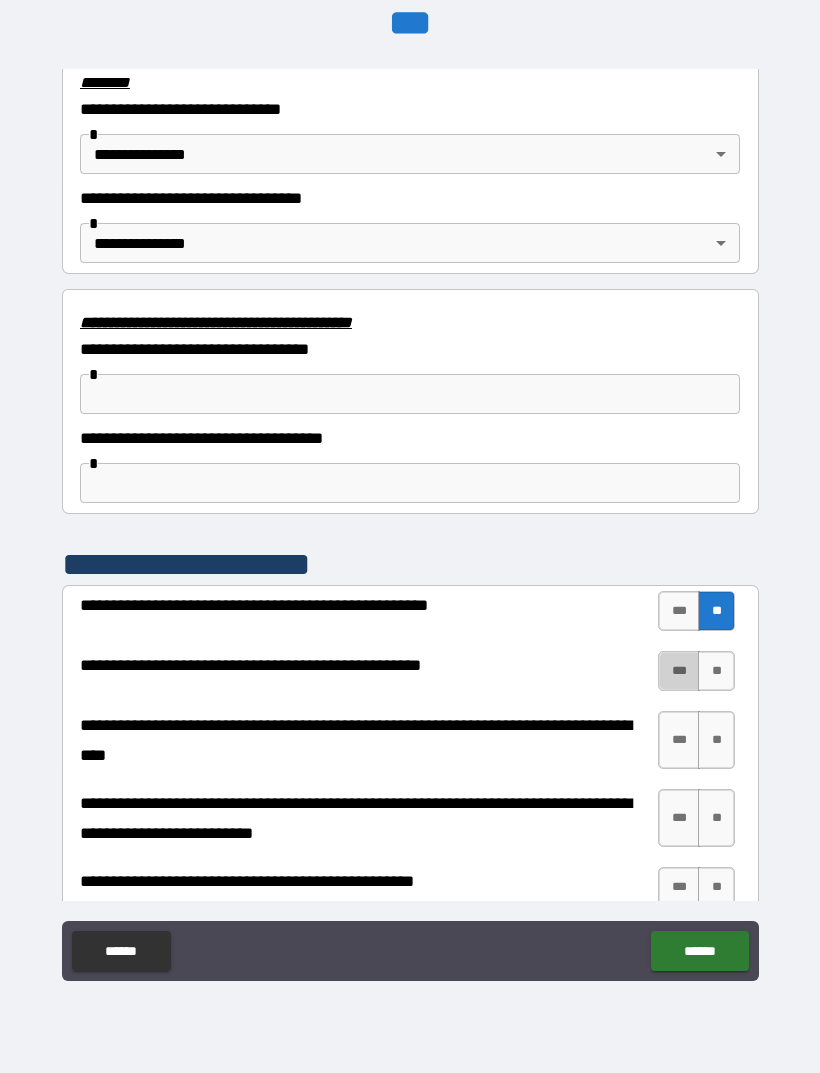 click on "***" at bounding box center [679, 671] 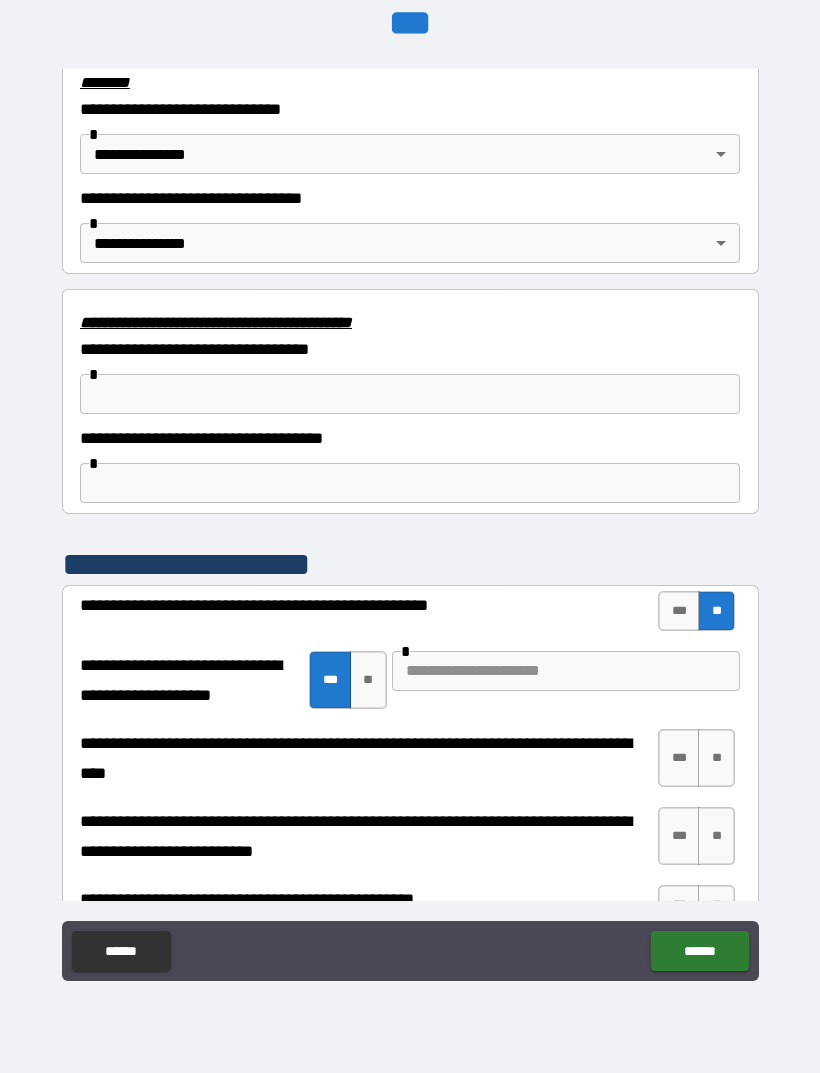 click at bounding box center (566, 671) 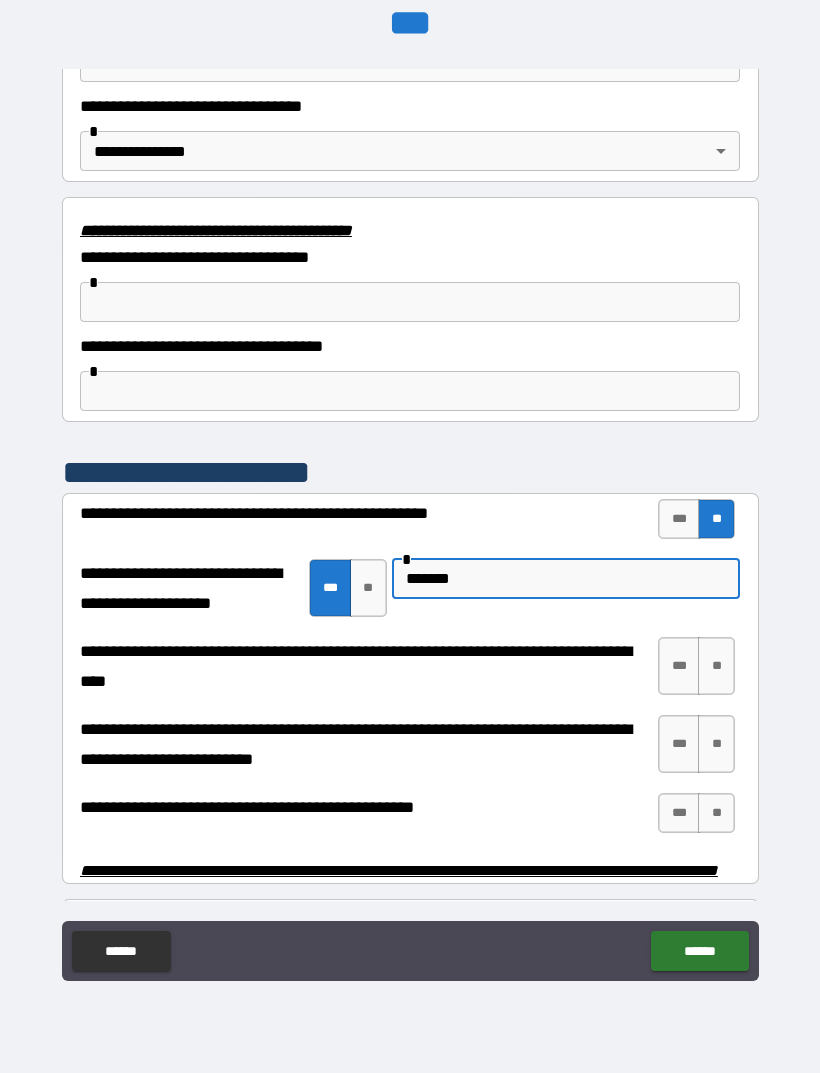 scroll, scrollTop: 3514, scrollLeft: 0, axis: vertical 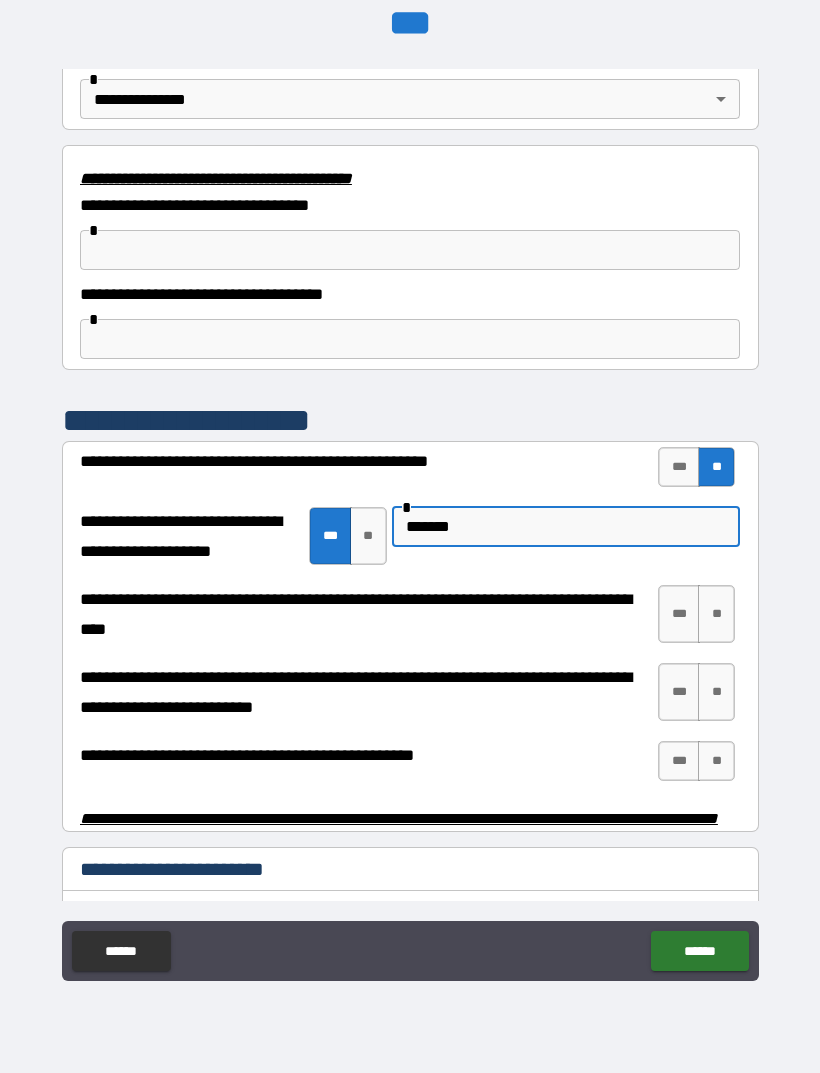 type on "*******" 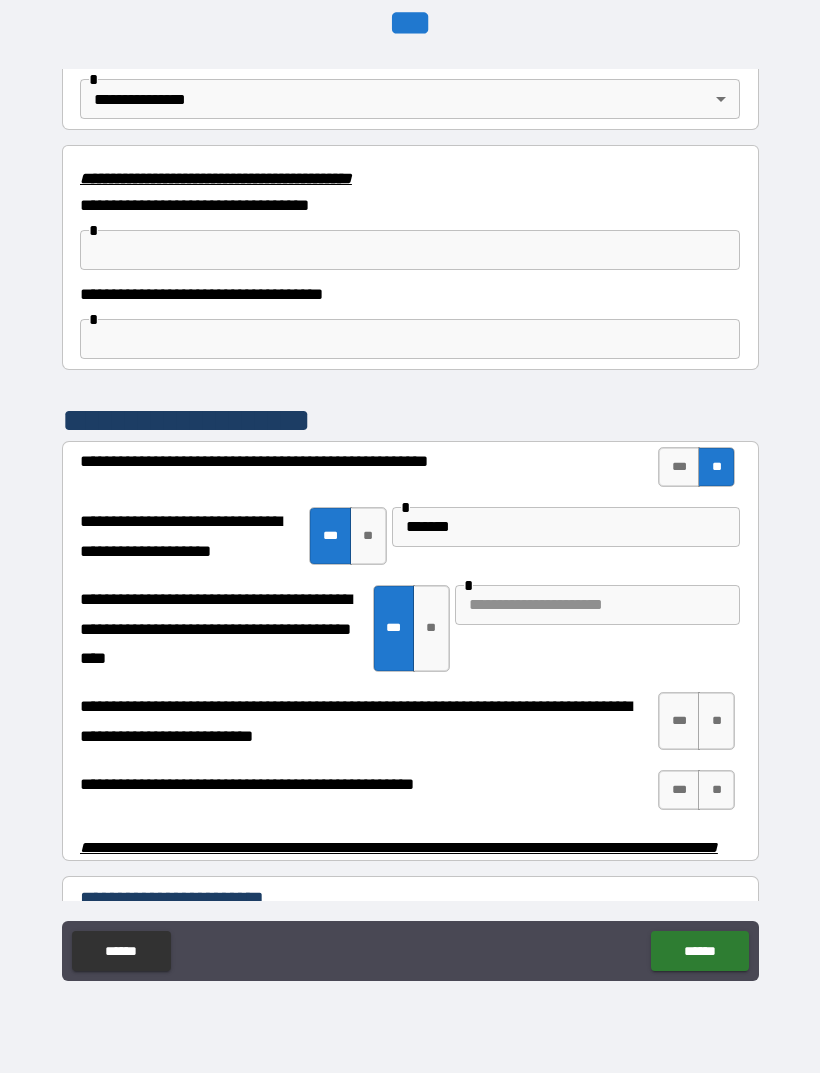 click at bounding box center [597, 605] 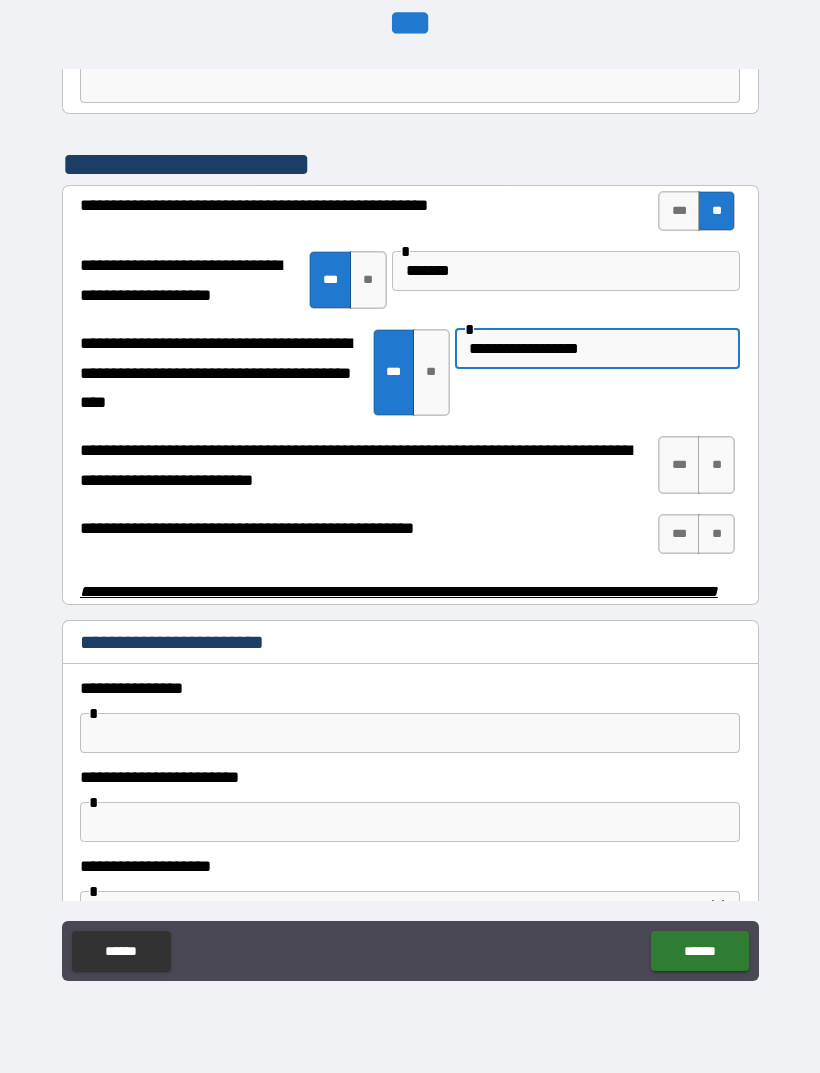 scroll, scrollTop: 3791, scrollLeft: 0, axis: vertical 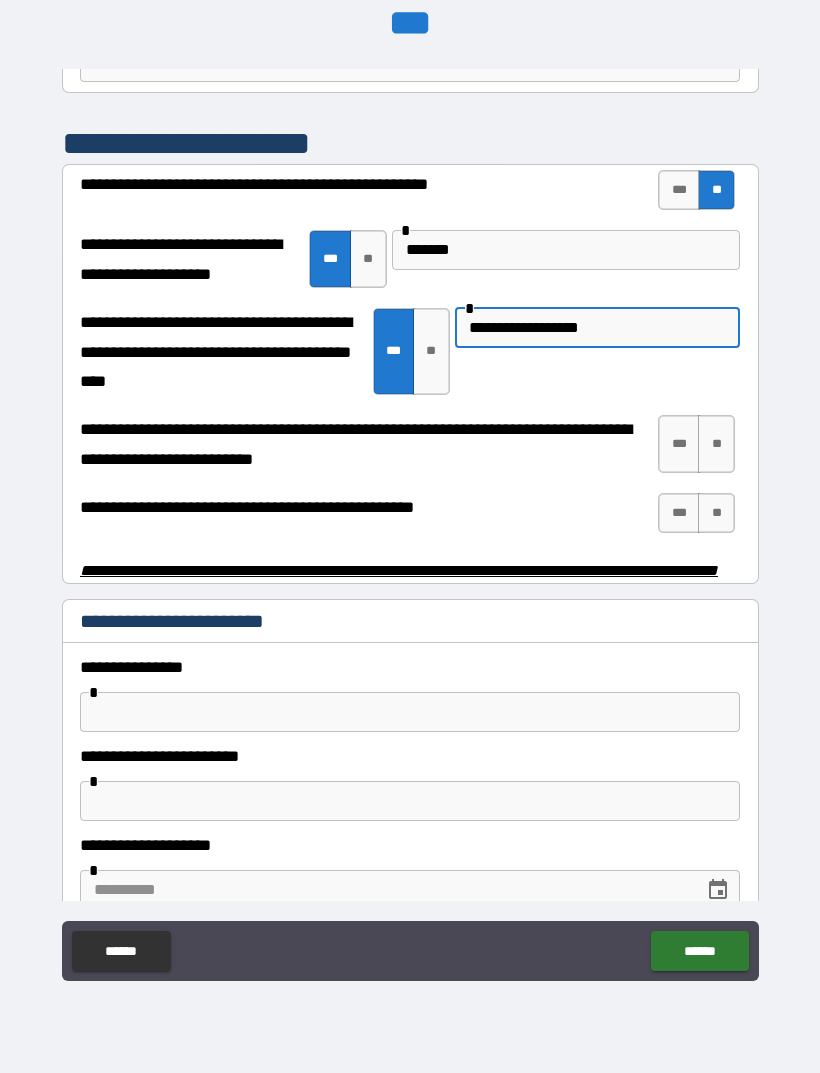 type on "**********" 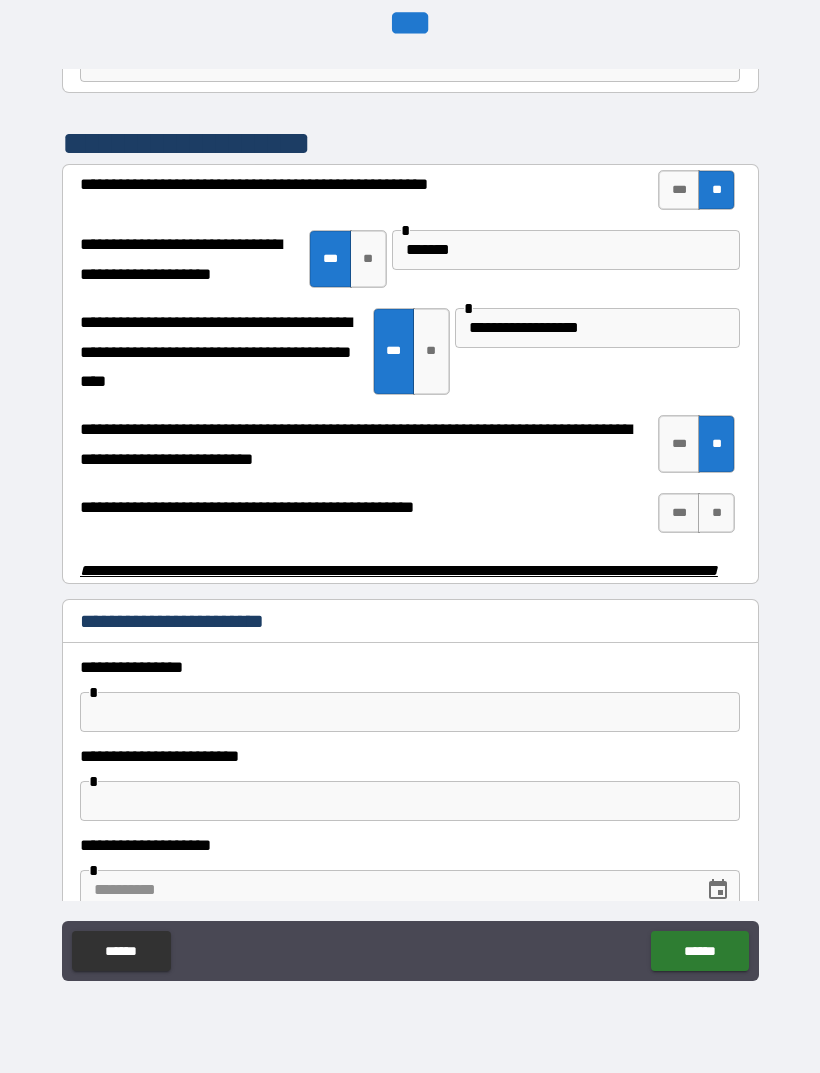click on "***" at bounding box center (679, 513) 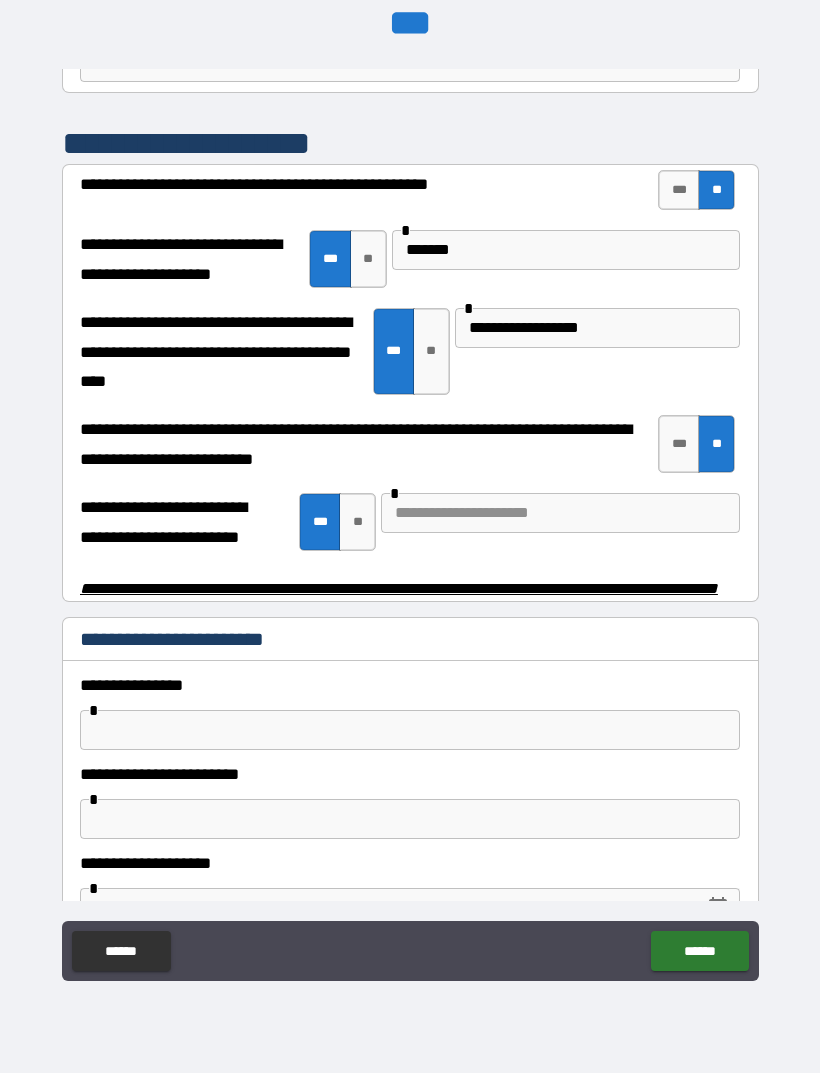 click at bounding box center [560, 513] 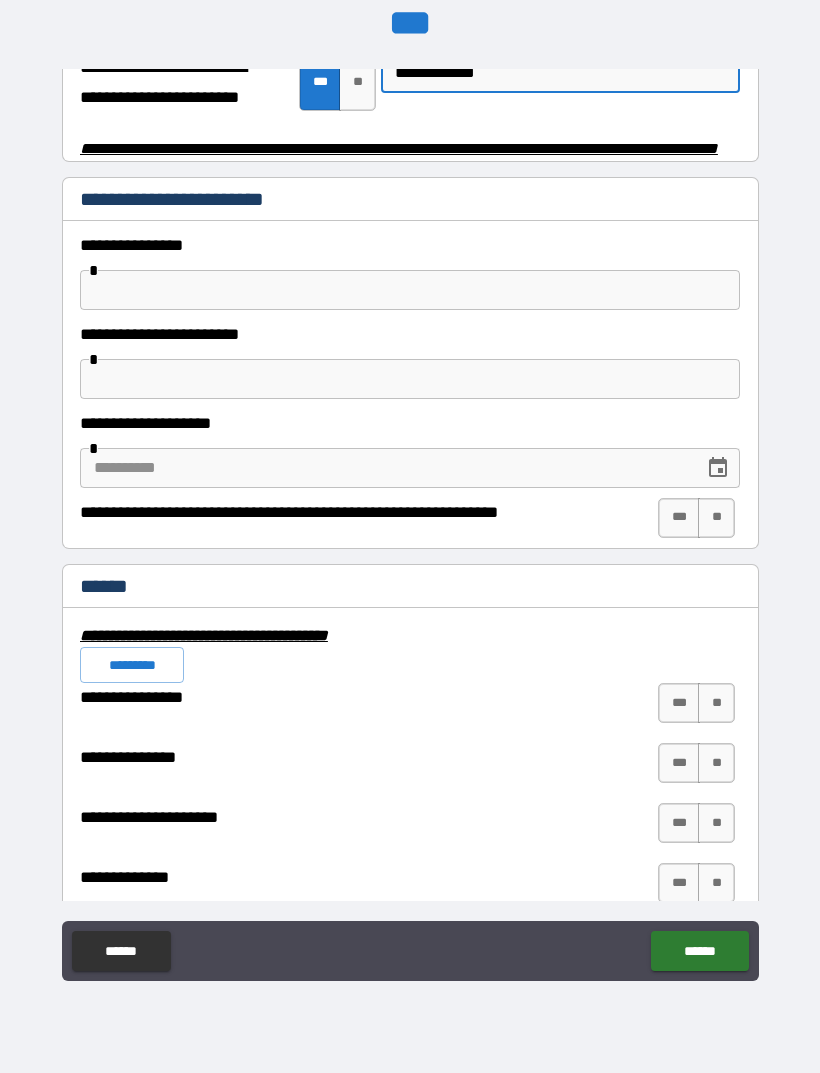 scroll, scrollTop: 4225, scrollLeft: 0, axis: vertical 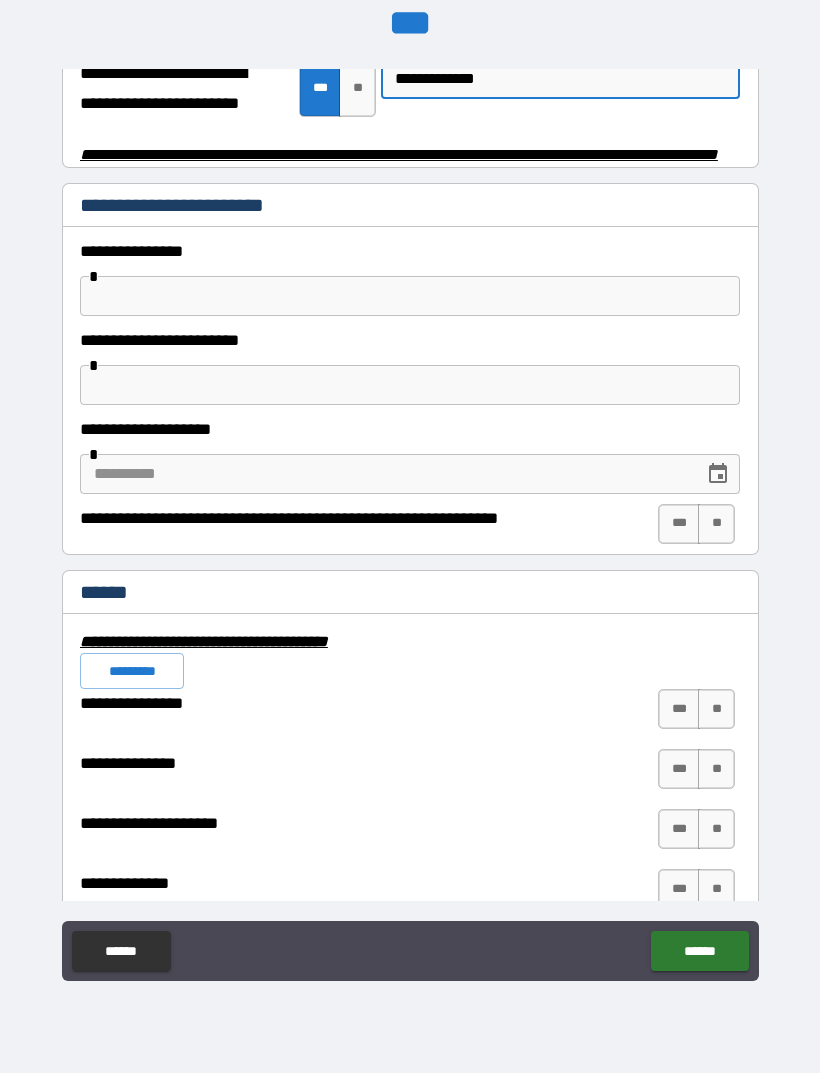 type on "**********" 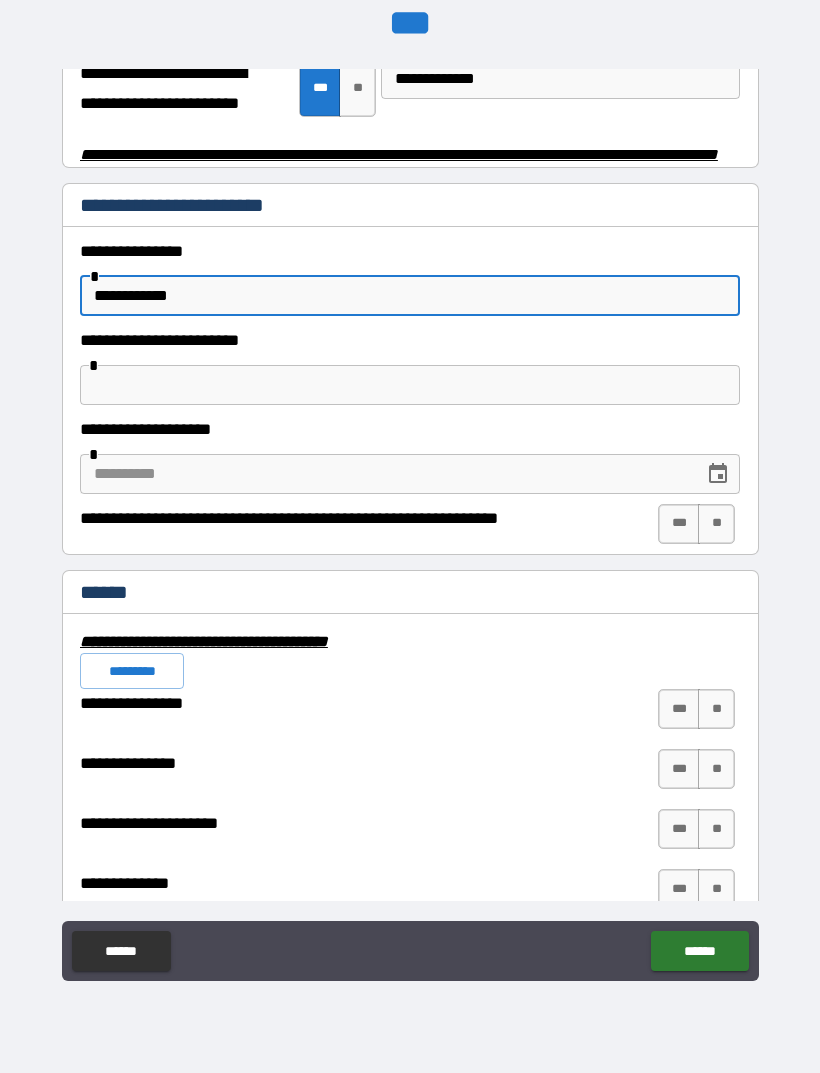 type on "**********" 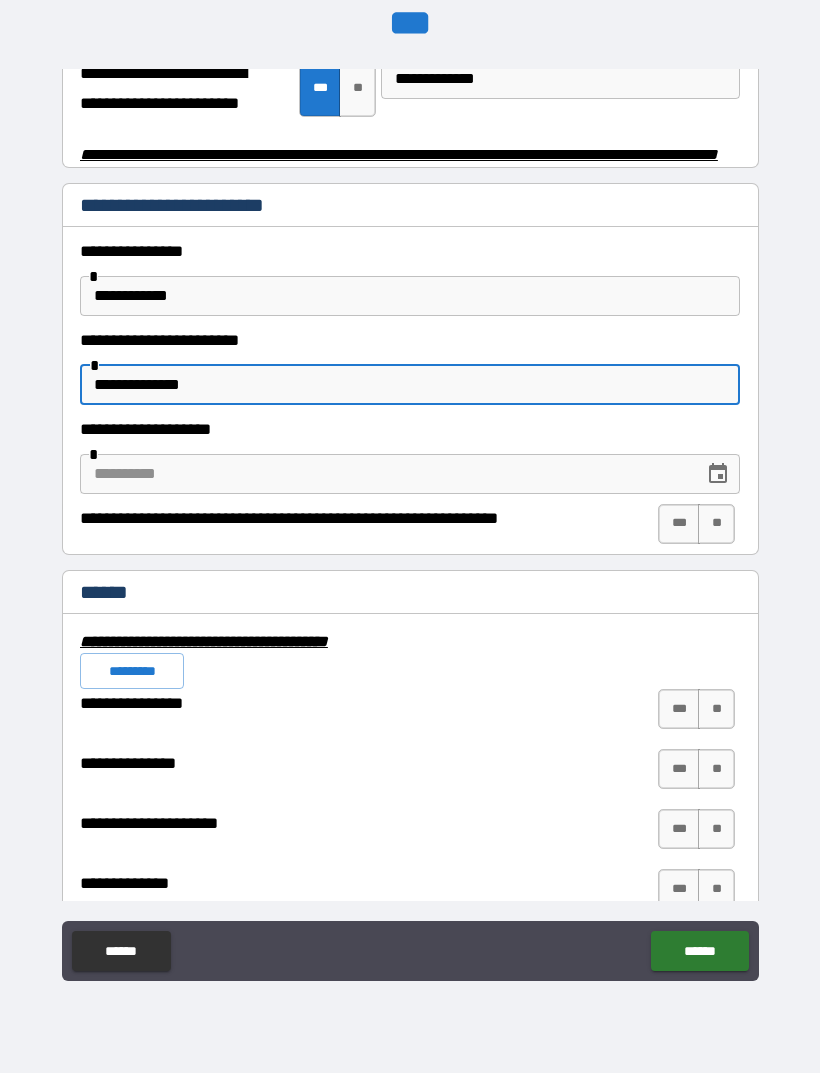 type on "**********" 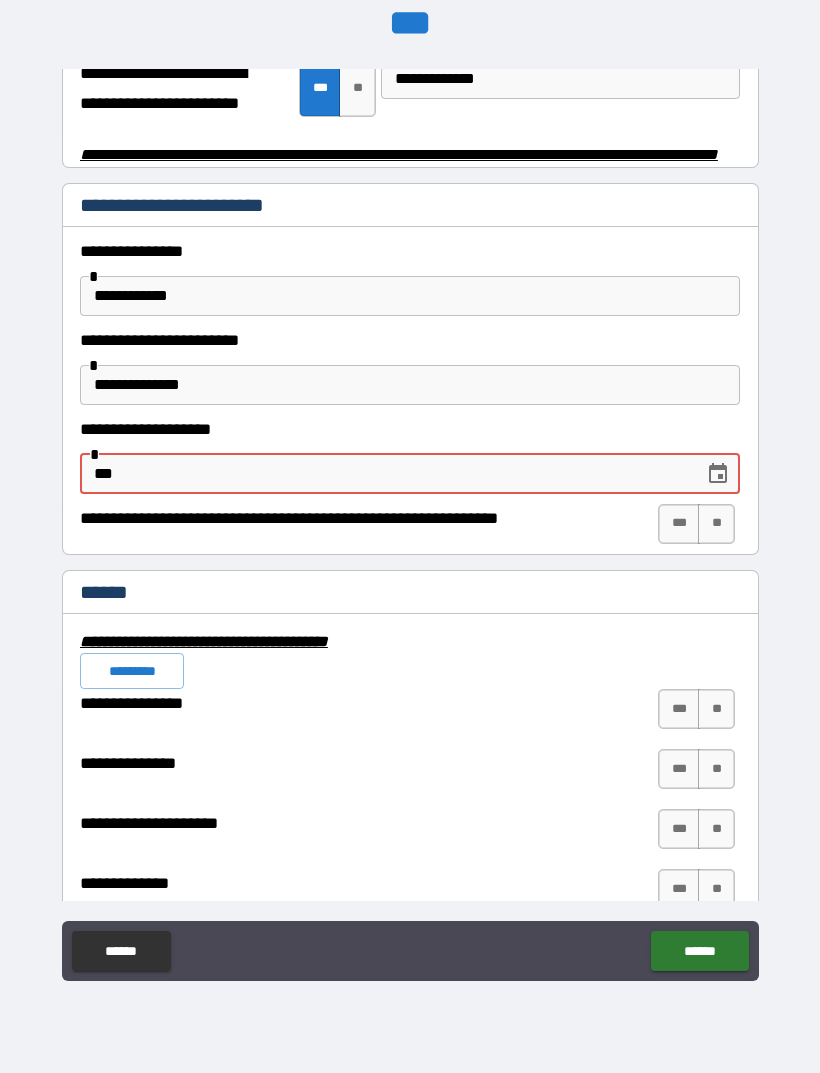 type on "*" 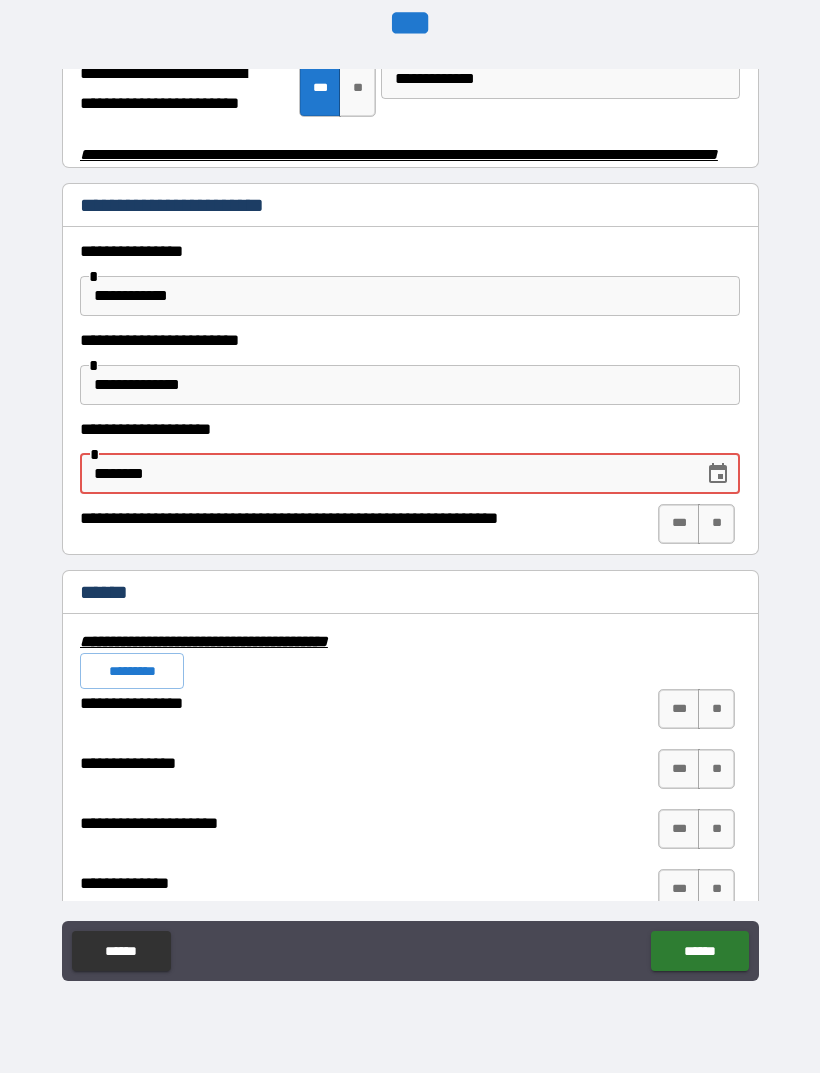 type on "********" 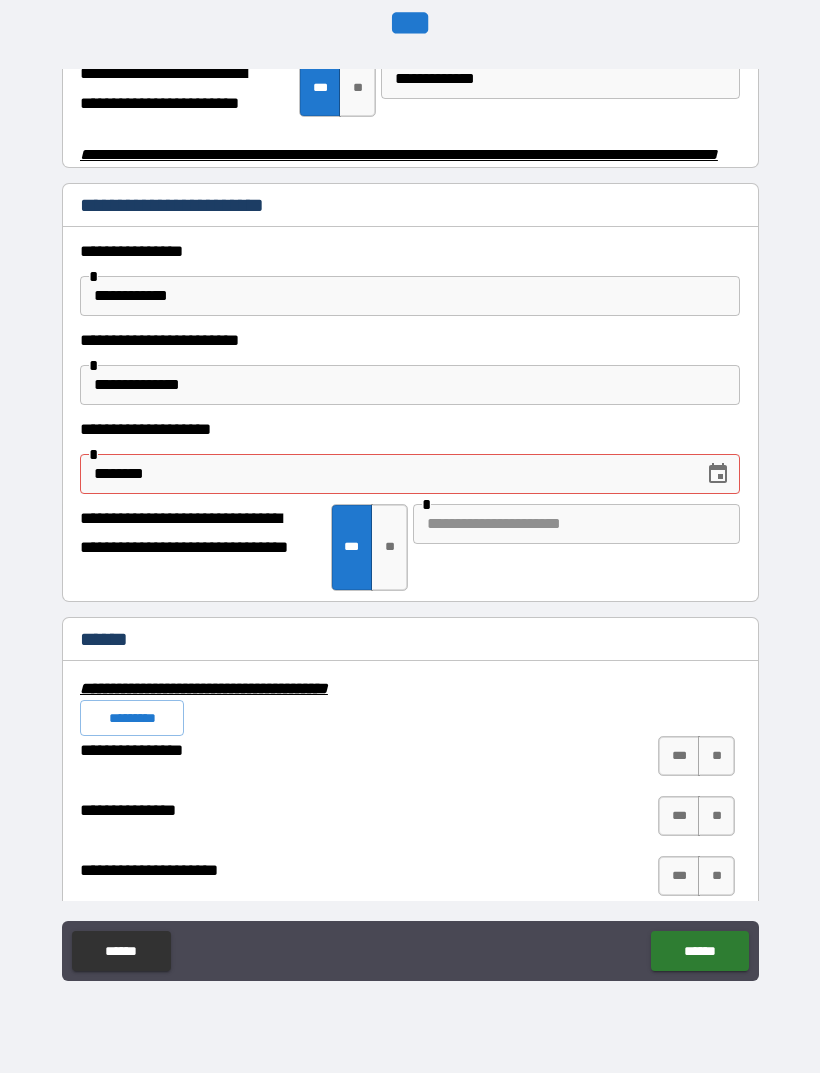 click at bounding box center (576, 524) 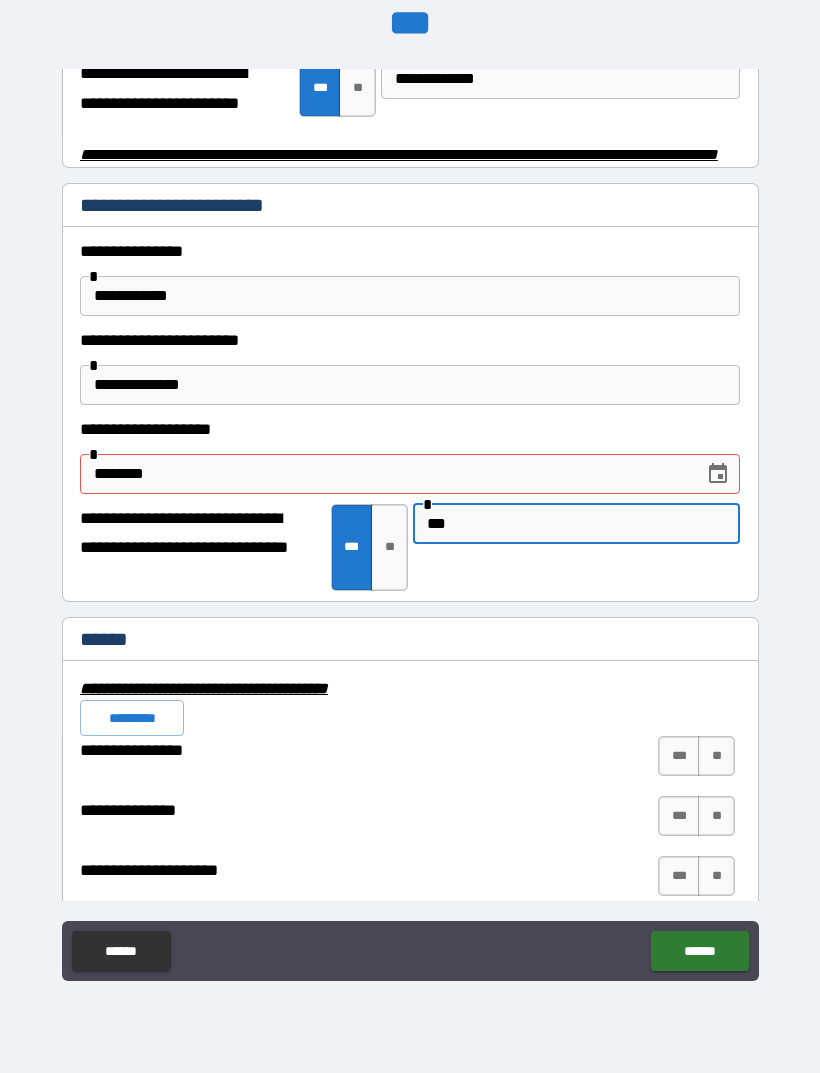 type on "*" 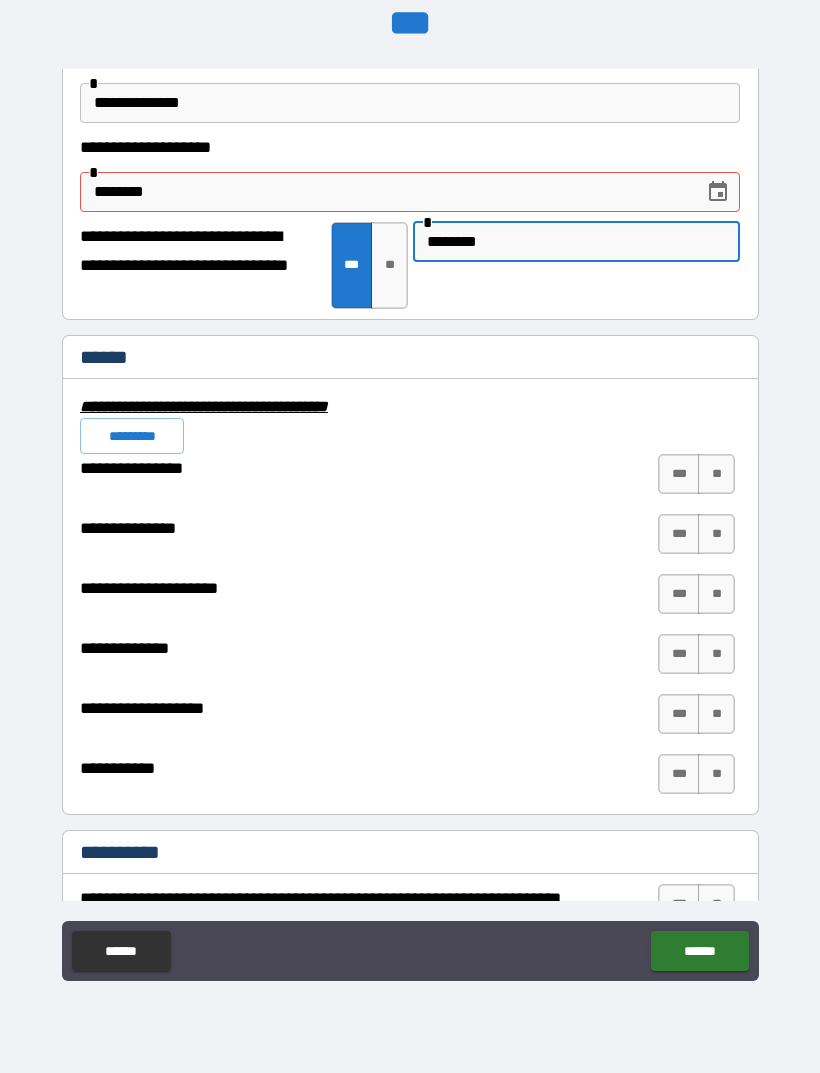 scroll, scrollTop: 4526, scrollLeft: 0, axis: vertical 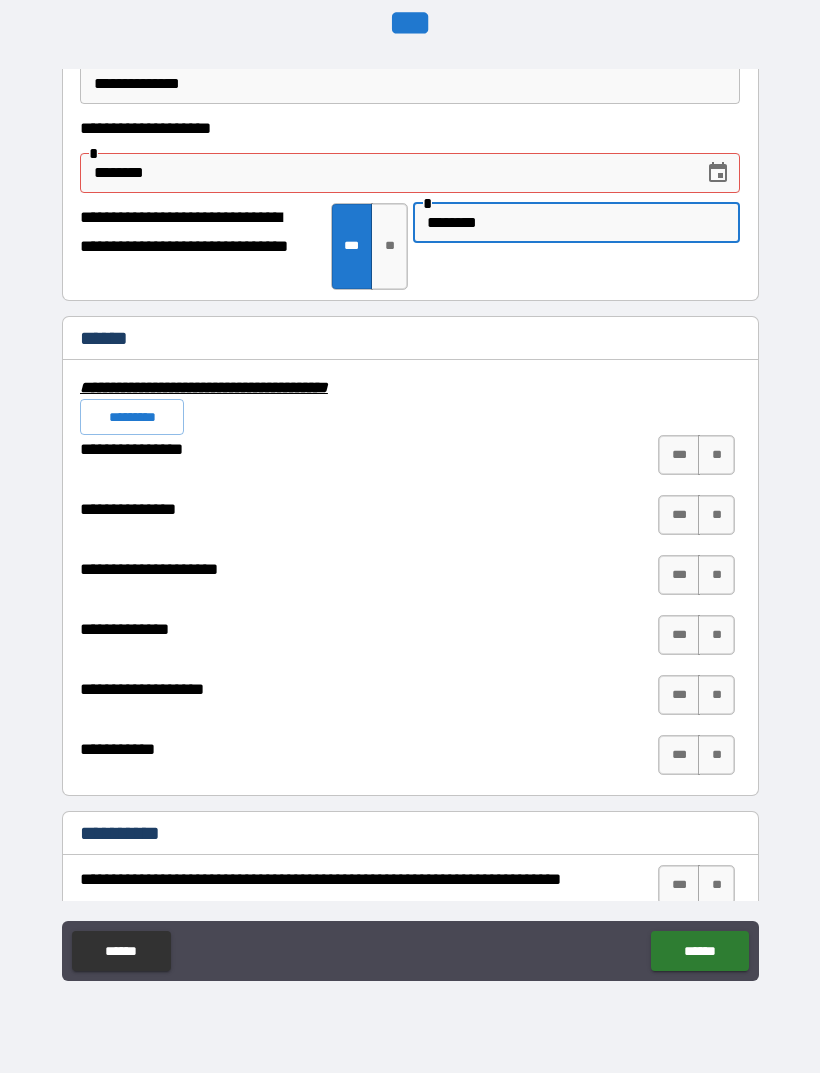 type on "*******" 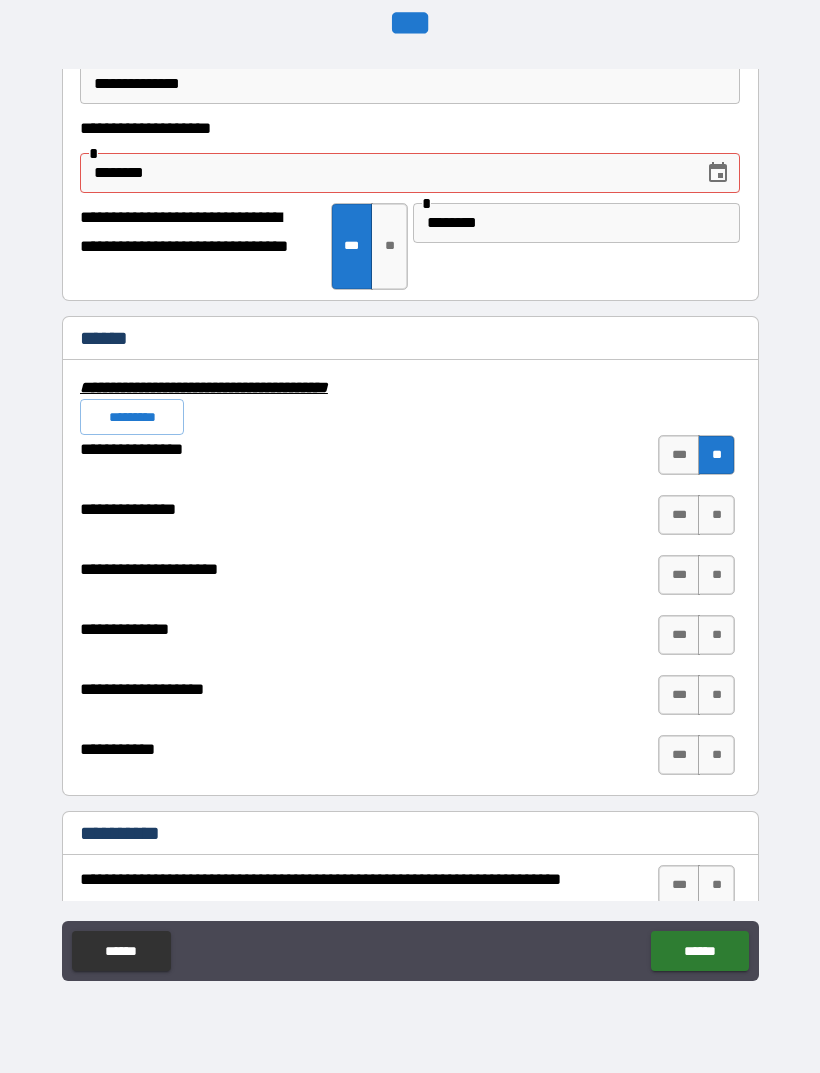 click on "**" at bounding box center [716, 515] 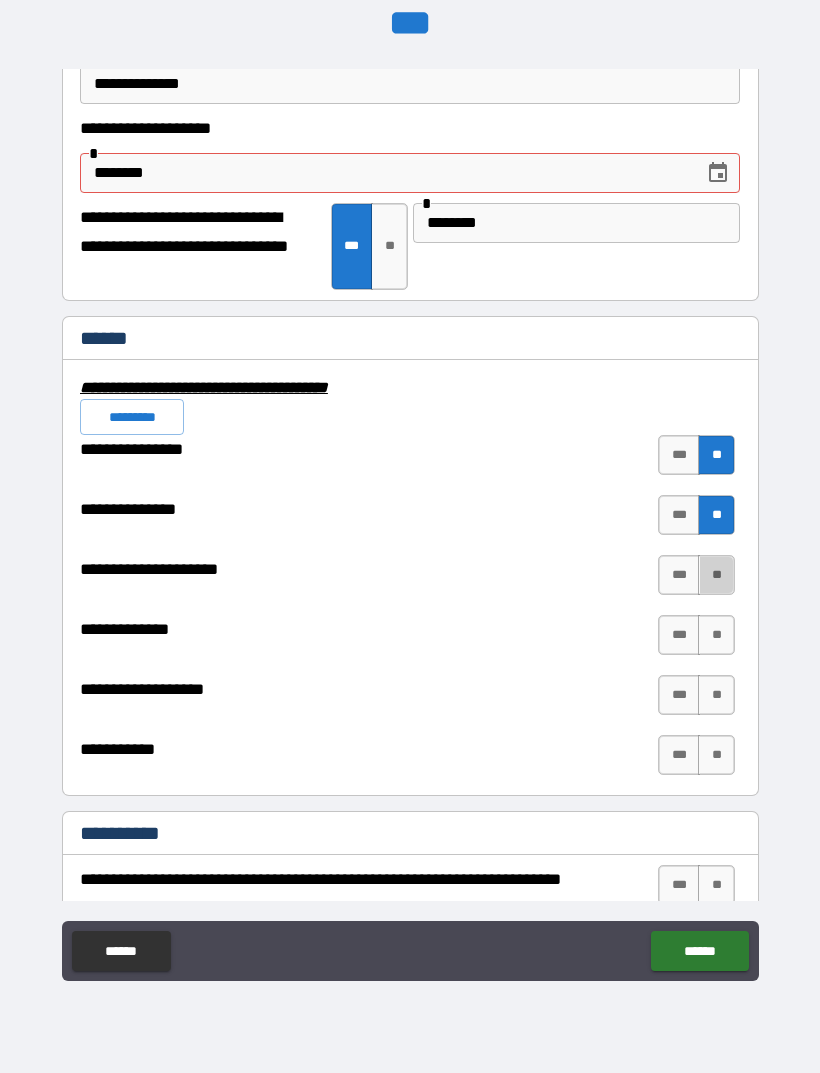 click on "**" at bounding box center [716, 575] 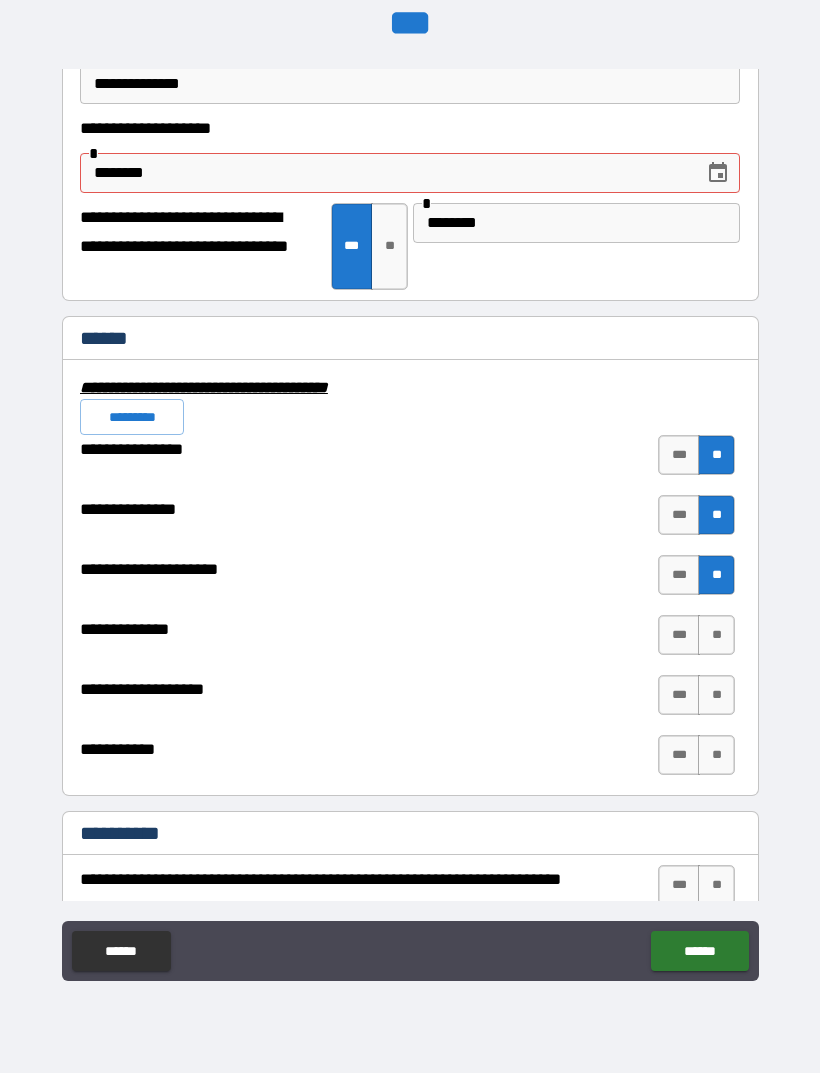 click on "**" at bounding box center [716, 635] 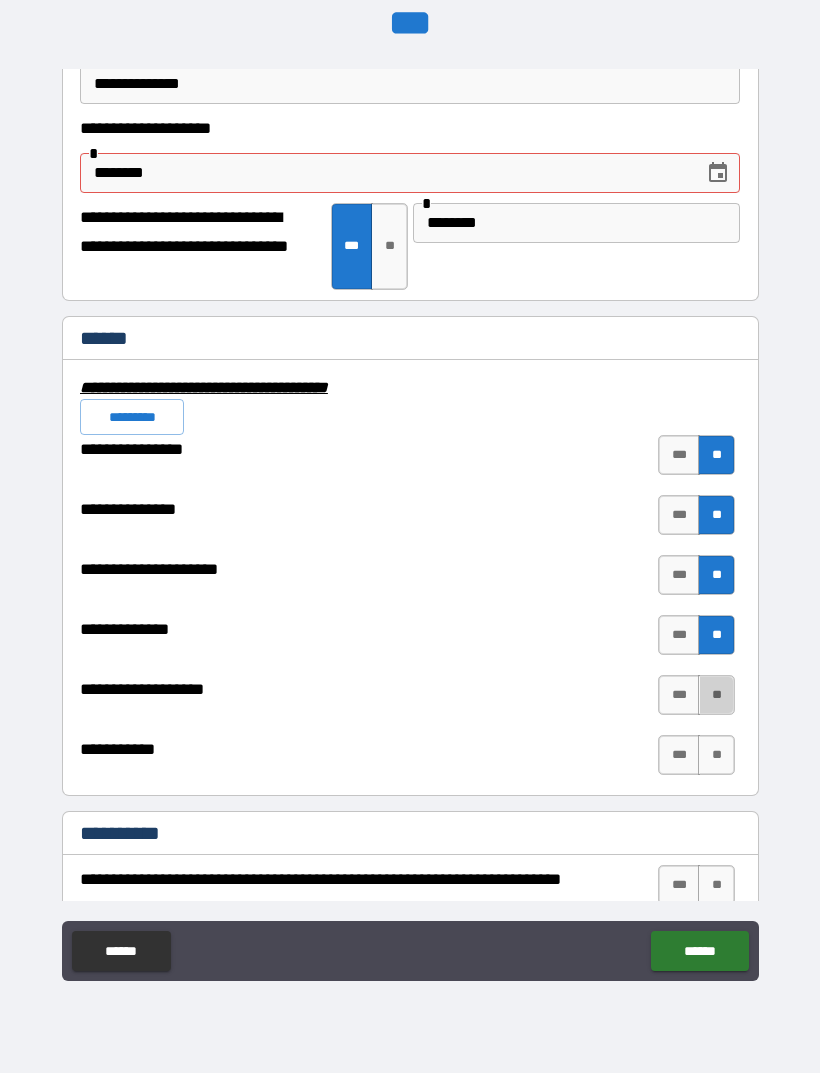 click on "**" at bounding box center (716, 695) 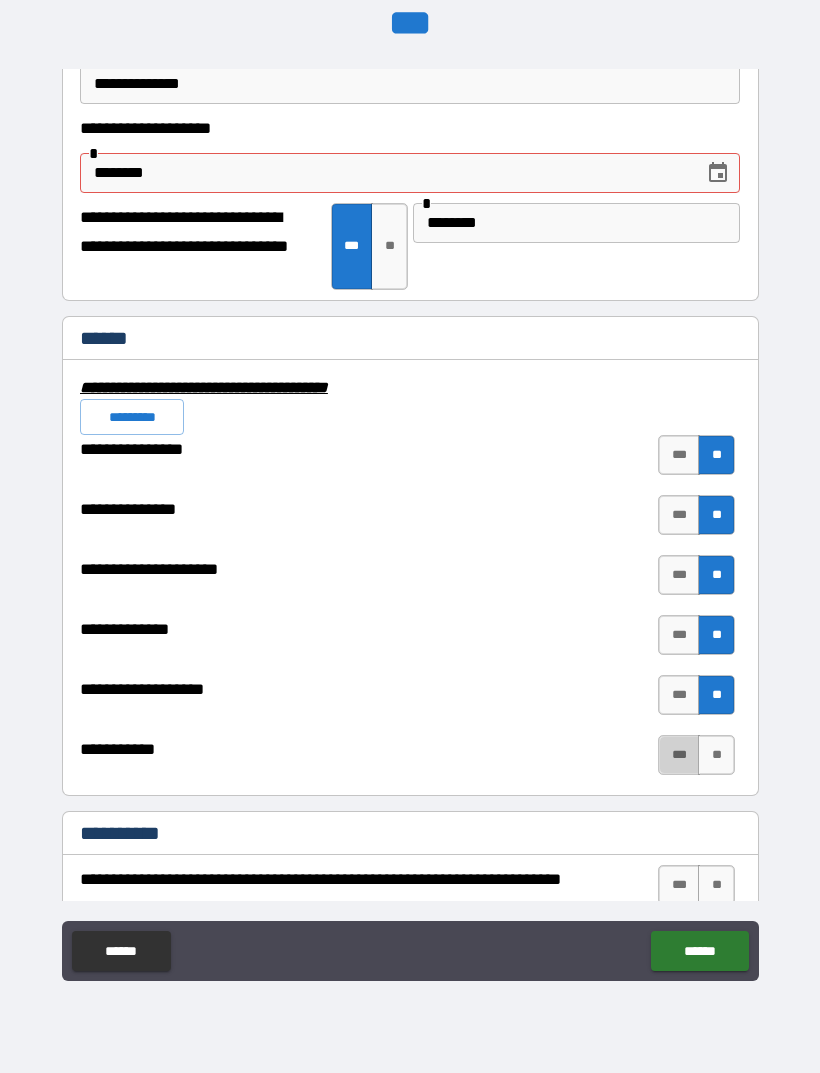 click on "***" at bounding box center (679, 755) 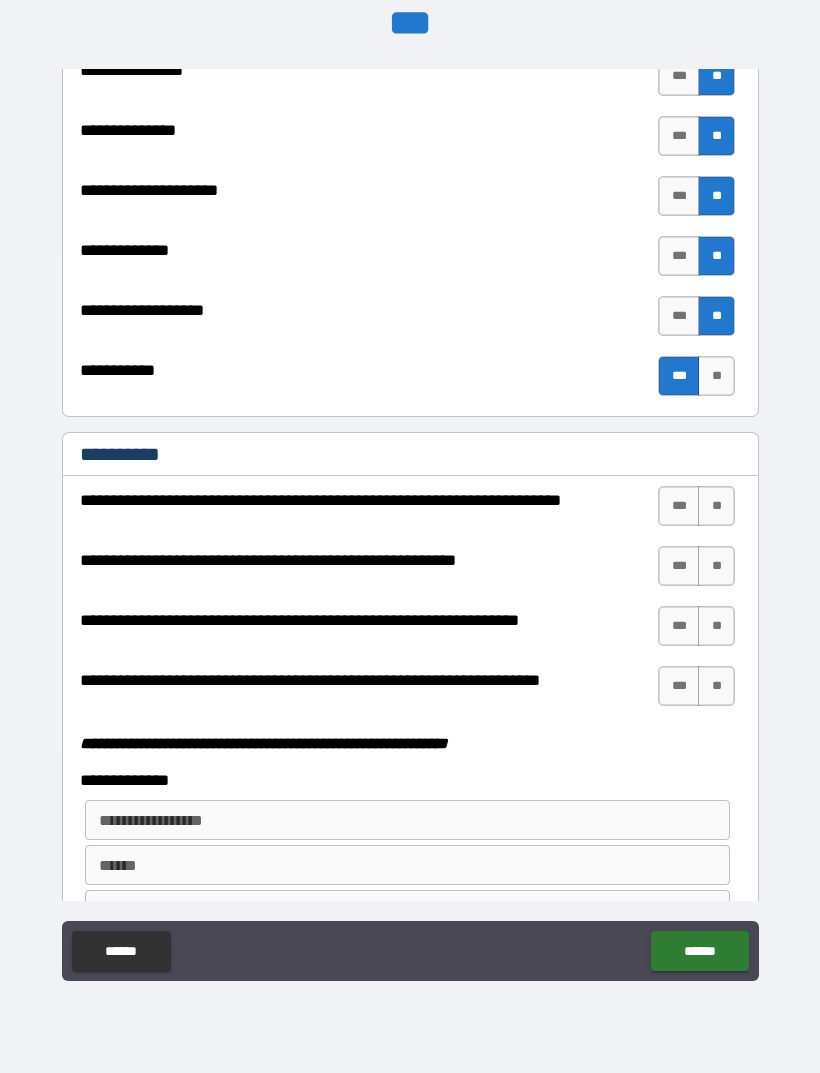 scroll, scrollTop: 4909, scrollLeft: 0, axis: vertical 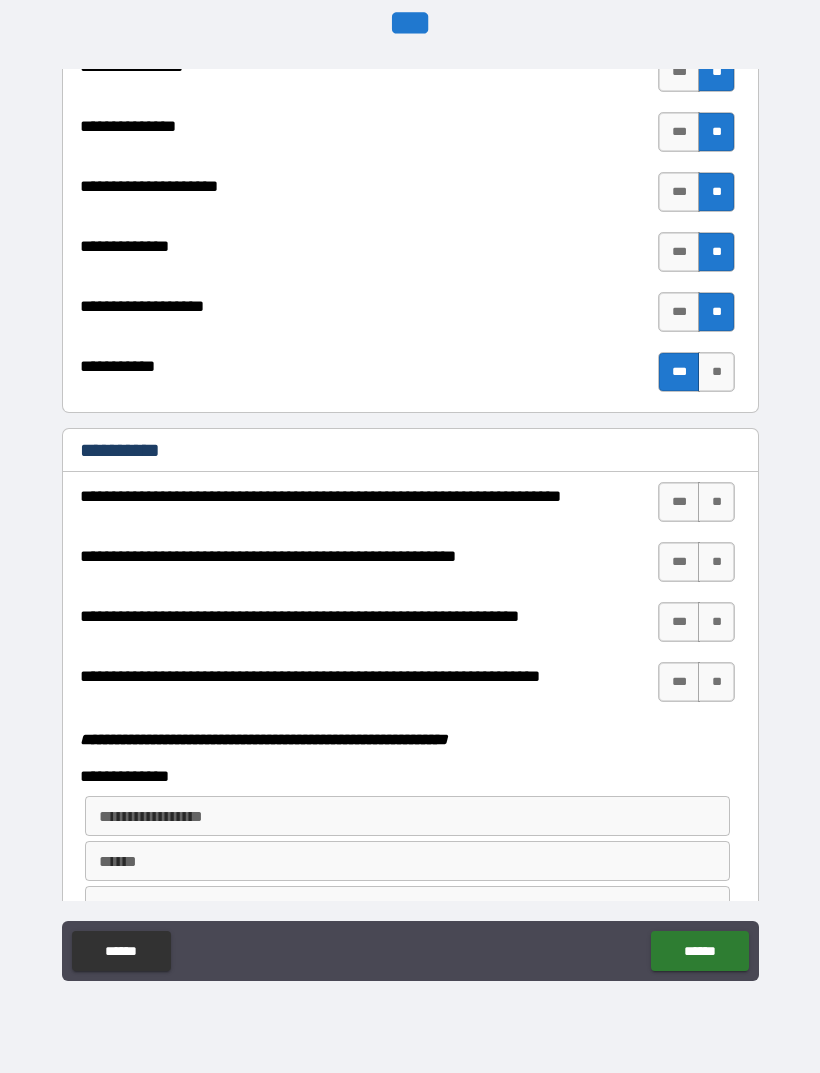 click on "***" at bounding box center (679, 502) 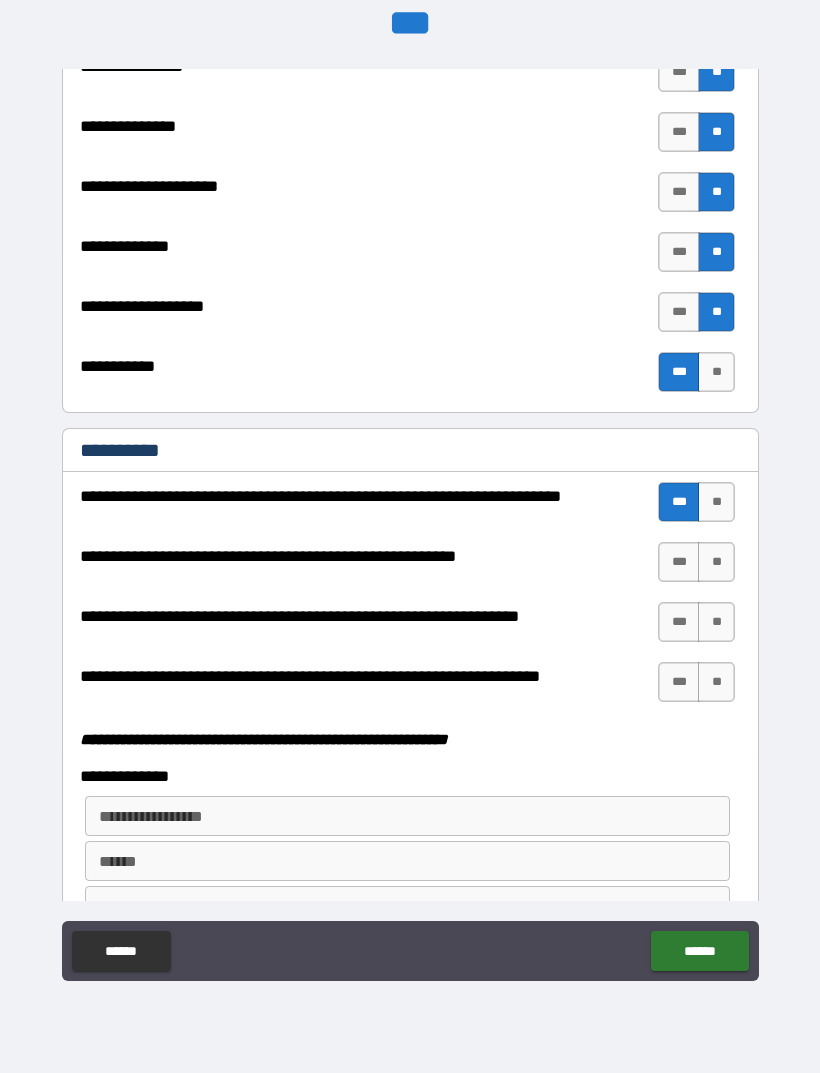 click on "**" at bounding box center (716, 562) 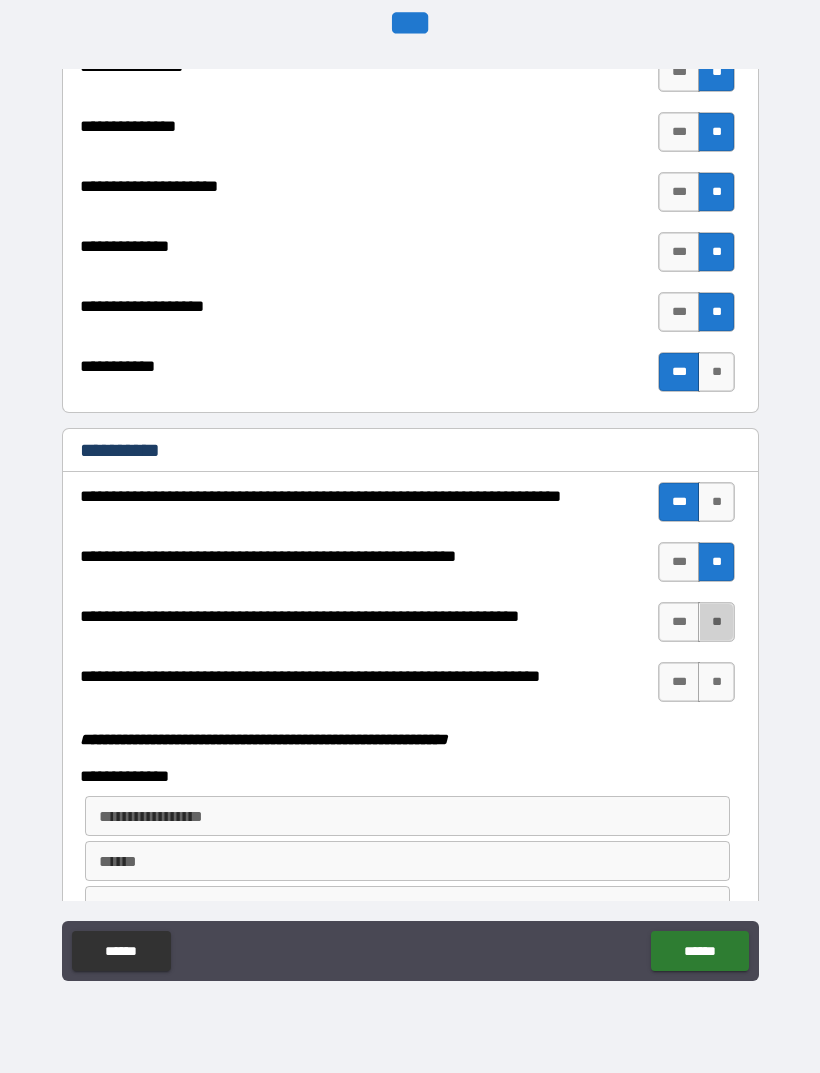 click on "**" at bounding box center (716, 622) 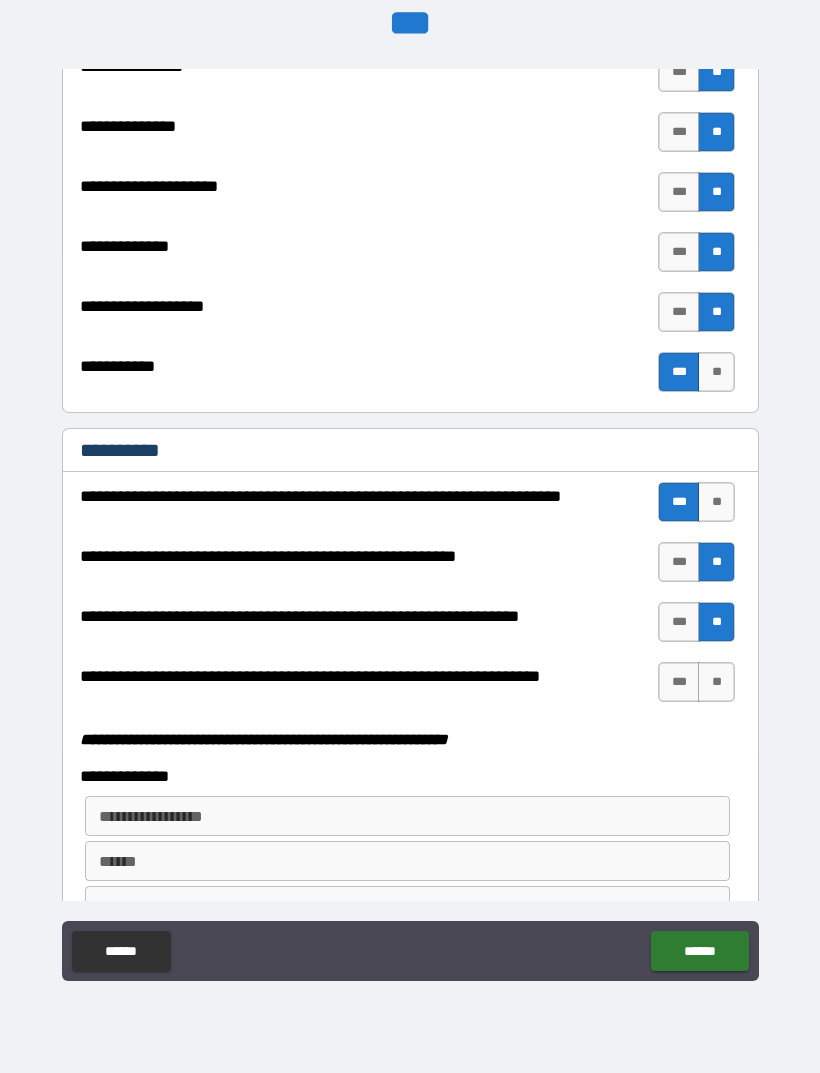 click on "***" at bounding box center (679, 682) 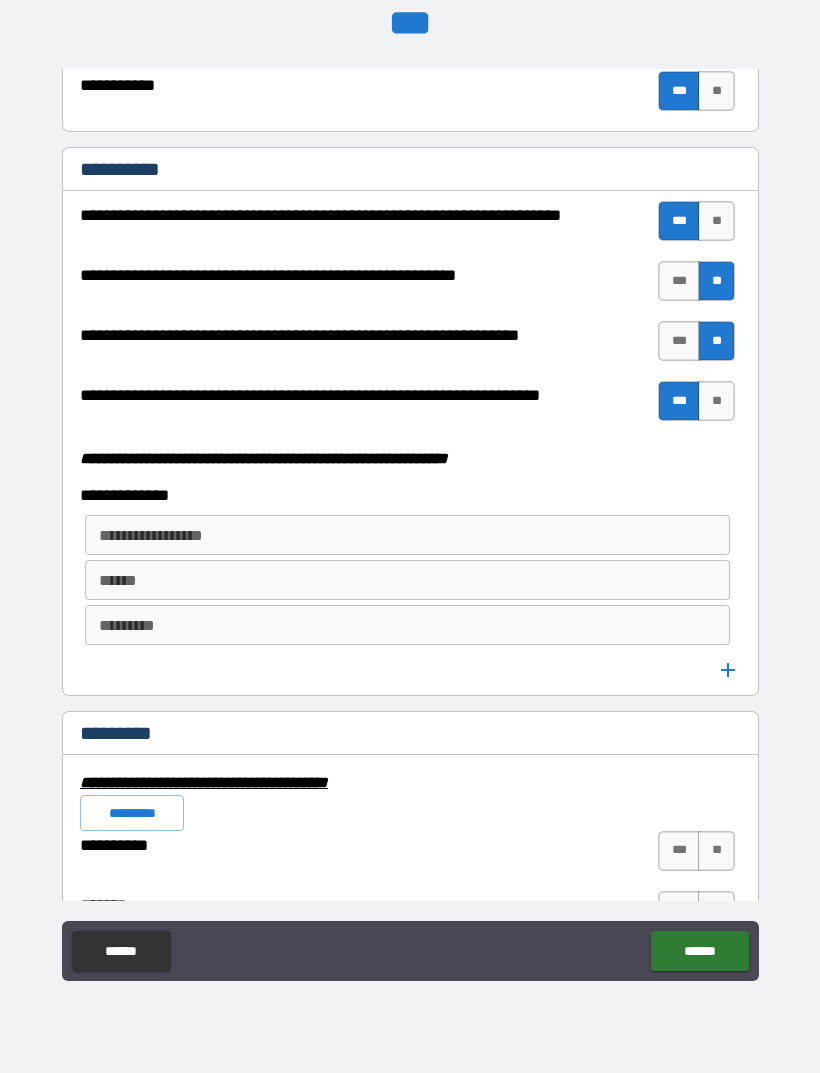 scroll, scrollTop: 5195, scrollLeft: 0, axis: vertical 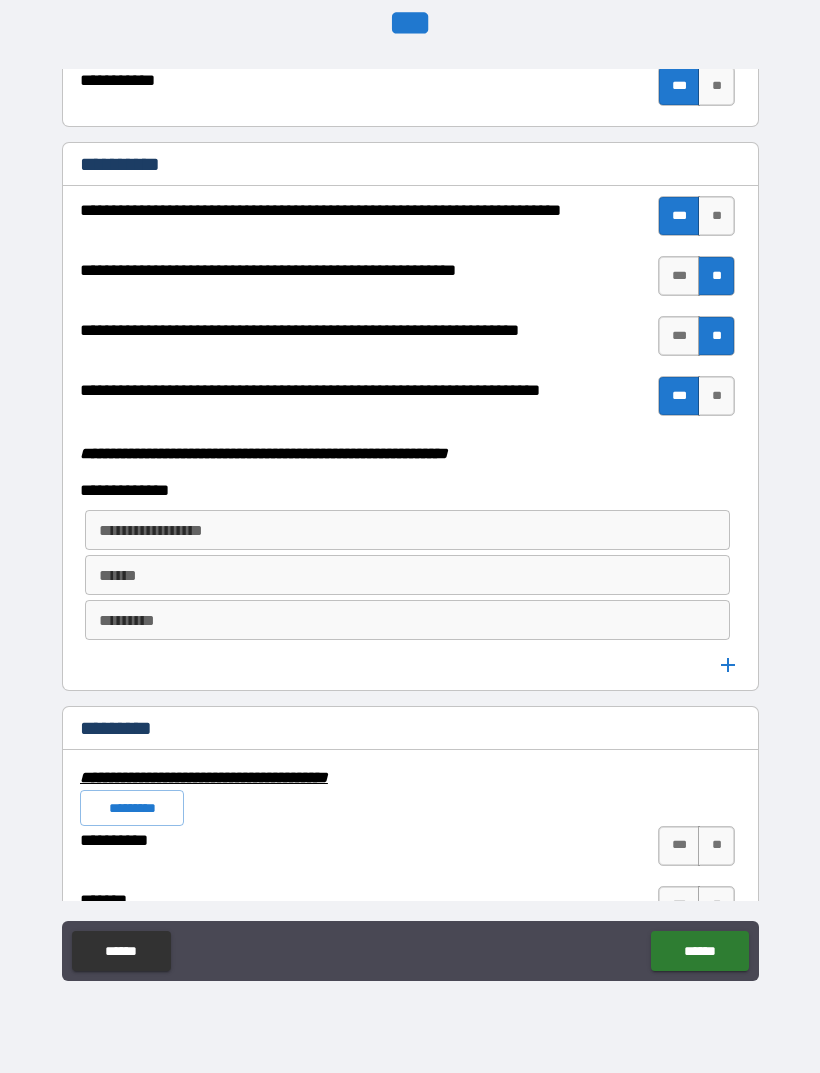 click on "**********" at bounding box center [407, 530] 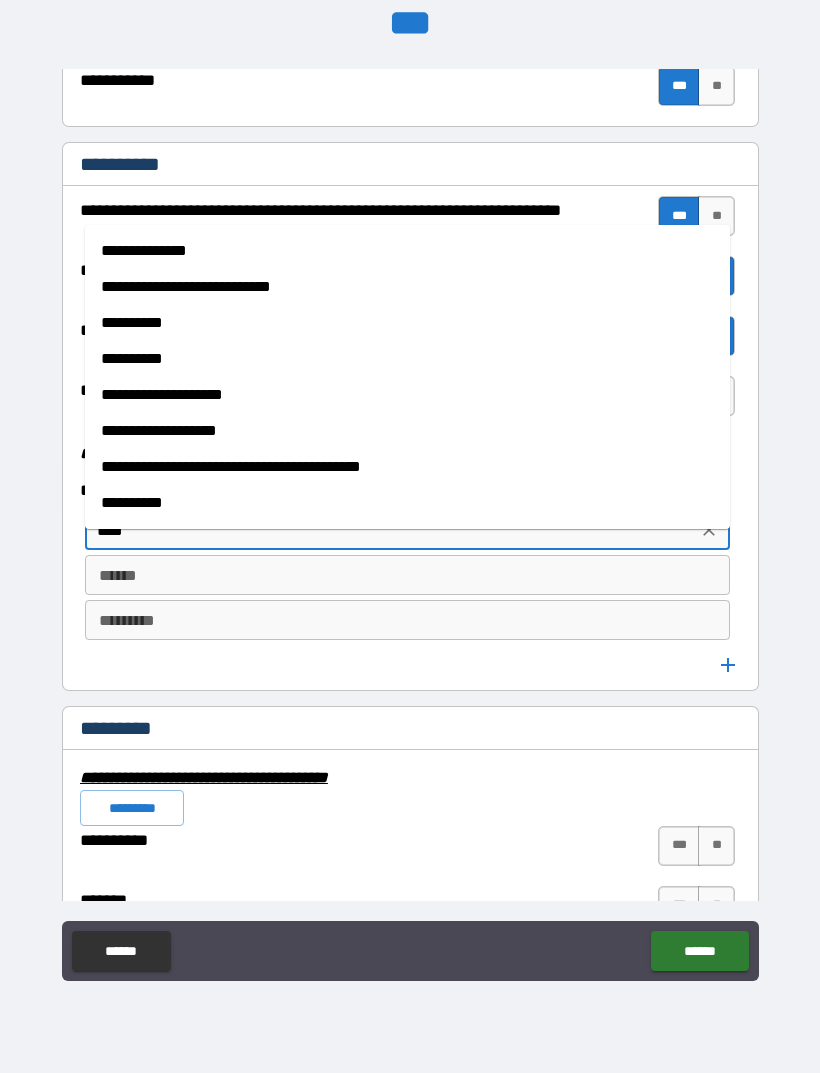 click on "**********" at bounding box center [407, 431] 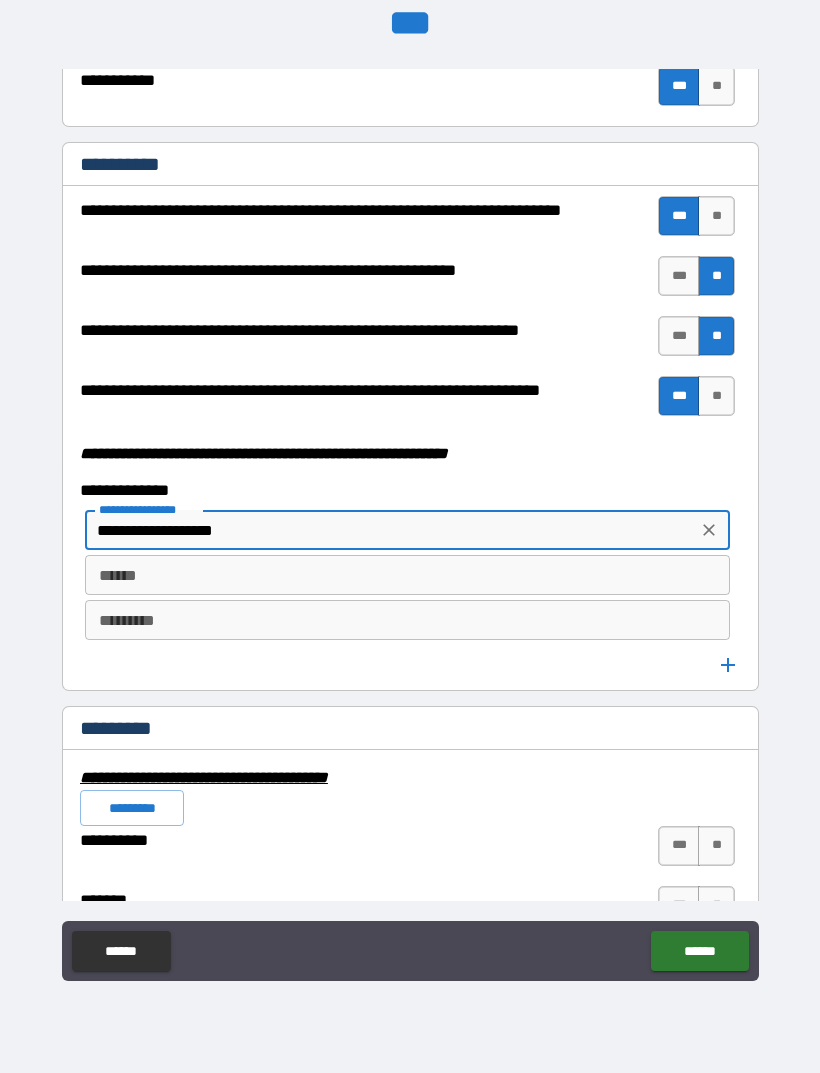 click on "****** ******" at bounding box center [407, 575] 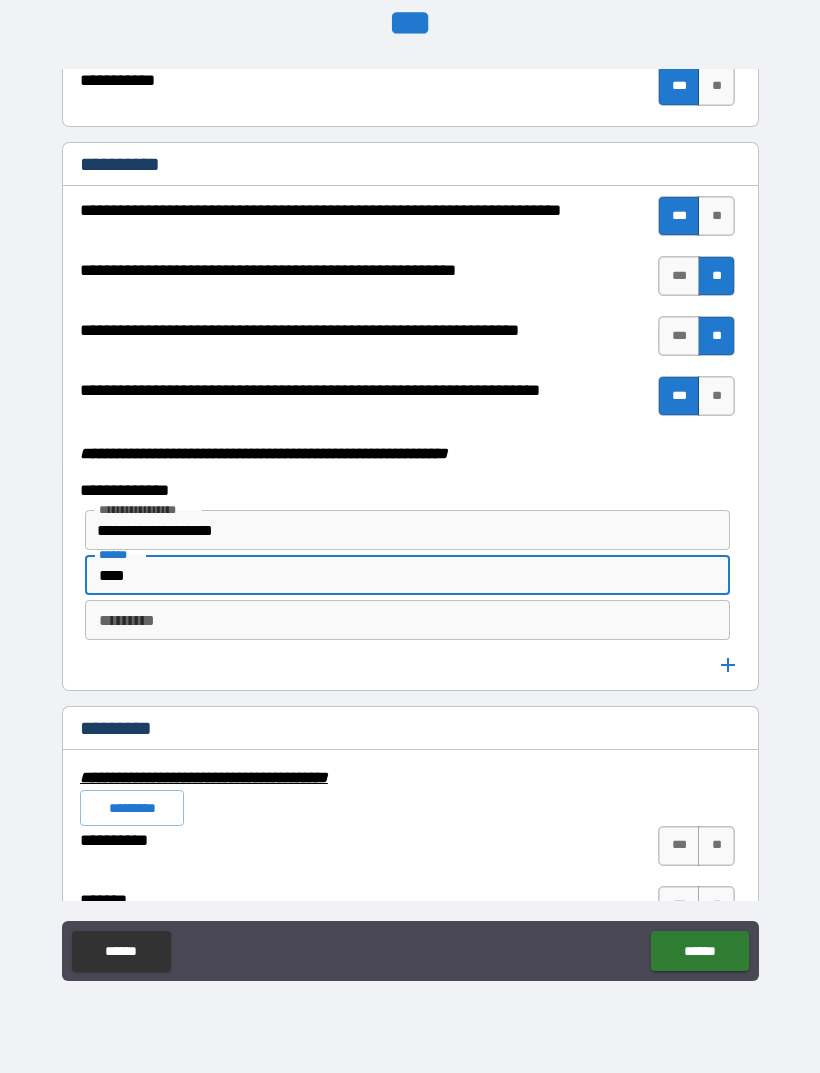 type on "****" 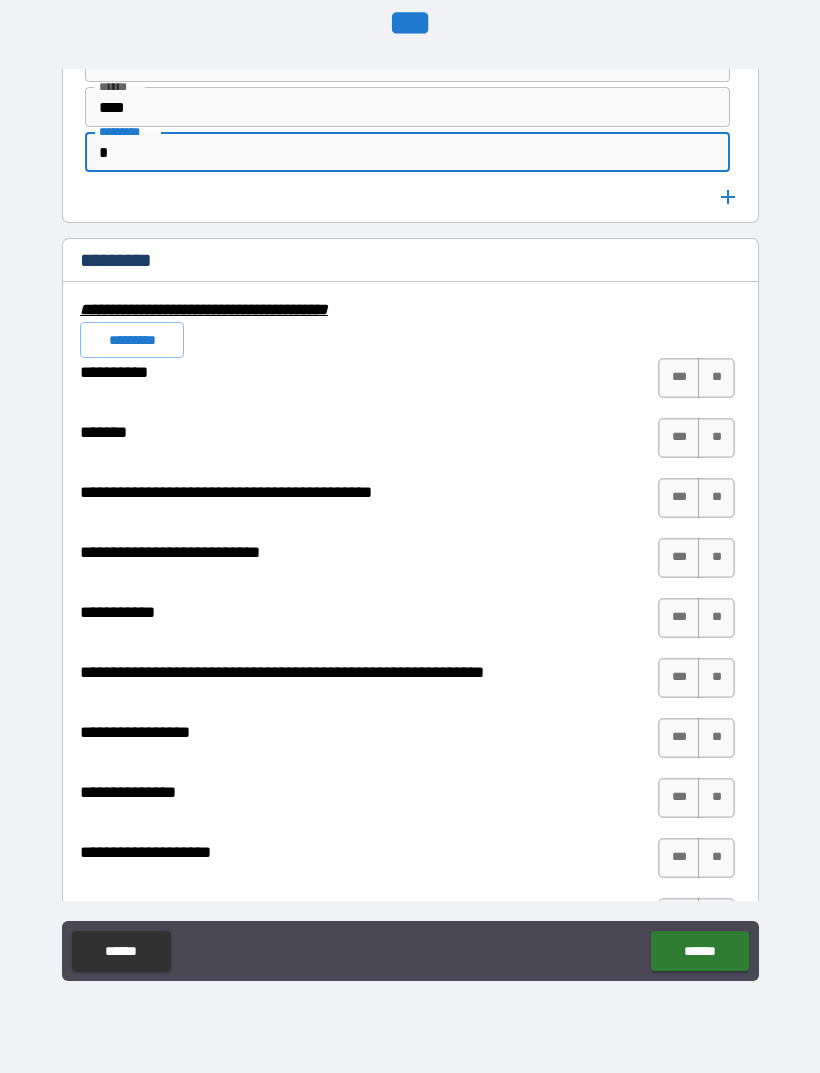 scroll, scrollTop: 5665, scrollLeft: 0, axis: vertical 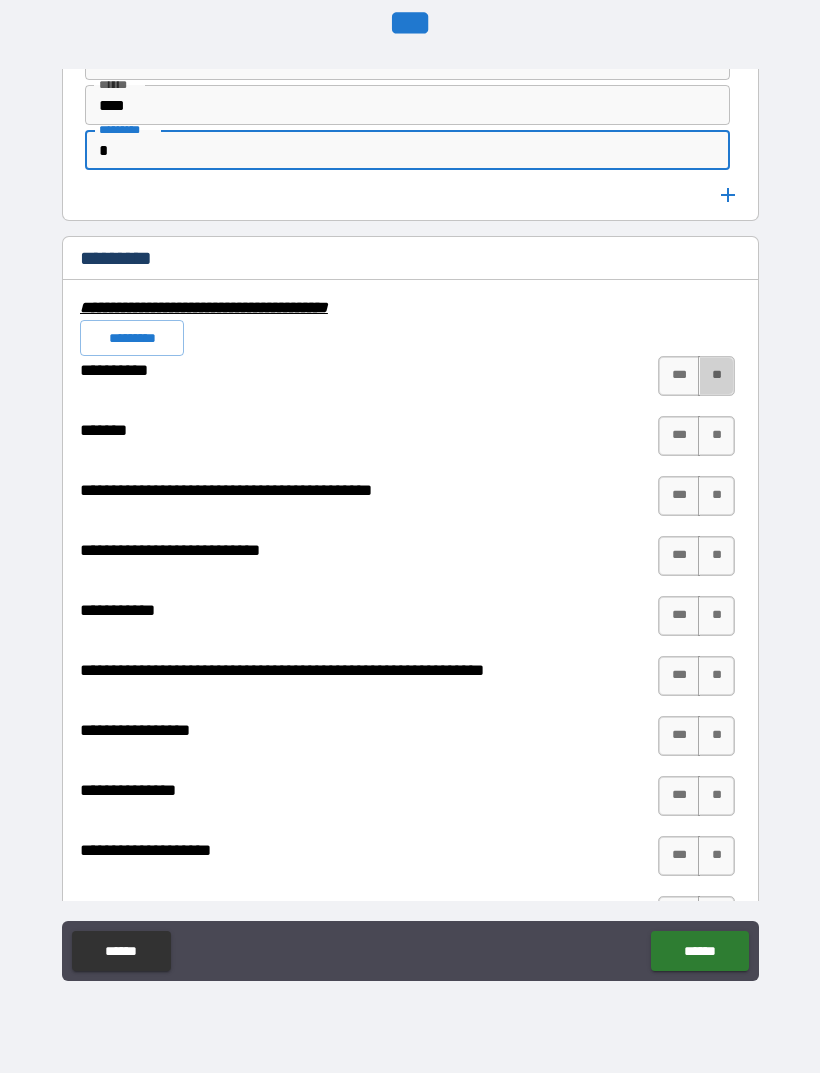 type on "*" 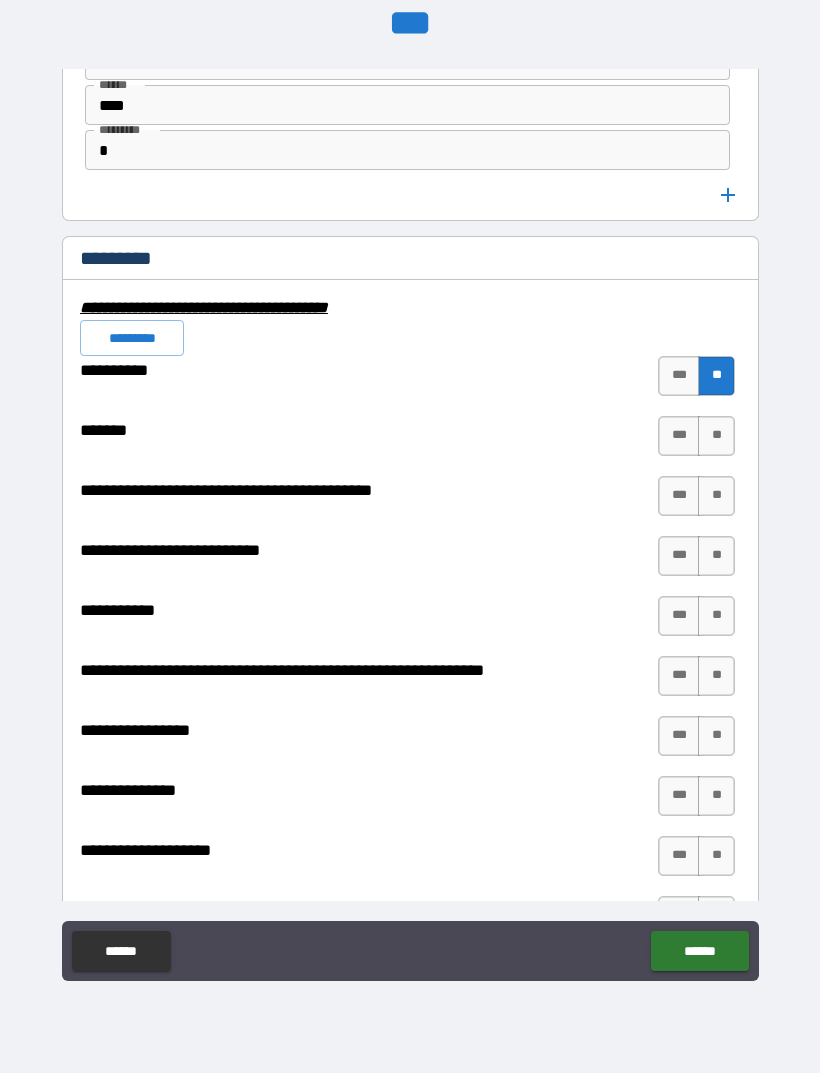 click on "**" at bounding box center [716, 436] 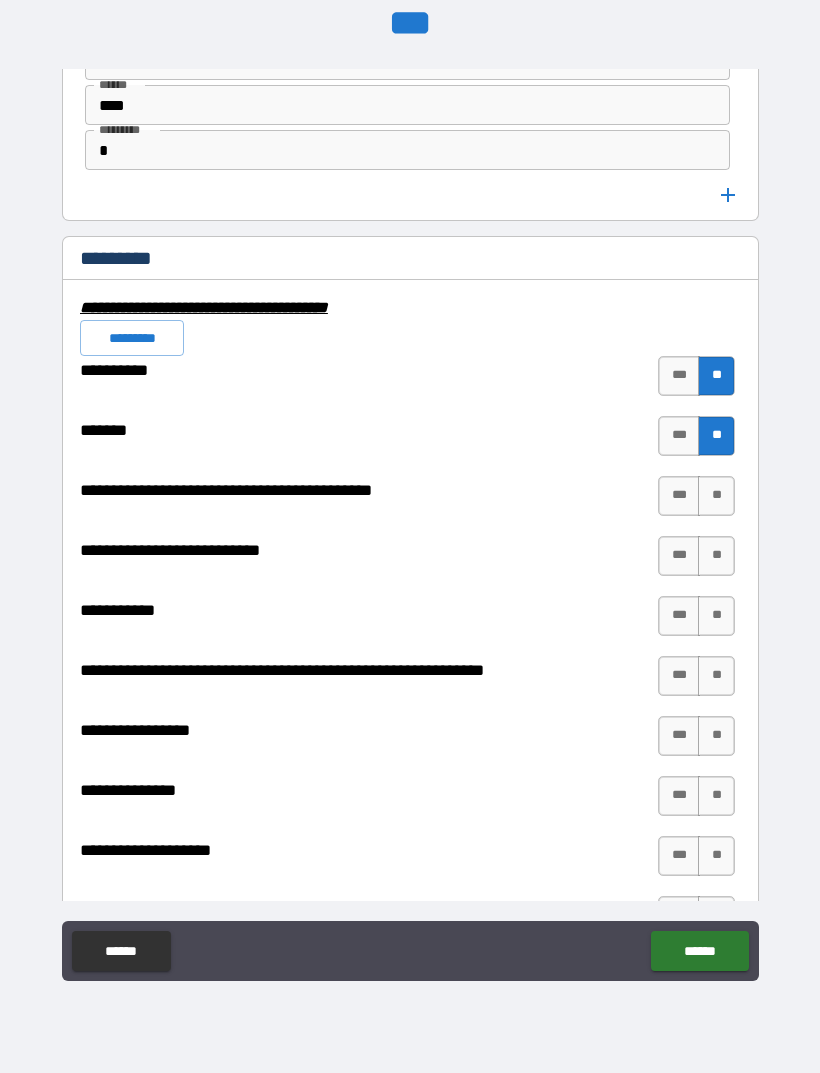 click on "**" at bounding box center (716, 496) 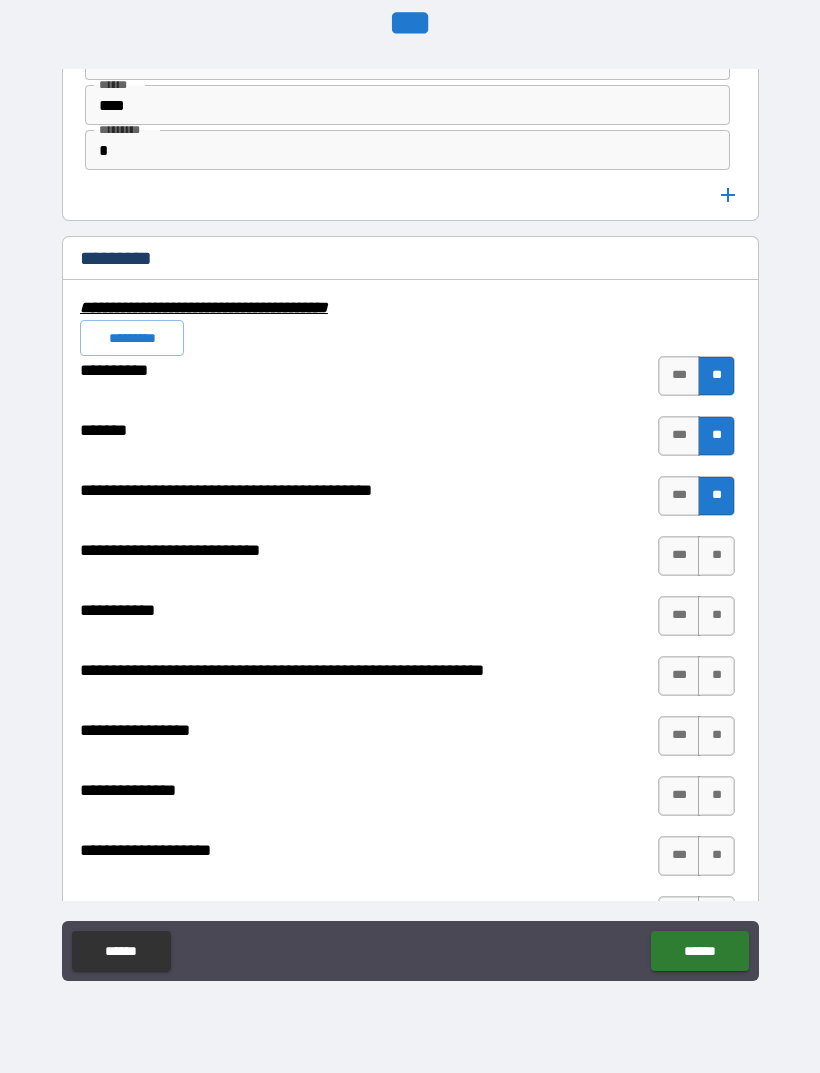 click on "**" at bounding box center (716, 556) 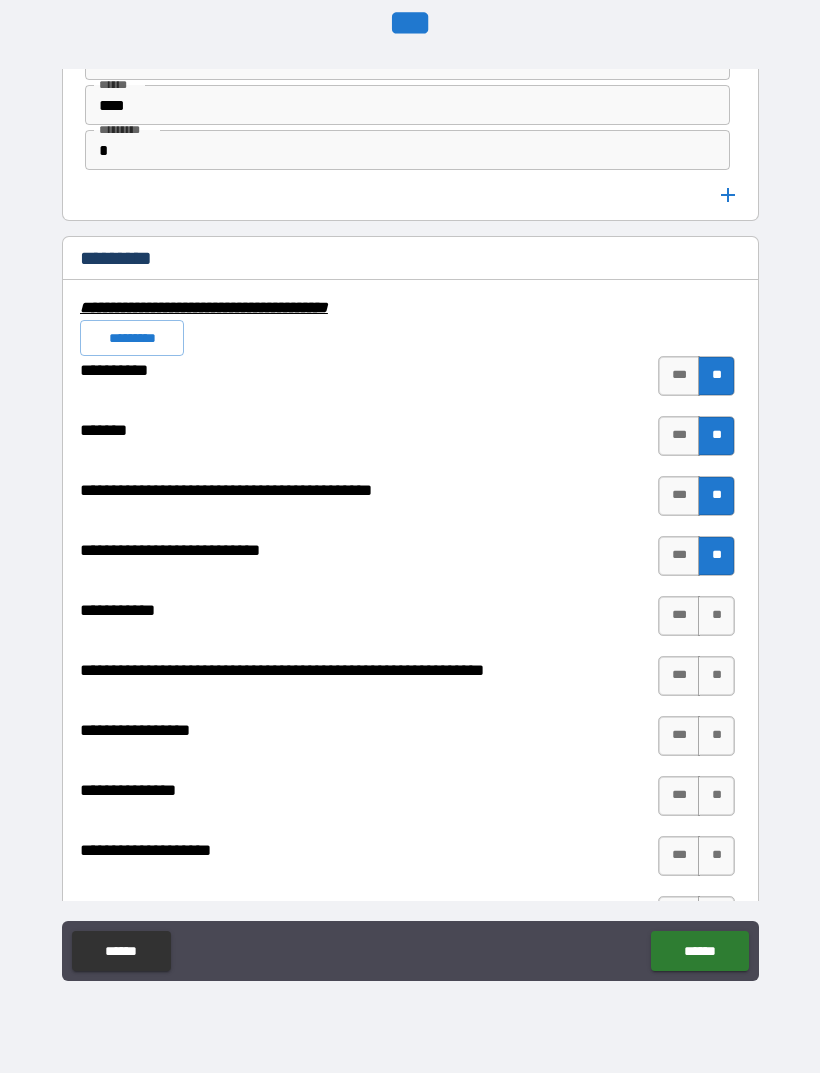 click on "**" at bounding box center [716, 616] 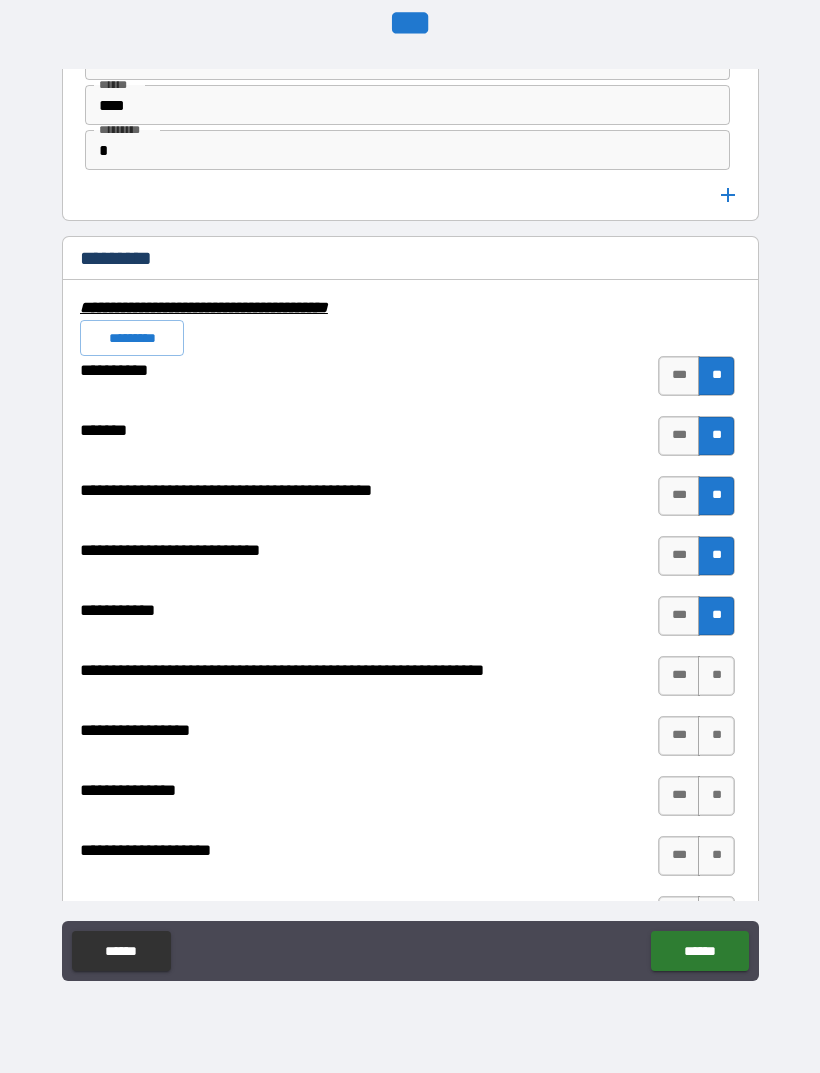 click on "**" at bounding box center [716, 676] 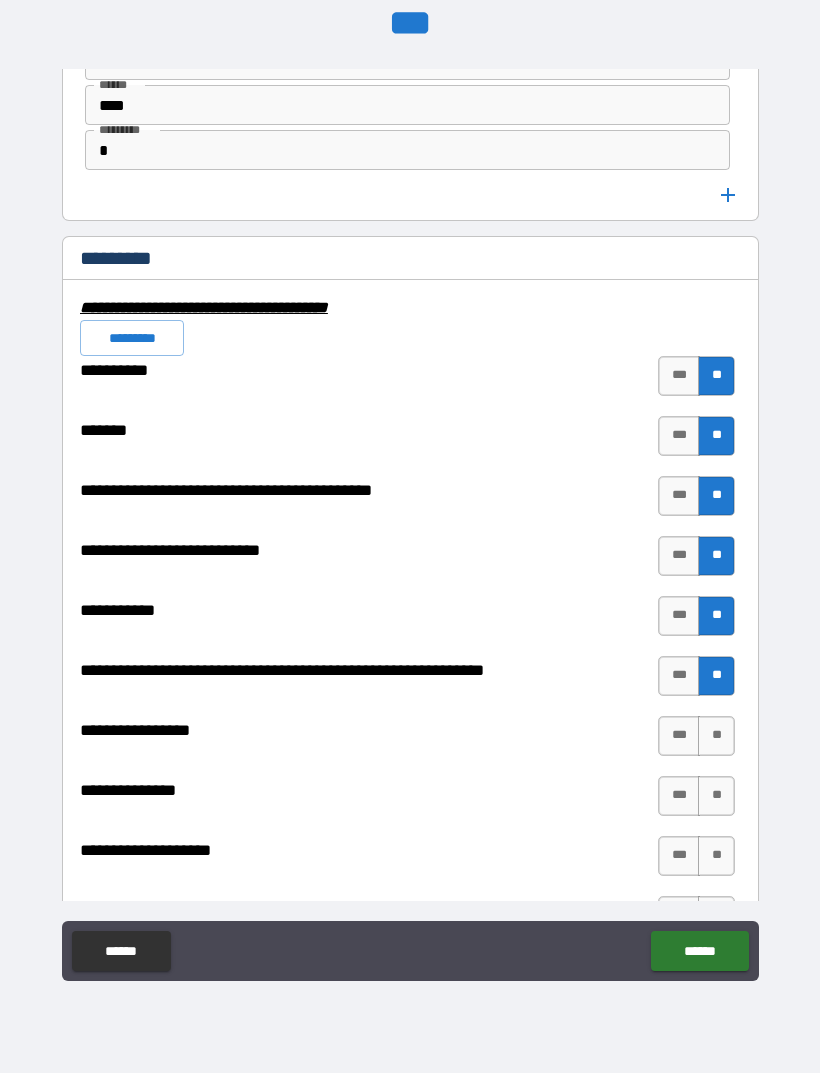 click on "**" at bounding box center [716, 736] 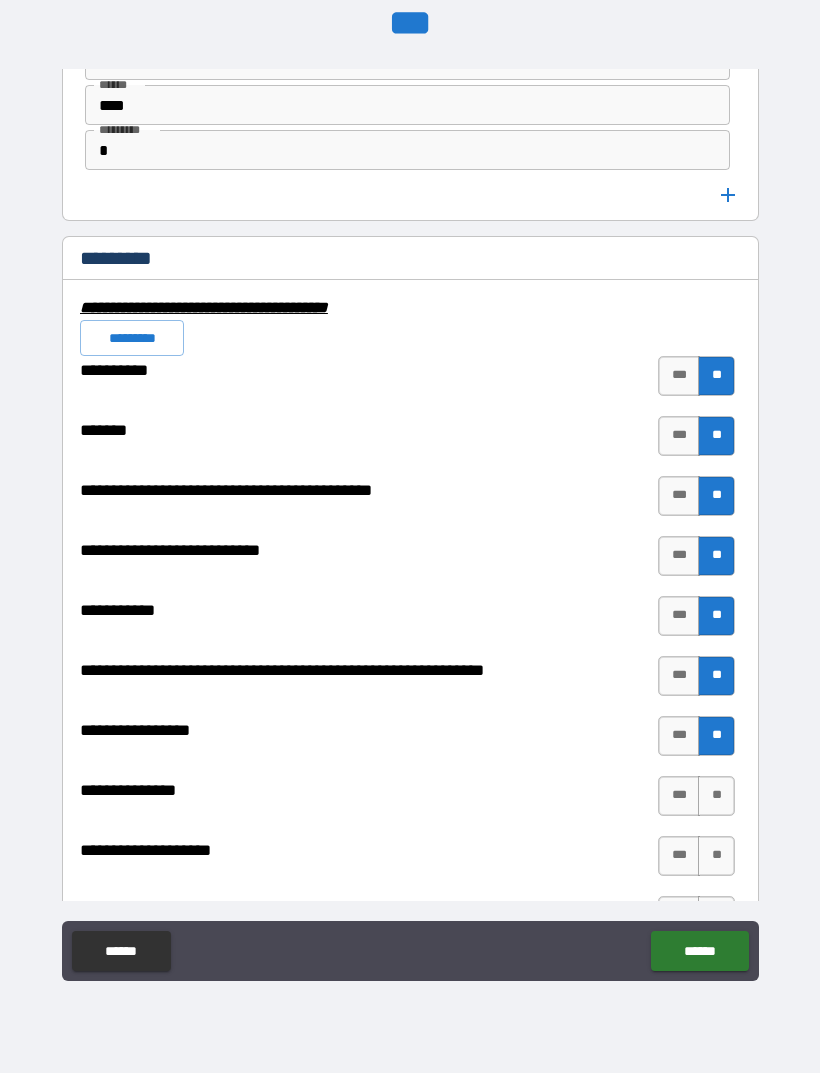 click on "**" at bounding box center [716, 796] 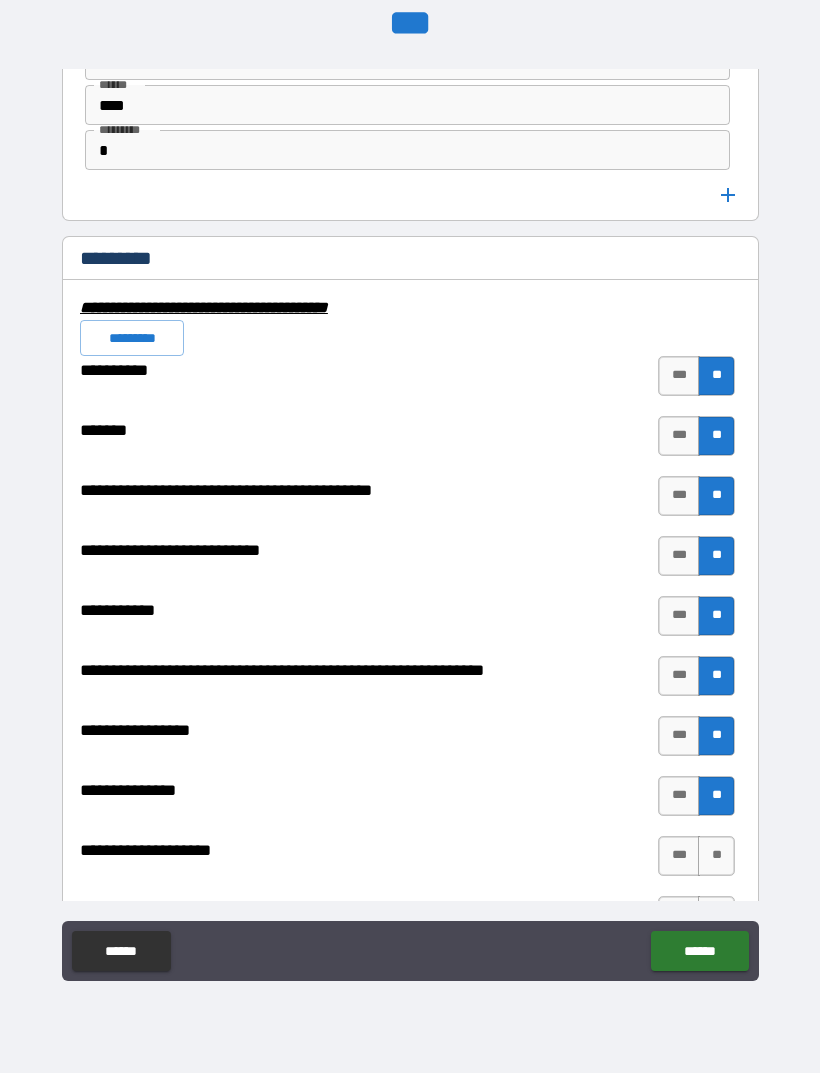 click on "**" at bounding box center [716, 856] 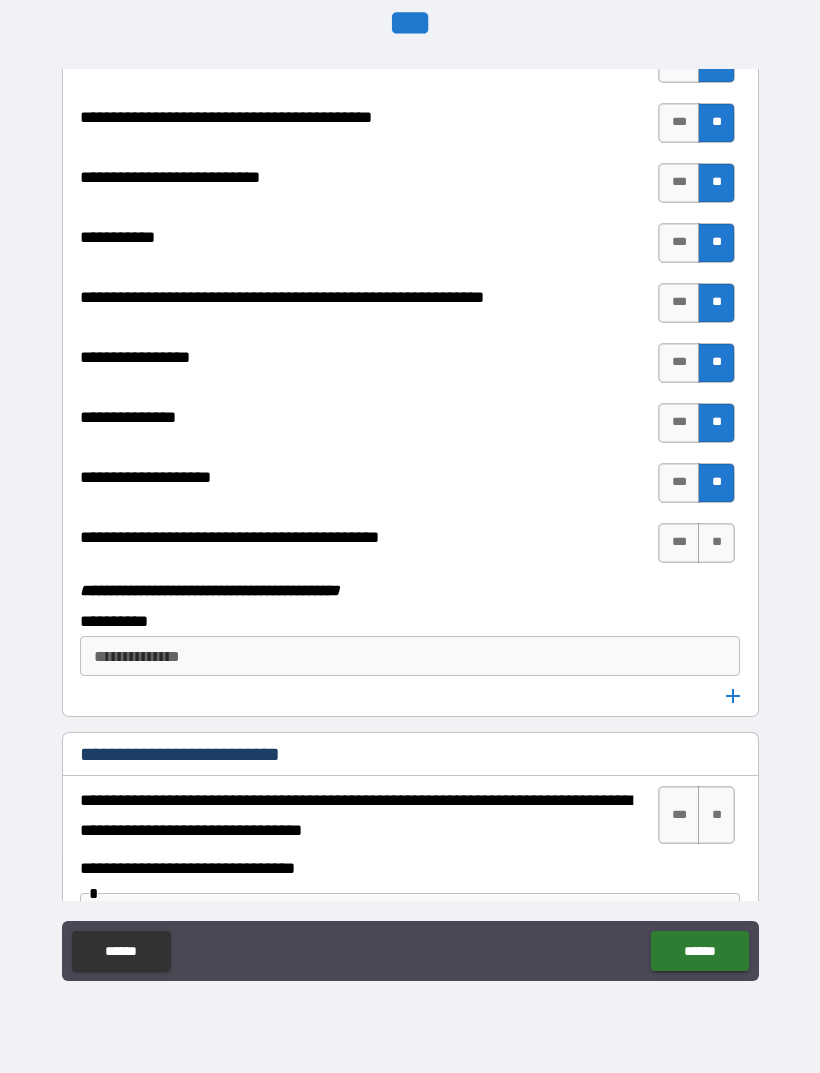 scroll, scrollTop: 6037, scrollLeft: 0, axis: vertical 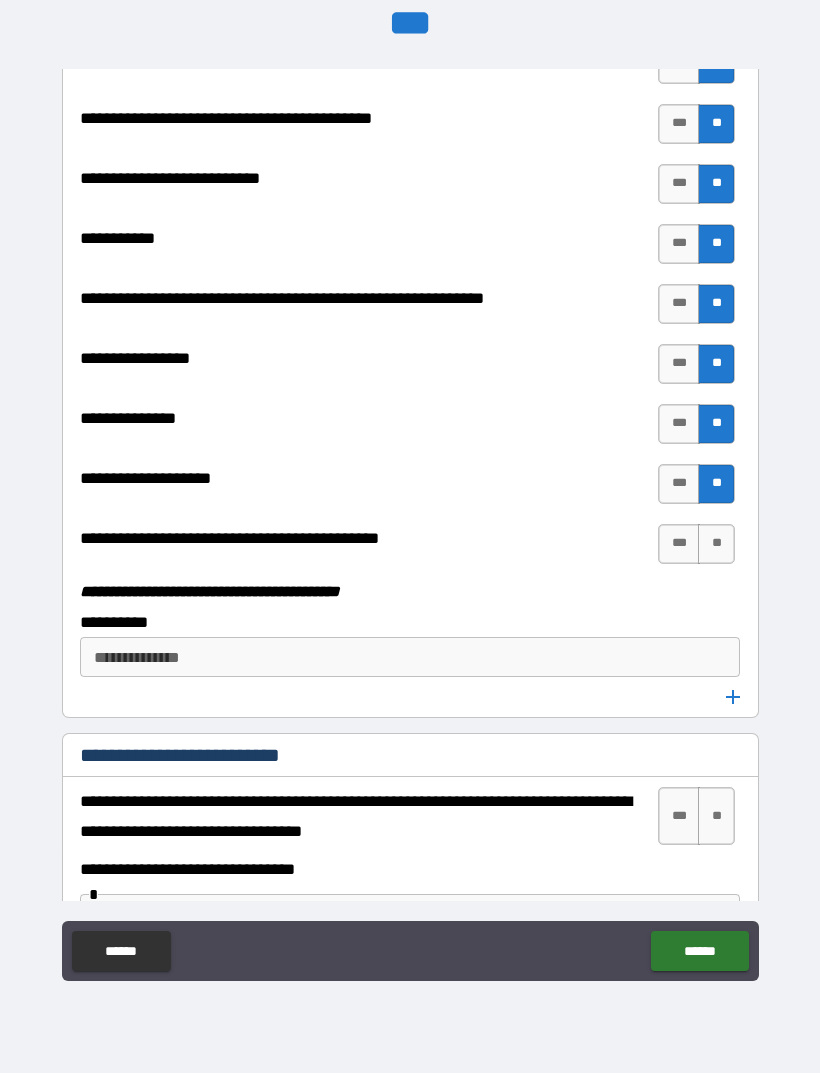 click on "**" at bounding box center (716, 544) 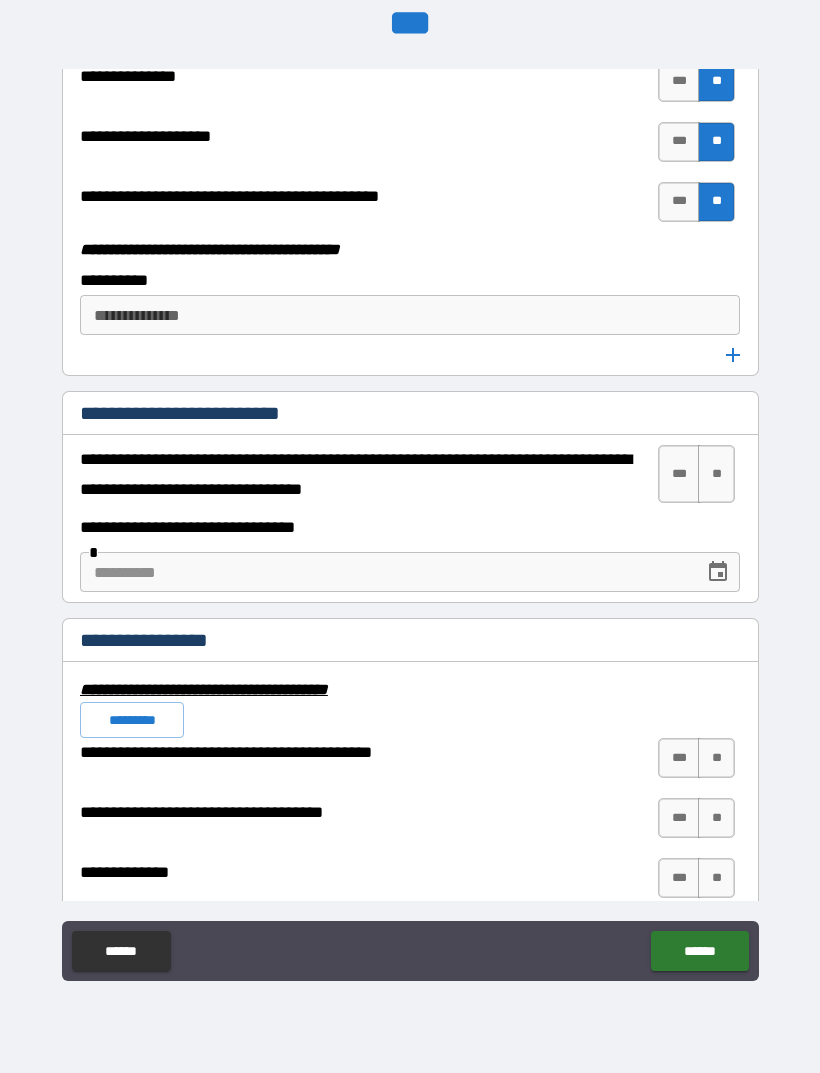 scroll, scrollTop: 6391, scrollLeft: 0, axis: vertical 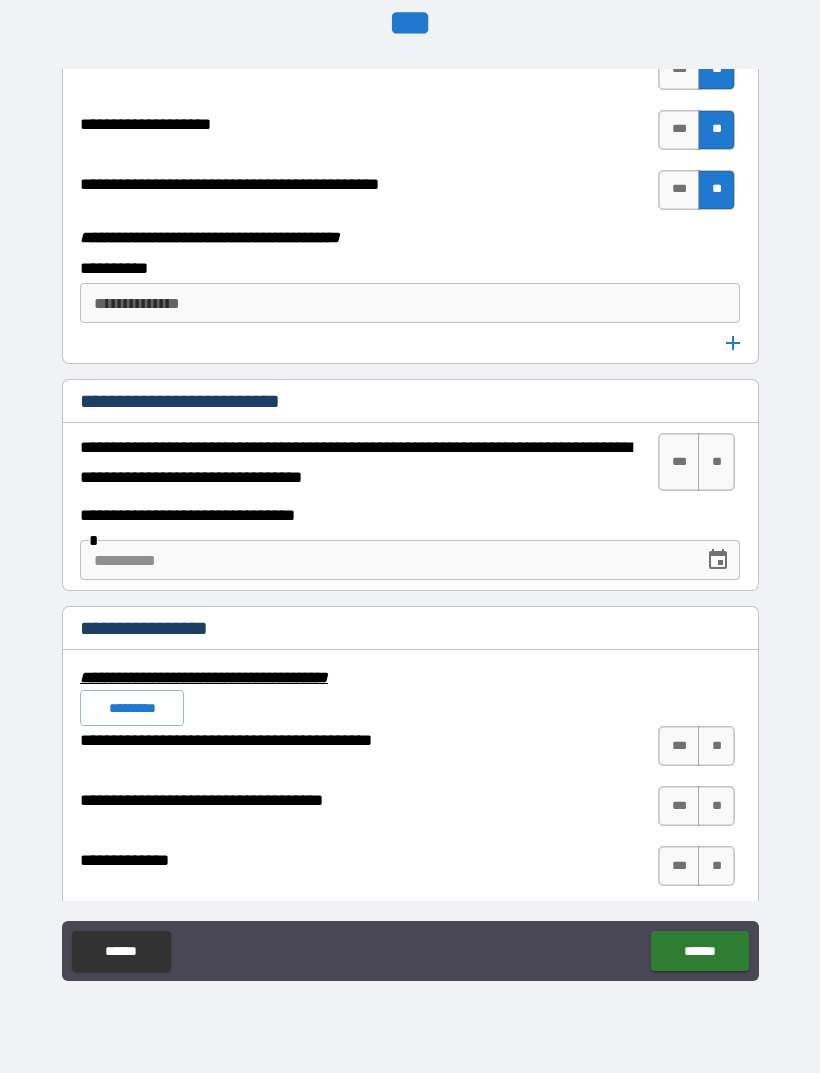 click on "***" at bounding box center (679, 462) 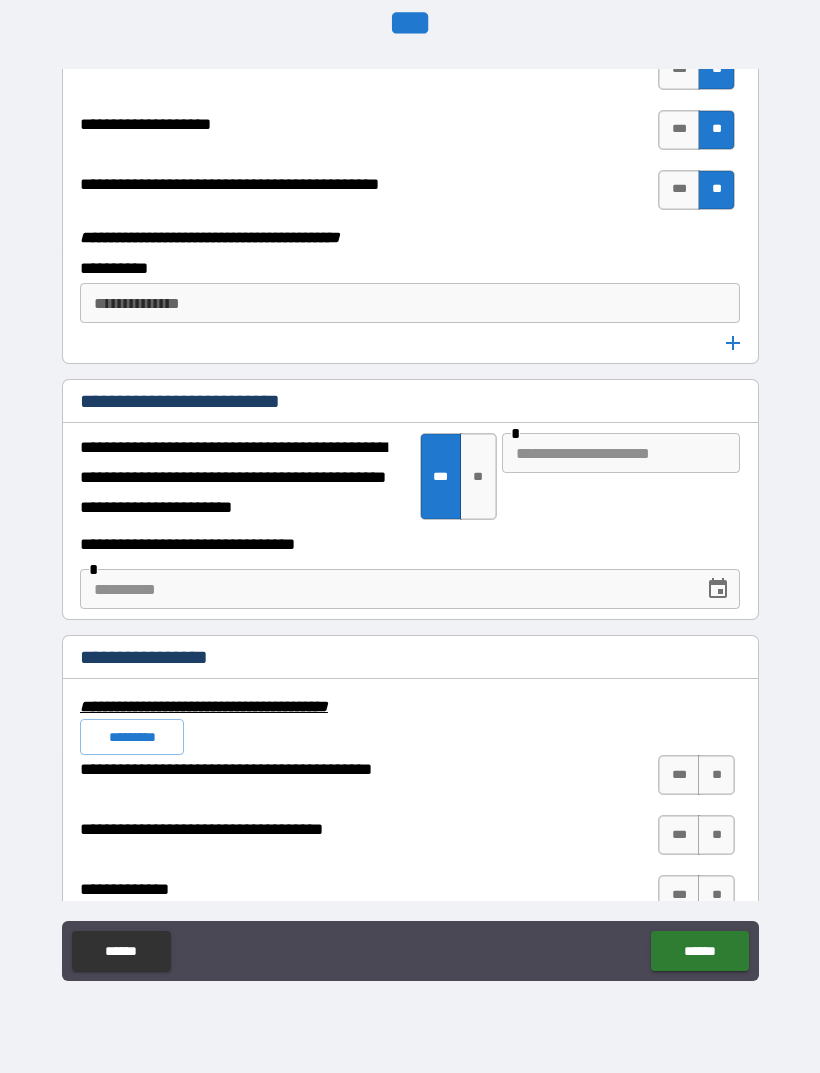 click on "**" at bounding box center (478, 476) 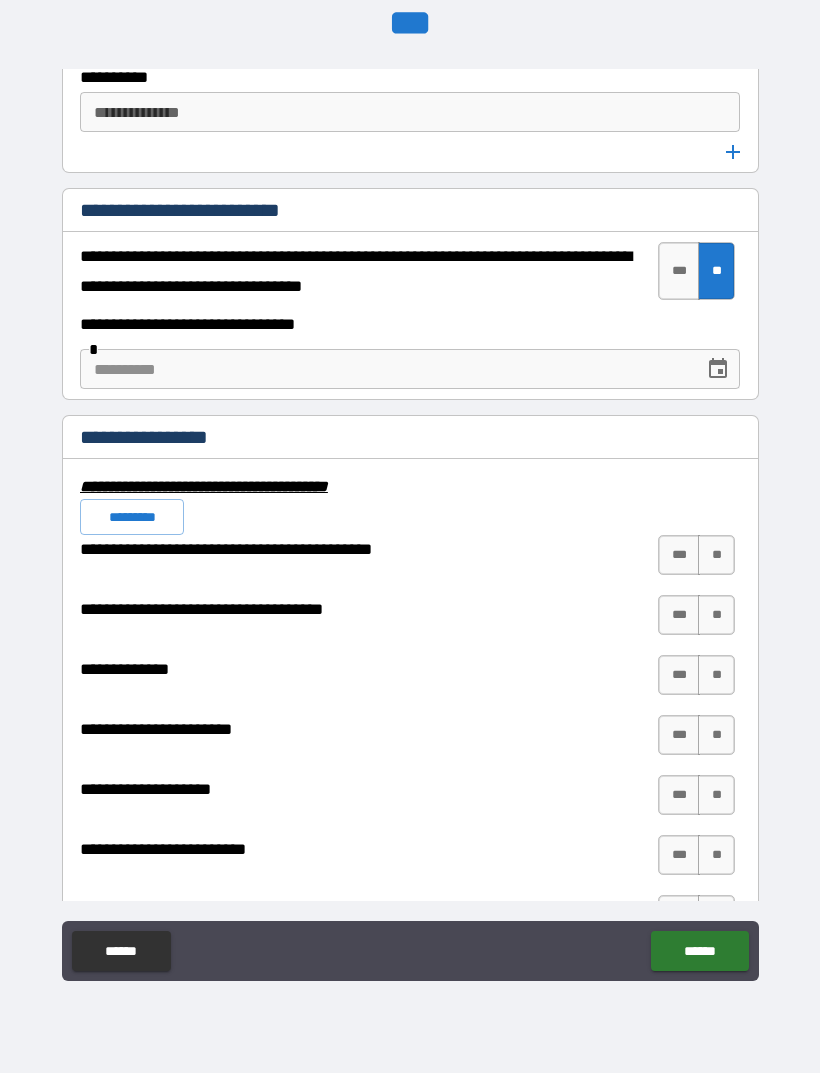 scroll, scrollTop: 6585, scrollLeft: 0, axis: vertical 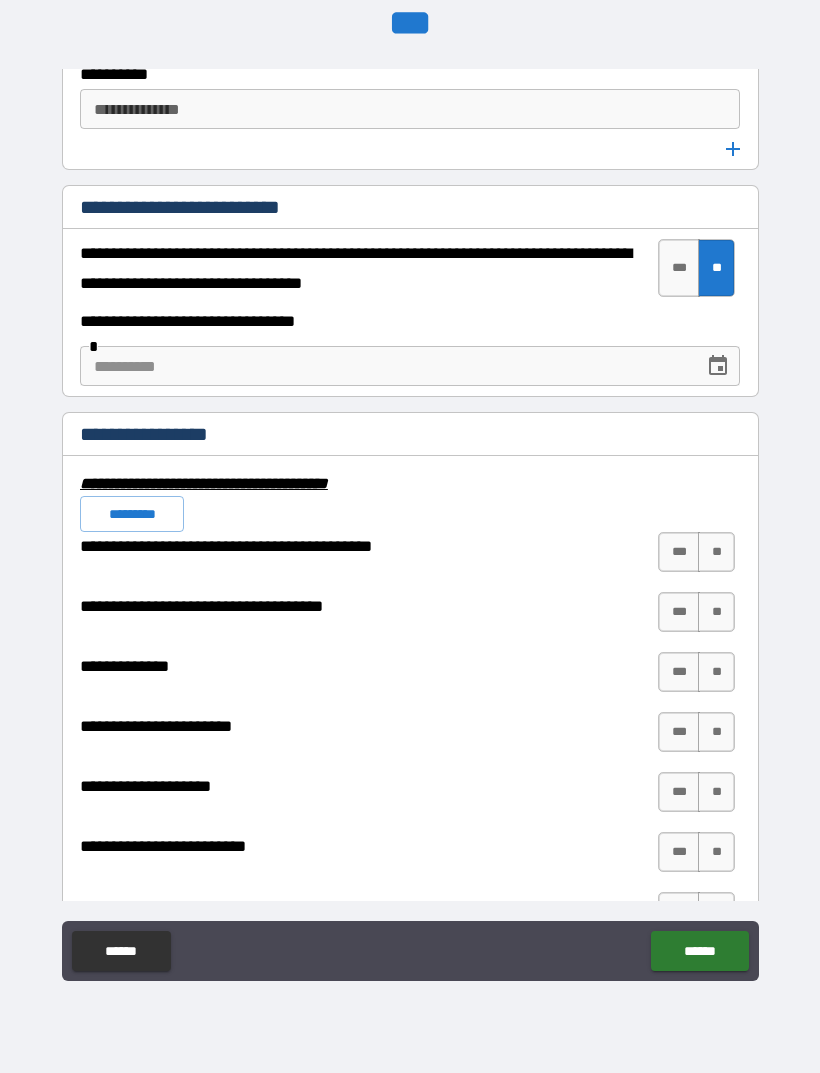 click on "**" at bounding box center (716, 552) 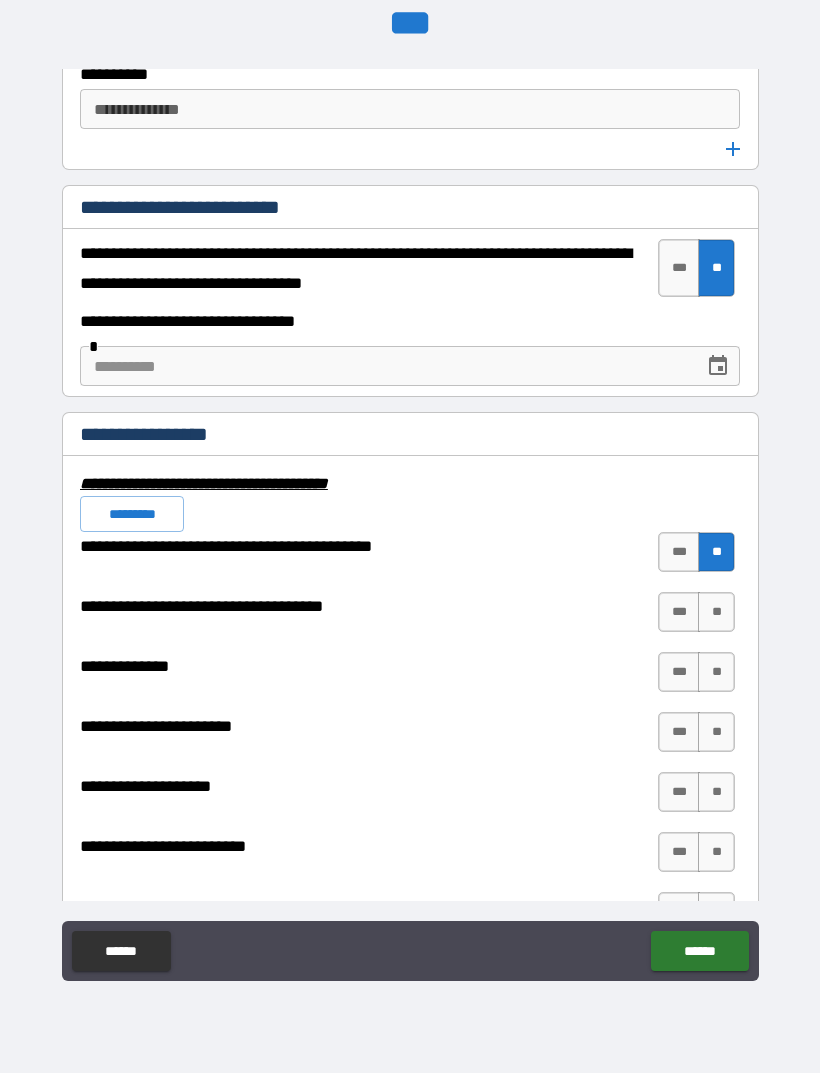 click on "***" at bounding box center [679, 612] 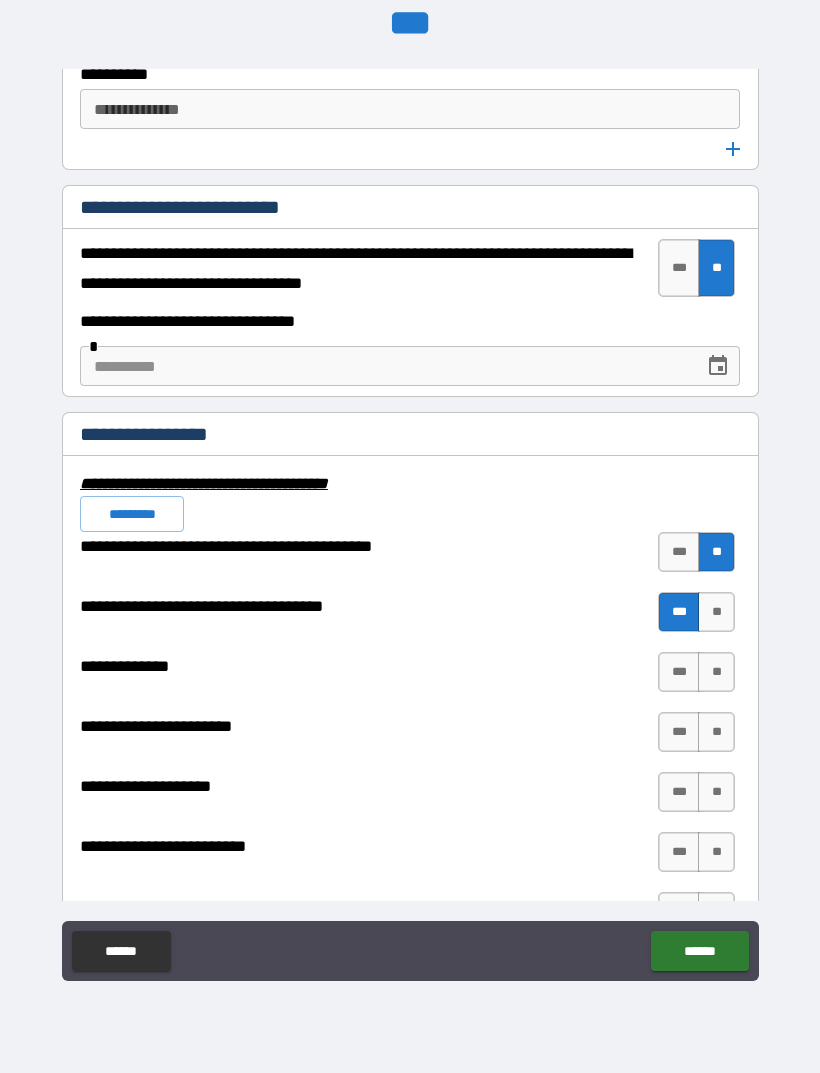 click on "**" at bounding box center [716, 672] 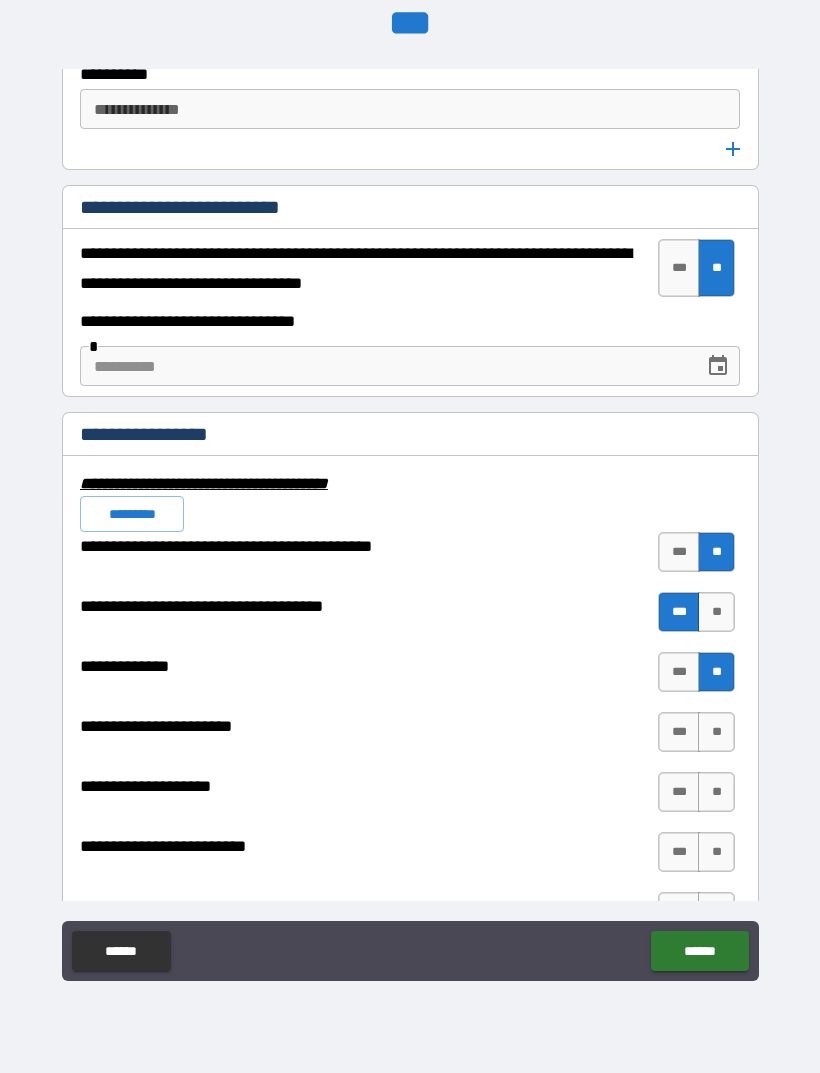 click on "**" at bounding box center [716, 732] 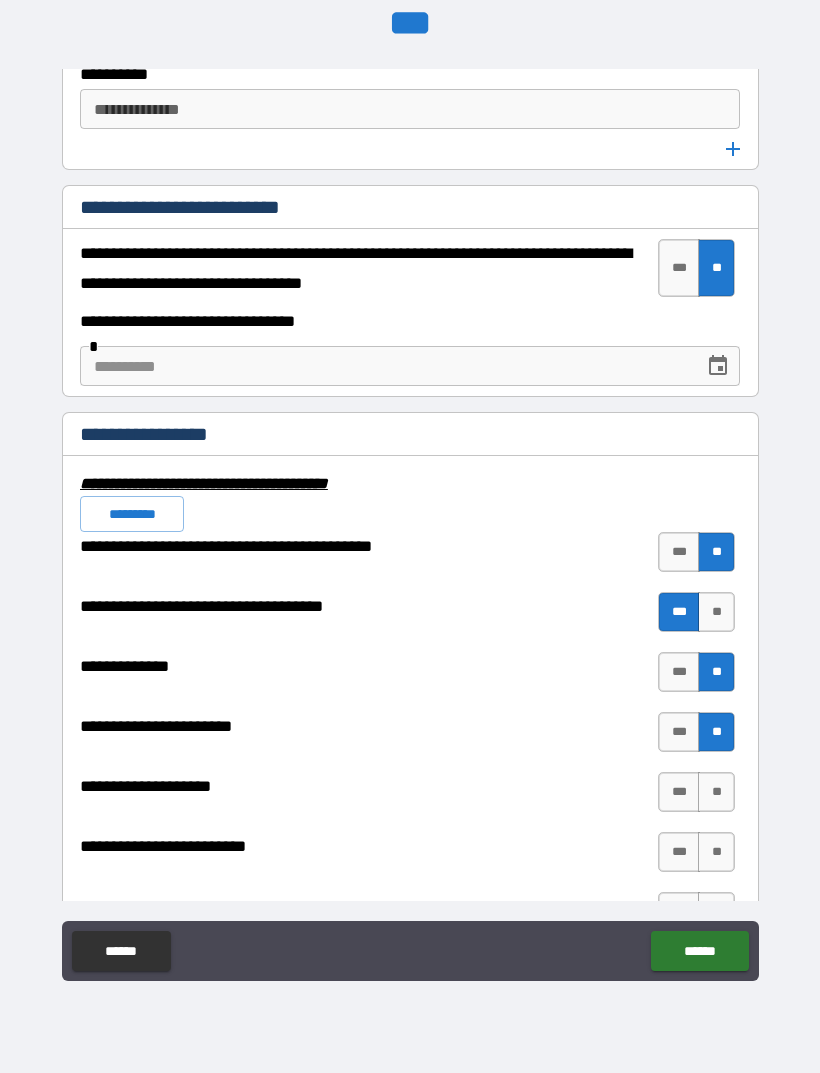 click on "**" at bounding box center [716, 792] 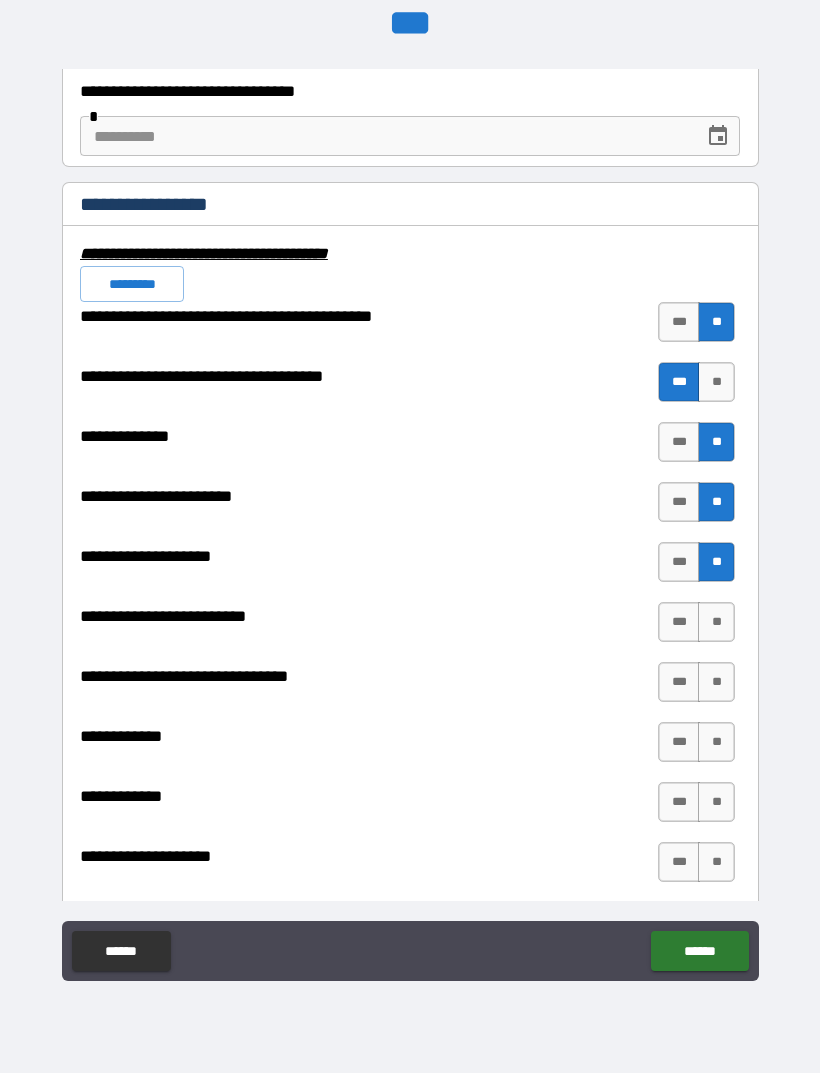 scroll, scrollTop: 6816, scrollLeft: 0, axis: vertical 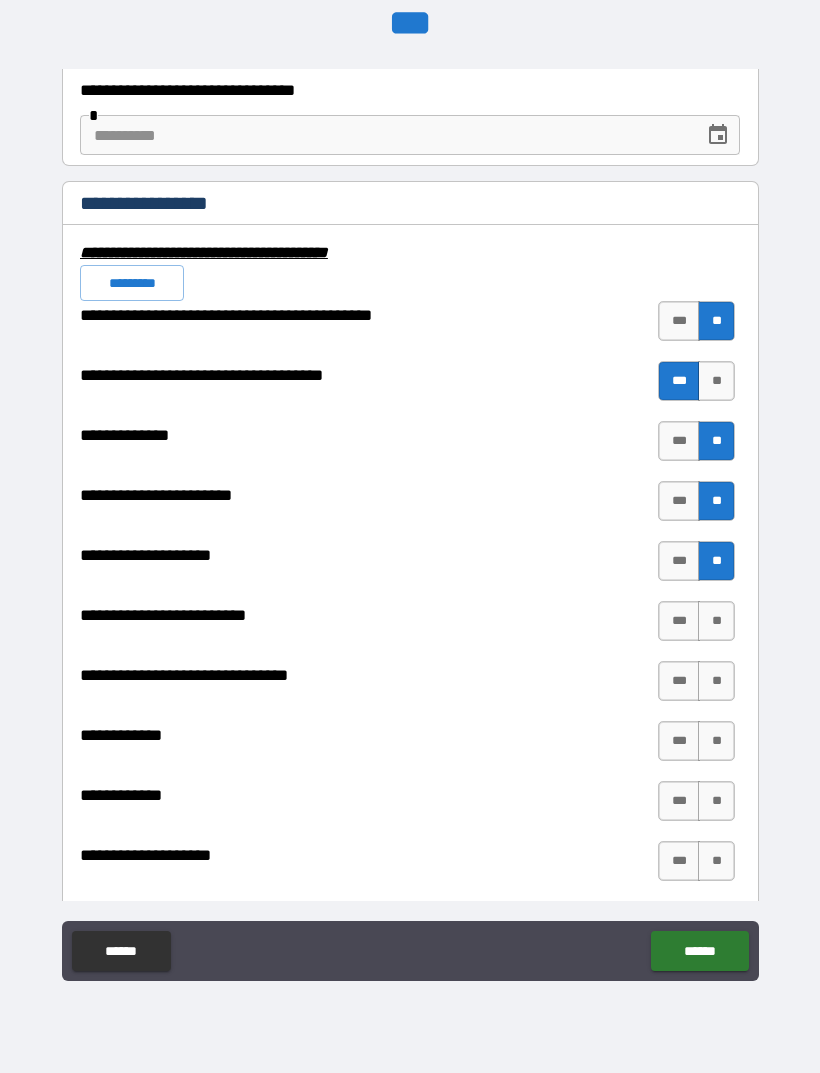 click on "**" at bounding box center (716, 621) 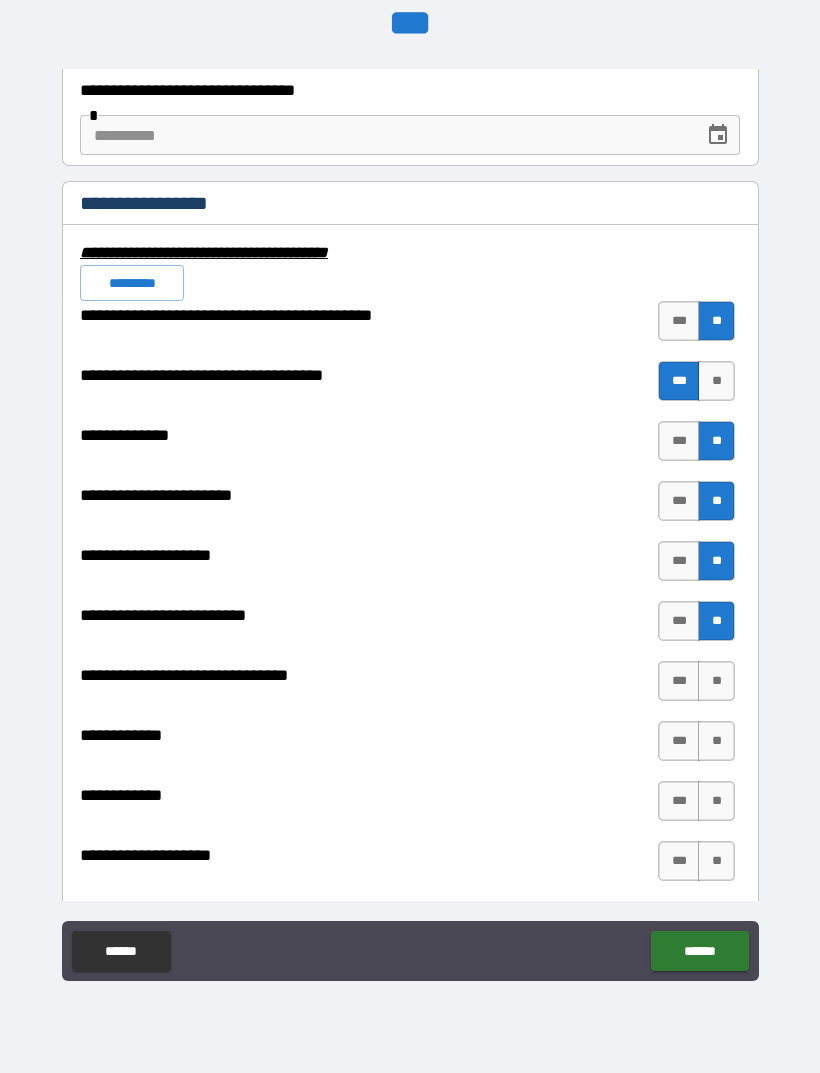 click on "**" at bounding box center [716, 681] 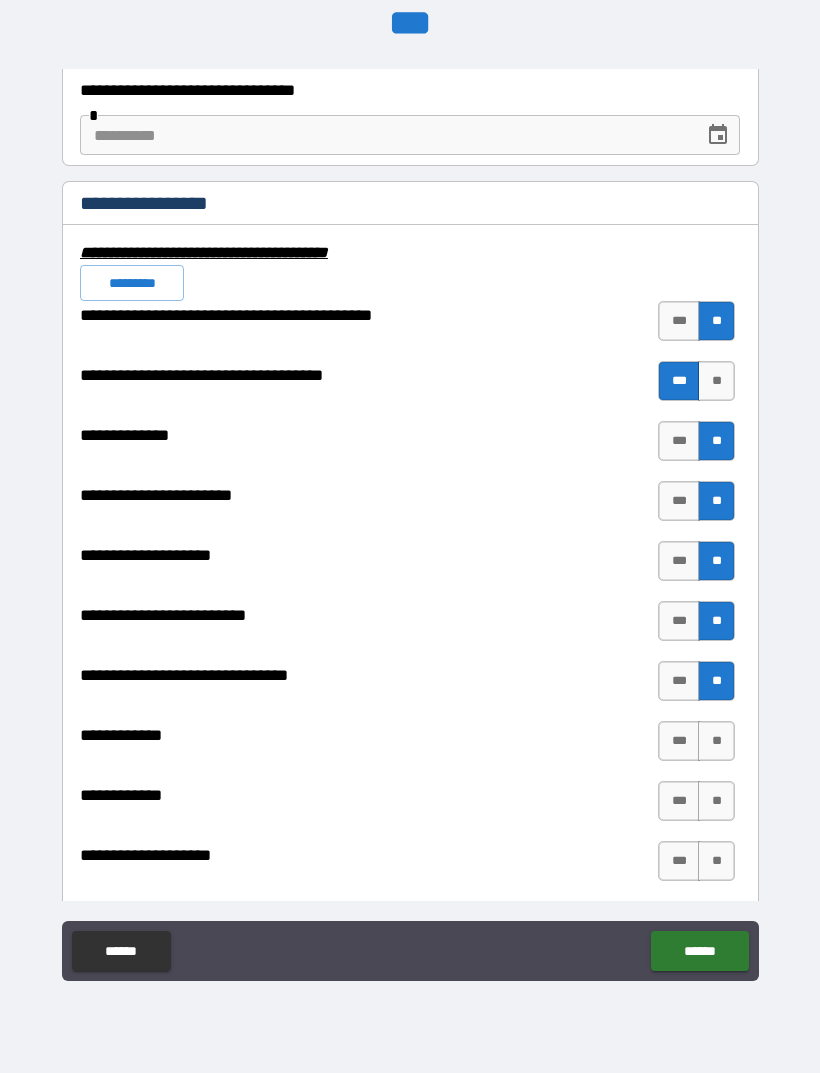 click on "**" at bounding box center (716, 741) 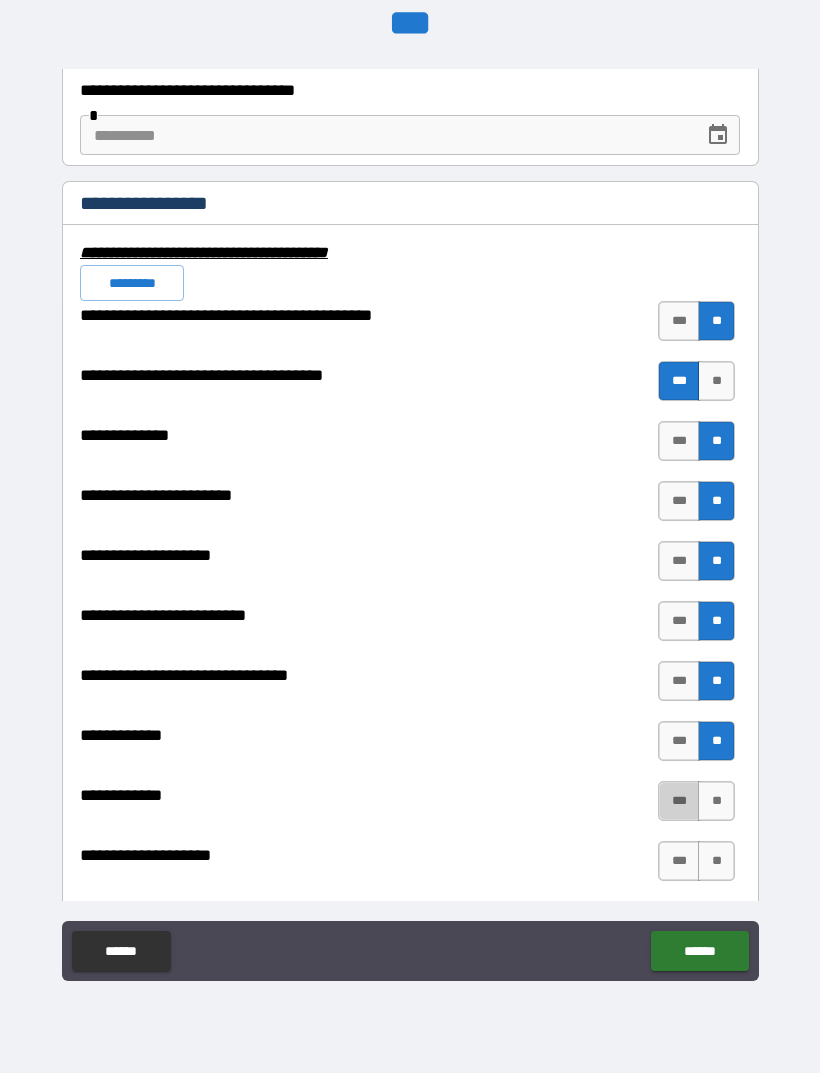 click on "***" at bounding box center [679, 801] 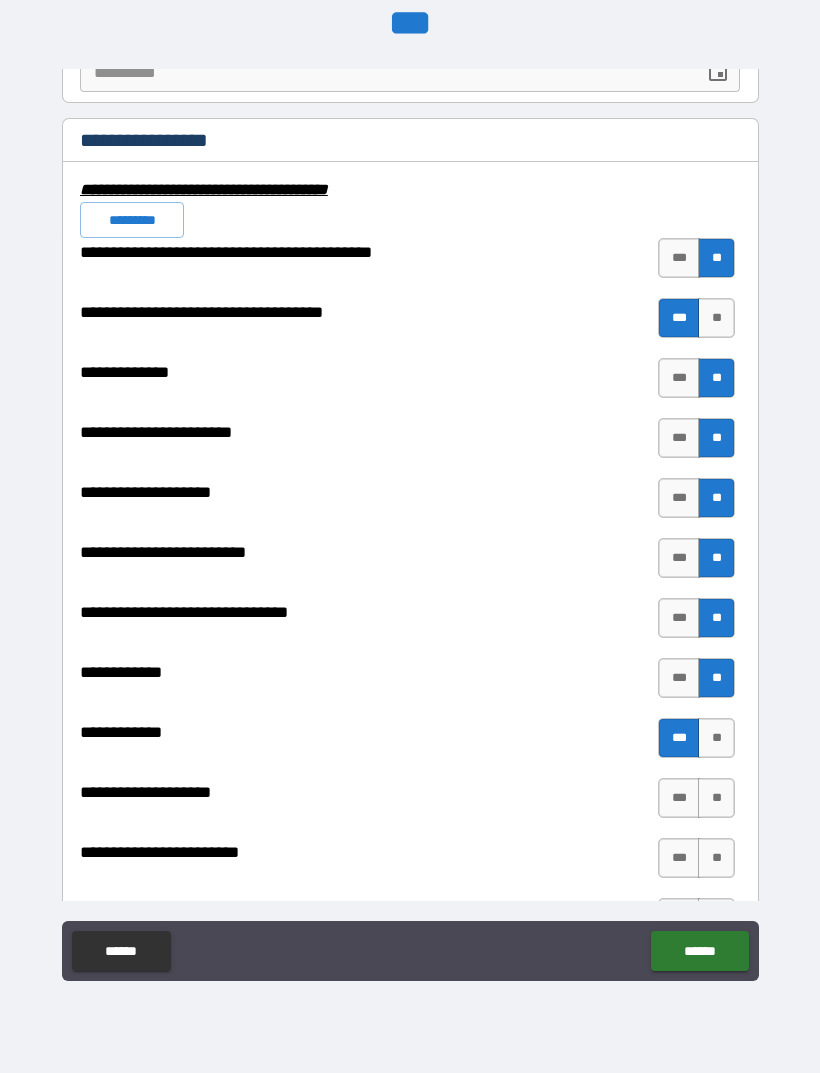 scroll, scrollTop: 6896, scrollLeft: 0, axis: vertical 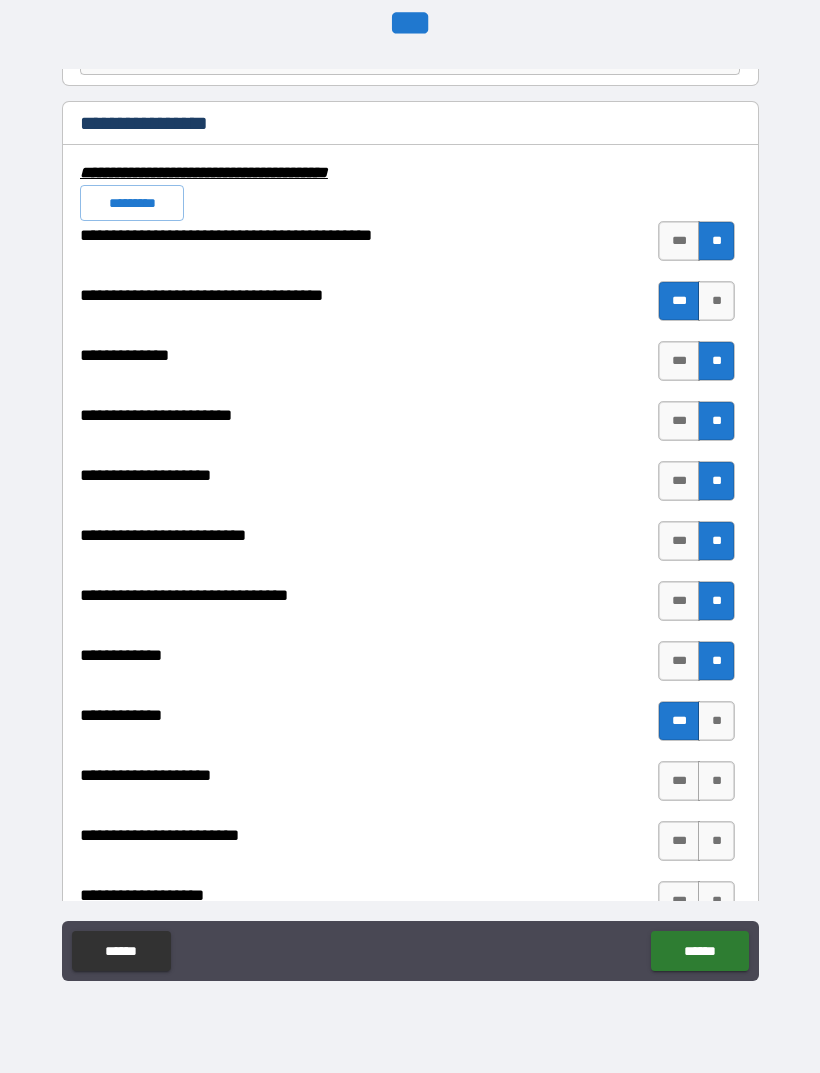 click on "***" at bounding box center (679, 781) 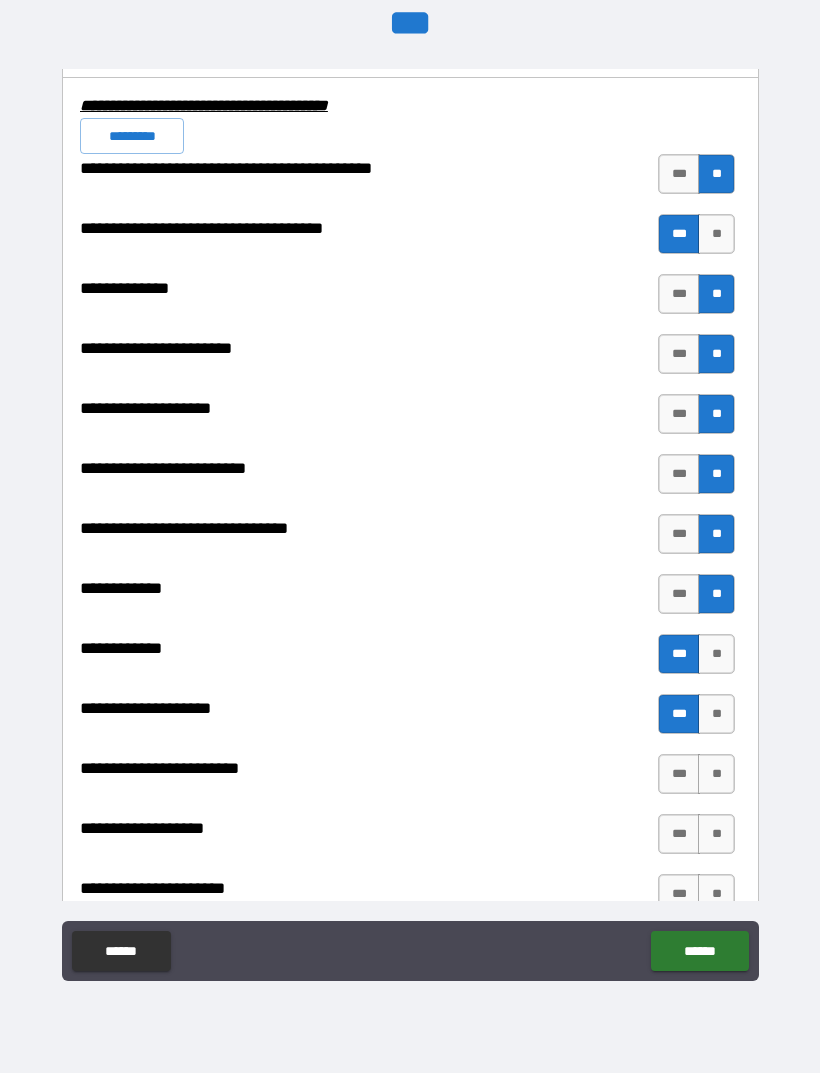 scroll, scrollTop: 6988, scrollLeft: 0, axis: vertical 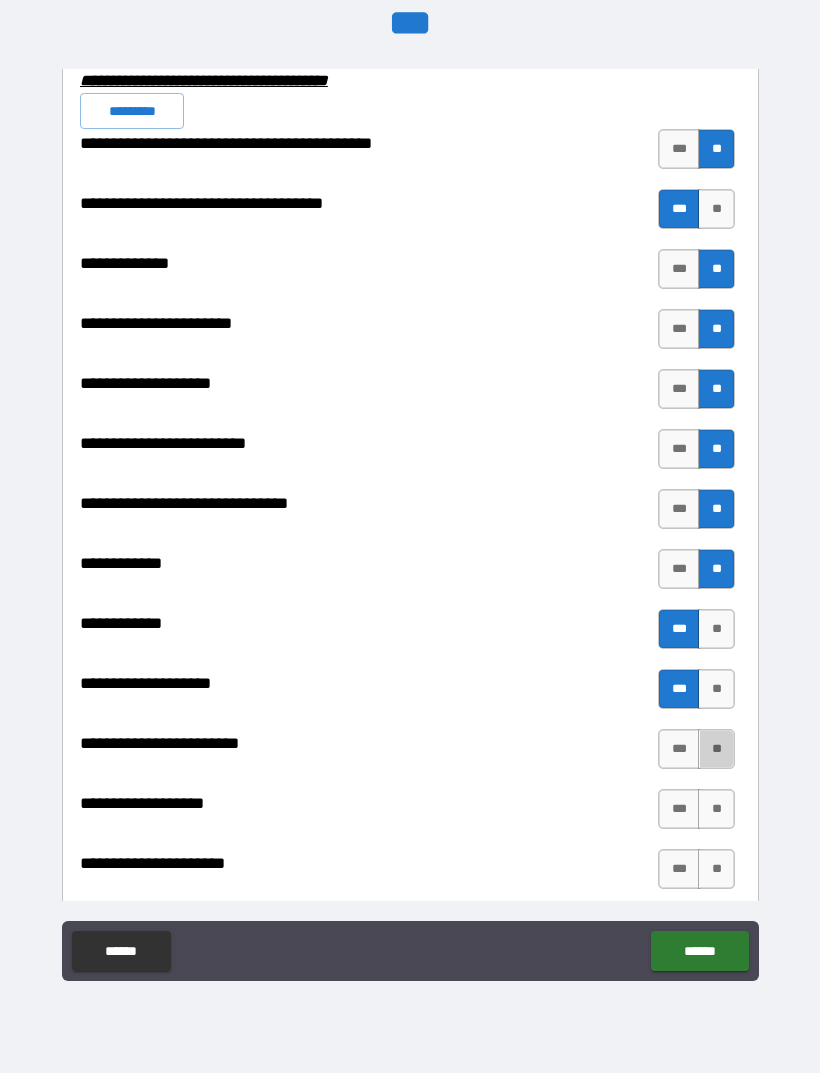 click on "**" at bounding box center [716, 749] 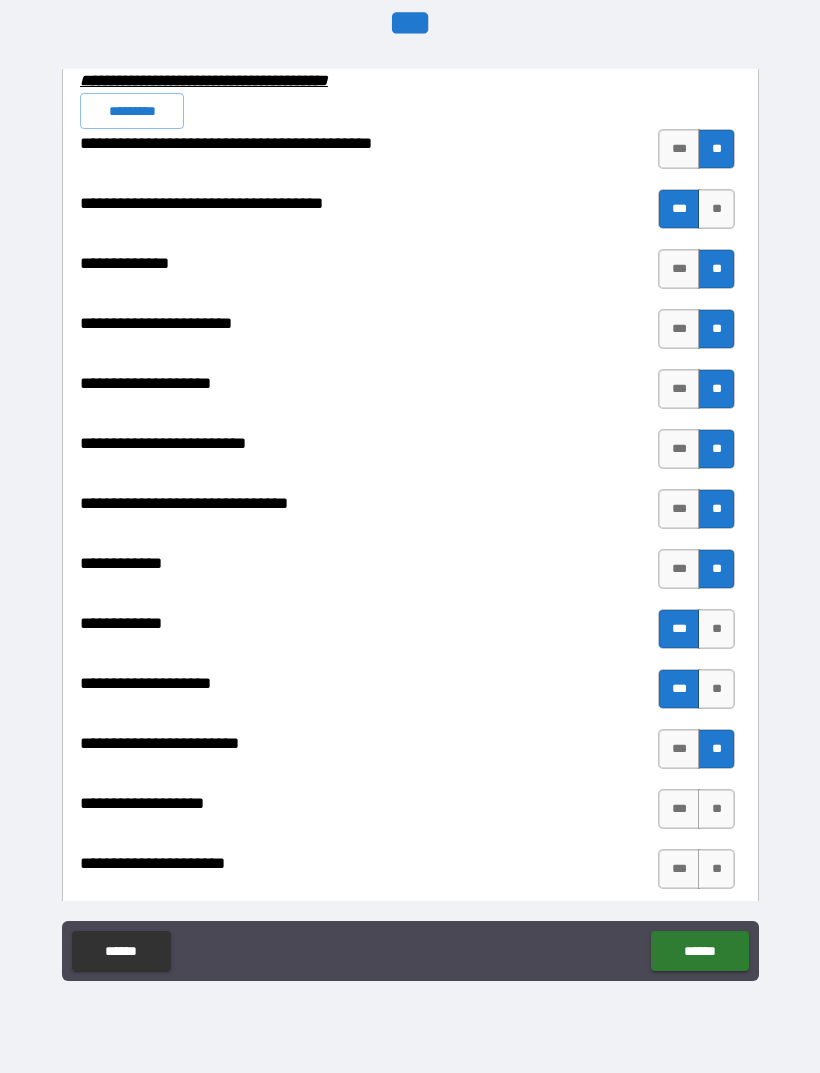 click on "**" at bounding box center [716, 809] 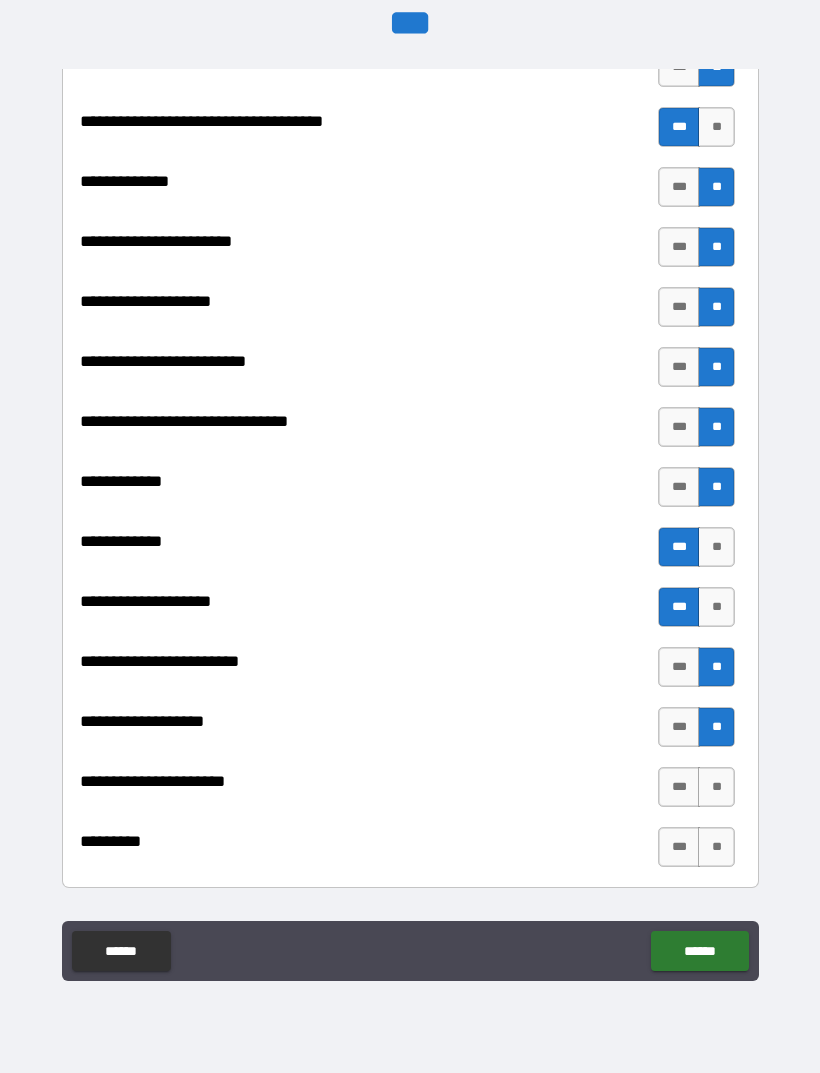 scroll, scrollTop: 7075, scrollLeft: 0, axis: vertical 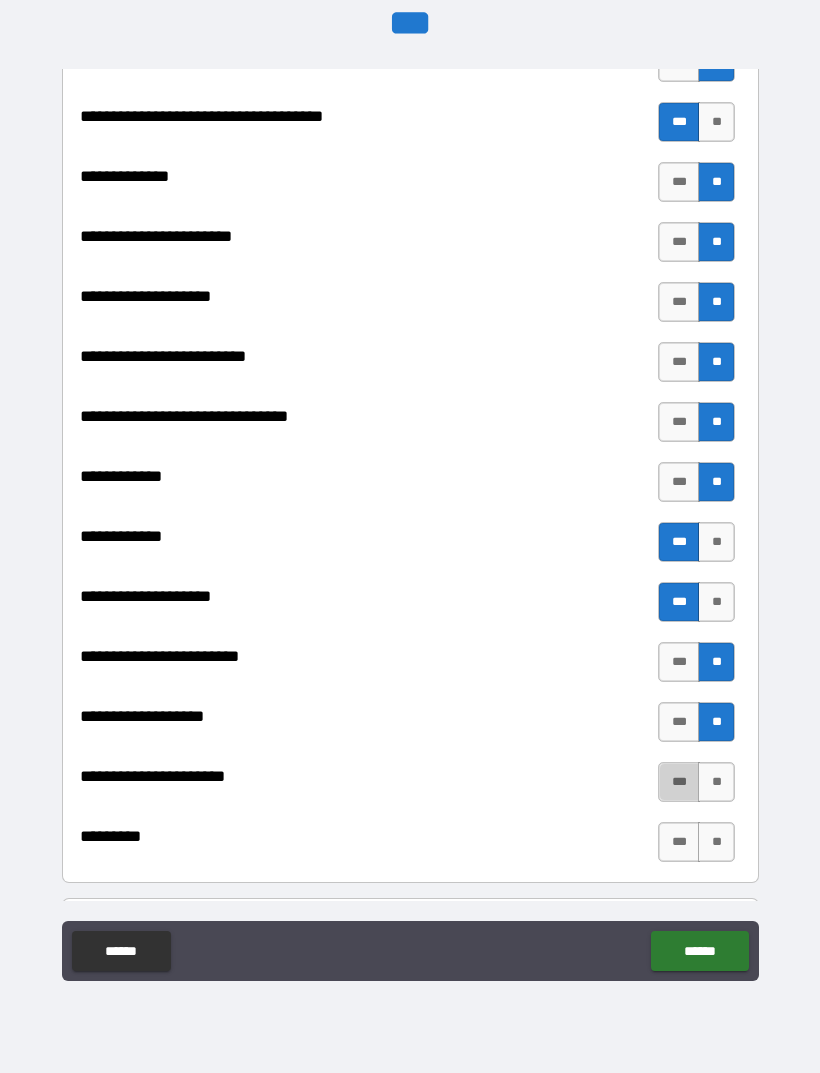 click on "***" at bounding box center (679, 782) 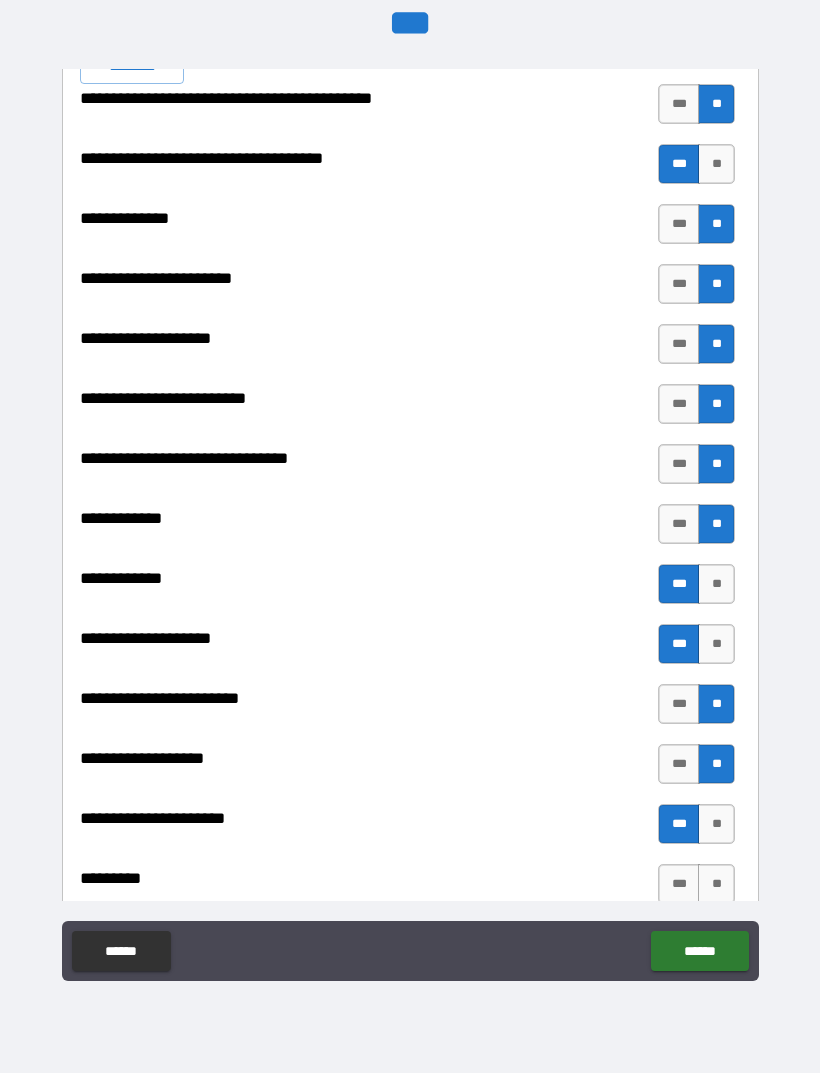 scroll, scrollTop: 7030, scrollLeft: 0, axis: vertical 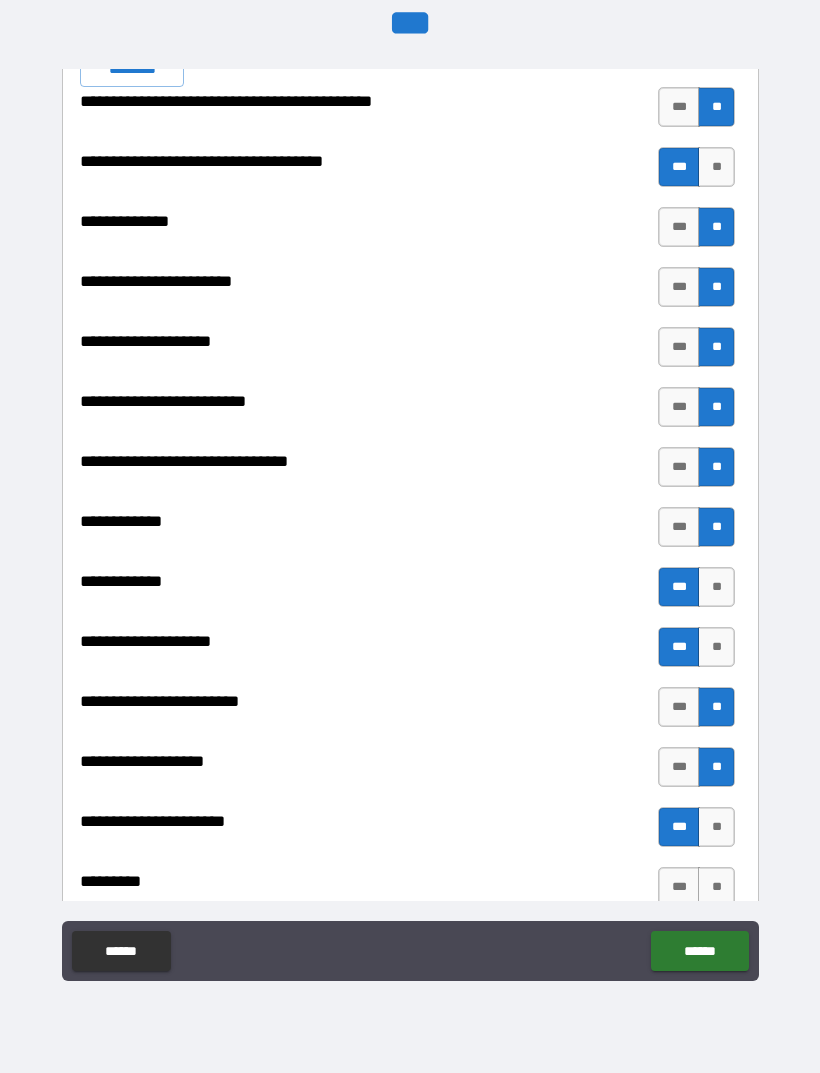 click on "**" at bounding box center [716, 167] 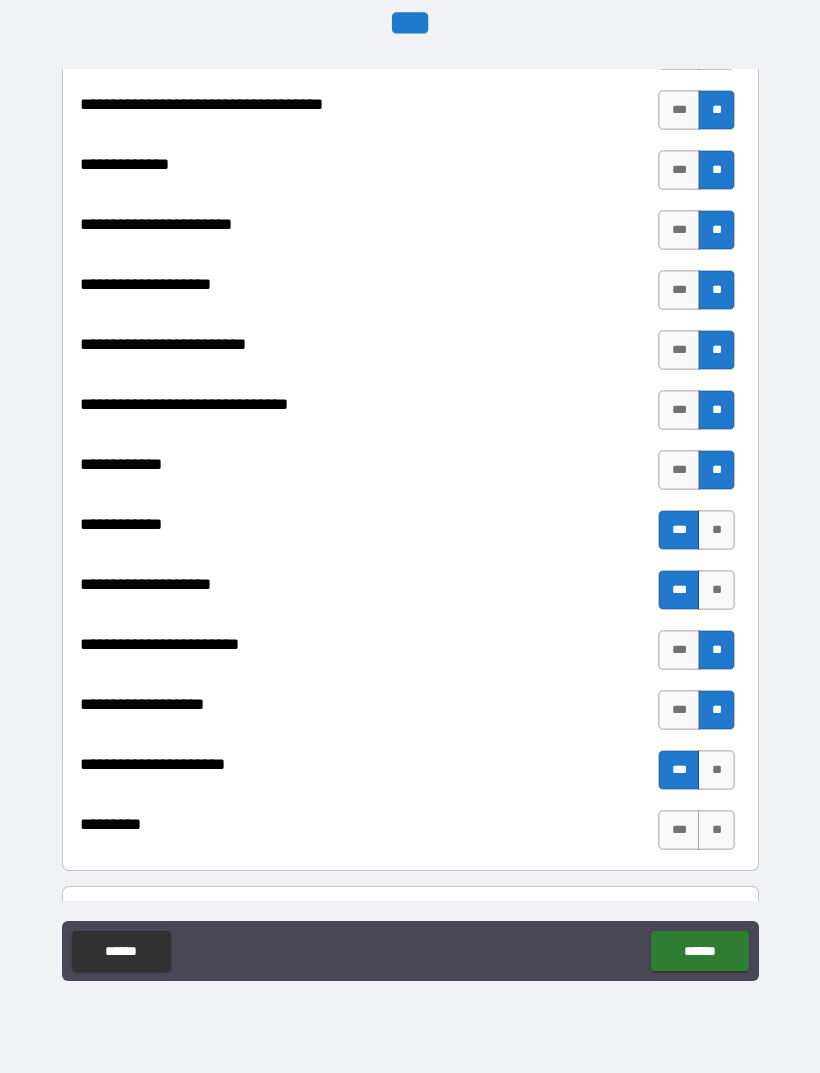scroll, scrollTop: 7107, scrollLeft: 0, axis: vertical 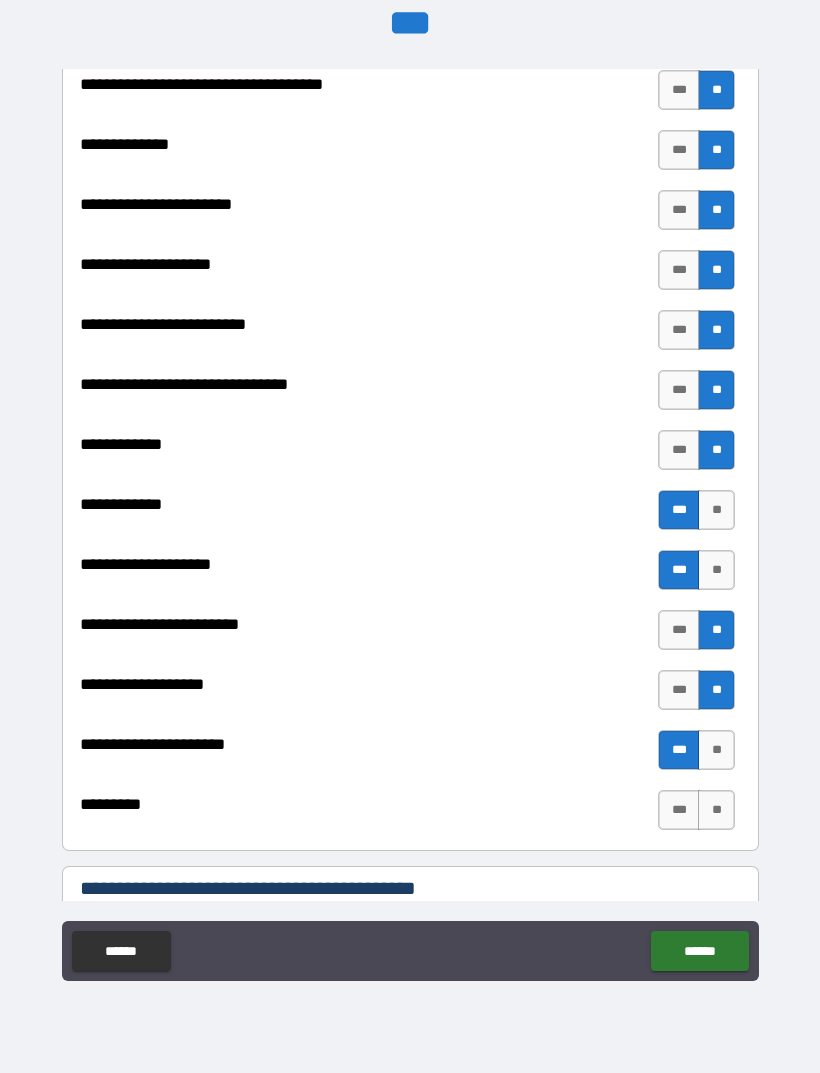 click on "**" at bounding box center (716, 810) 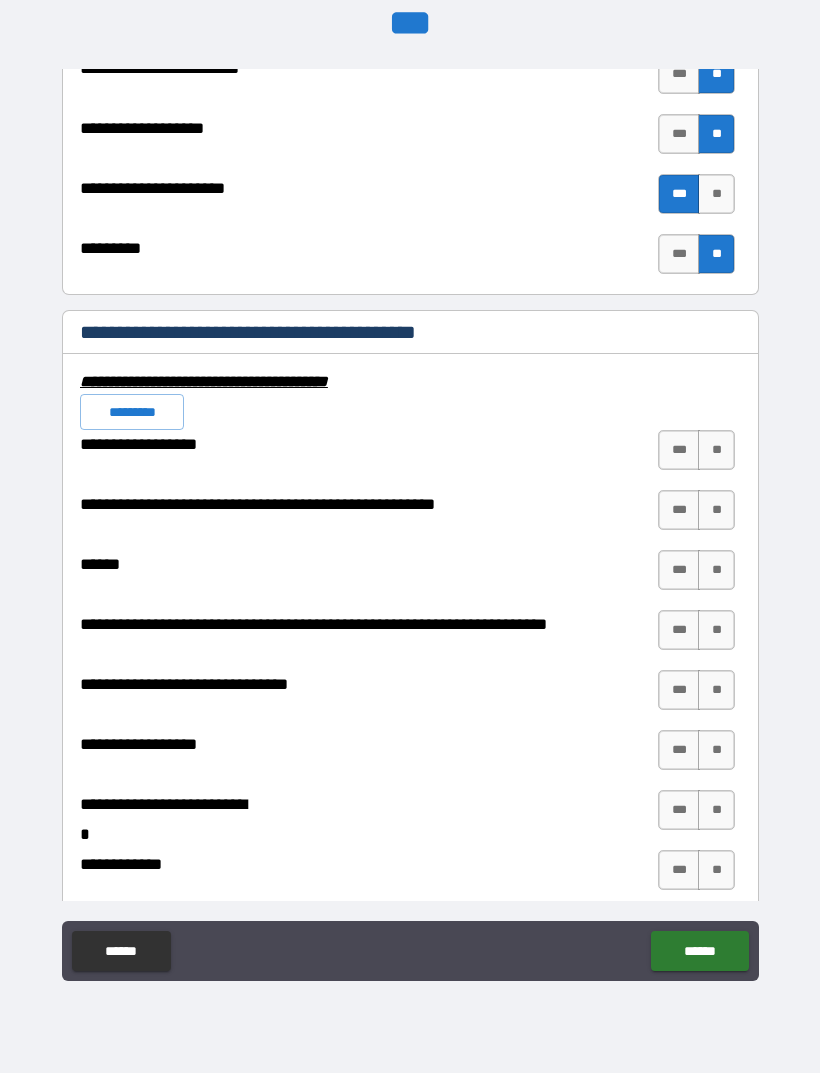 scroll, scrollTop: 7666, scrollLeft: 0, axis: vertical 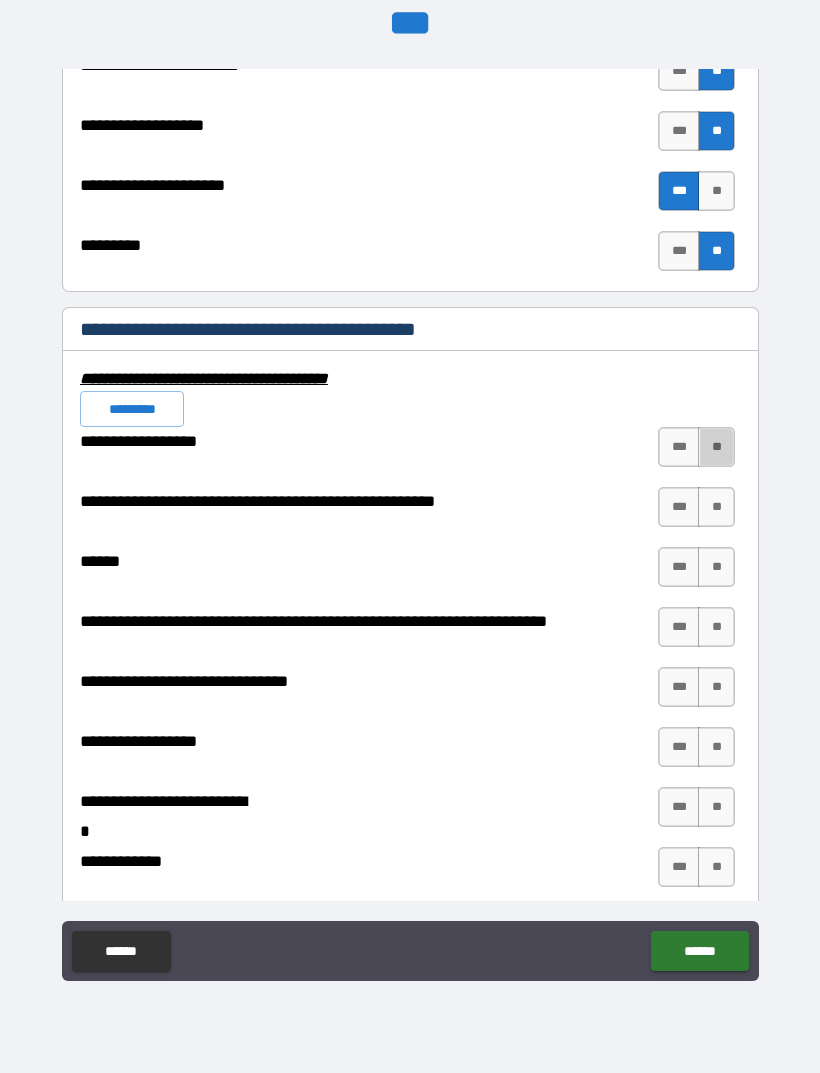 click on "**" at bounding box center (716, 447) 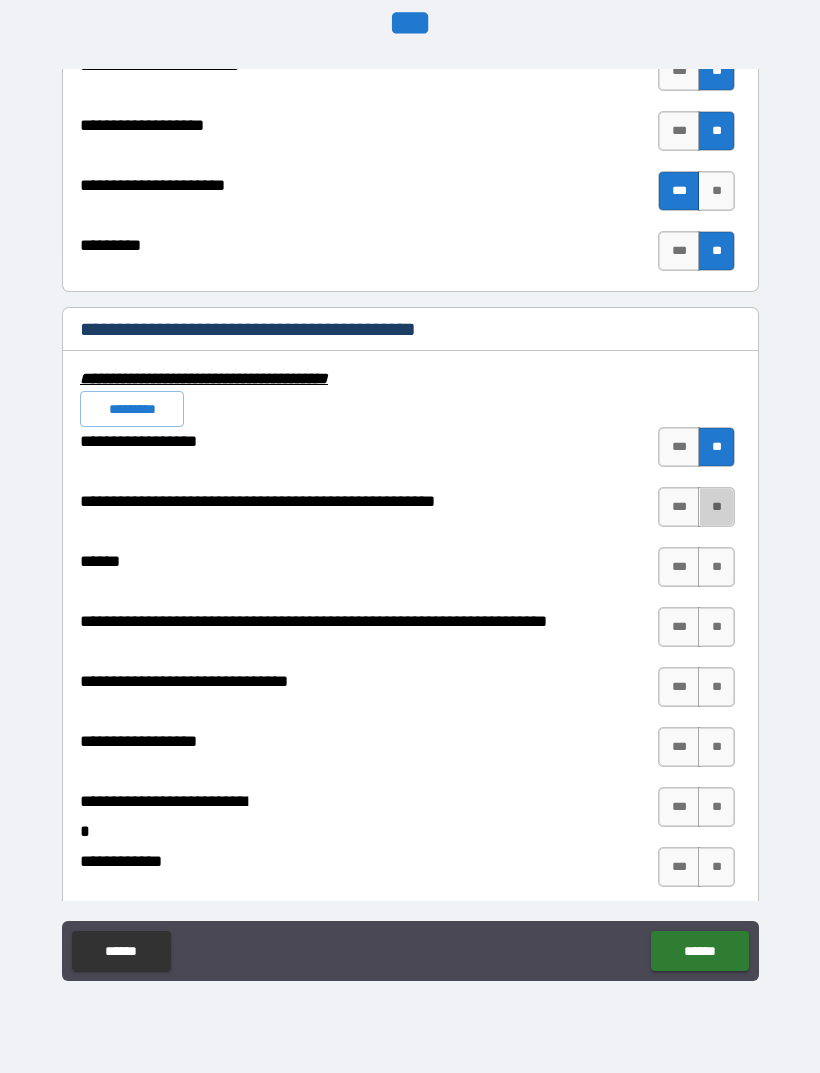 click on "**" at bounding box center [716, 507] 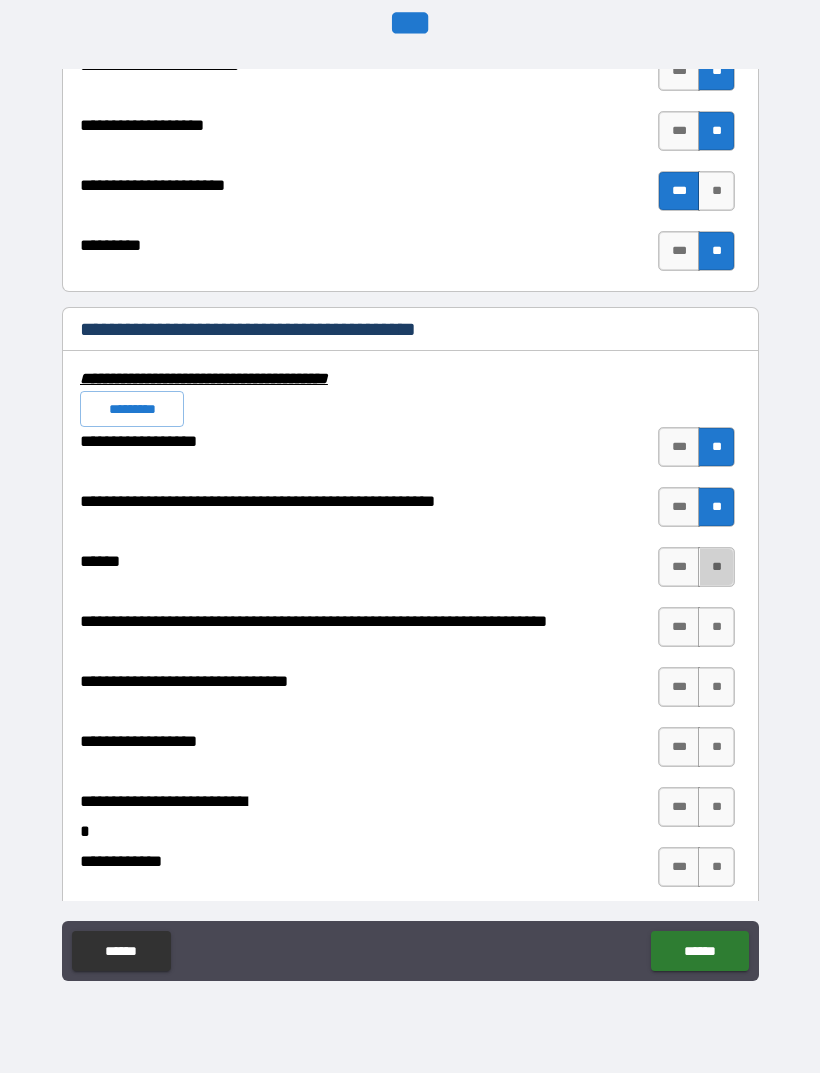 click on "**" at bounding box center (716, 567) 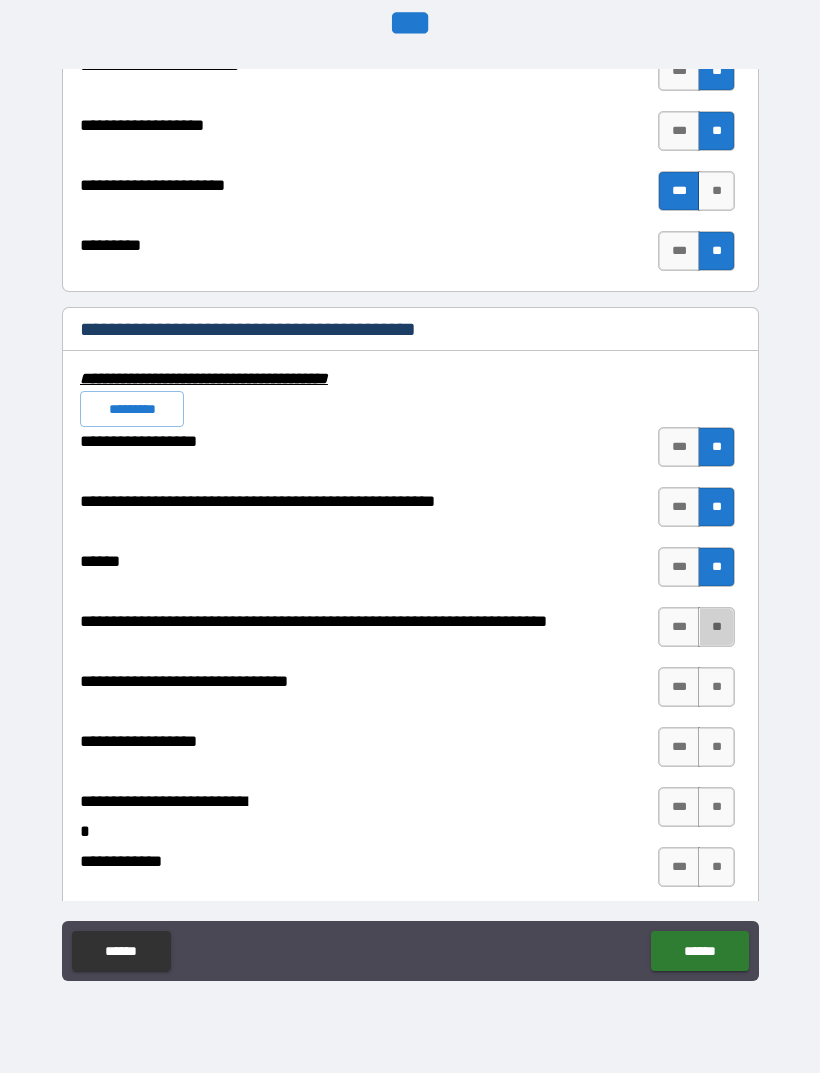 click on "**" at bounding box center [716, 627] 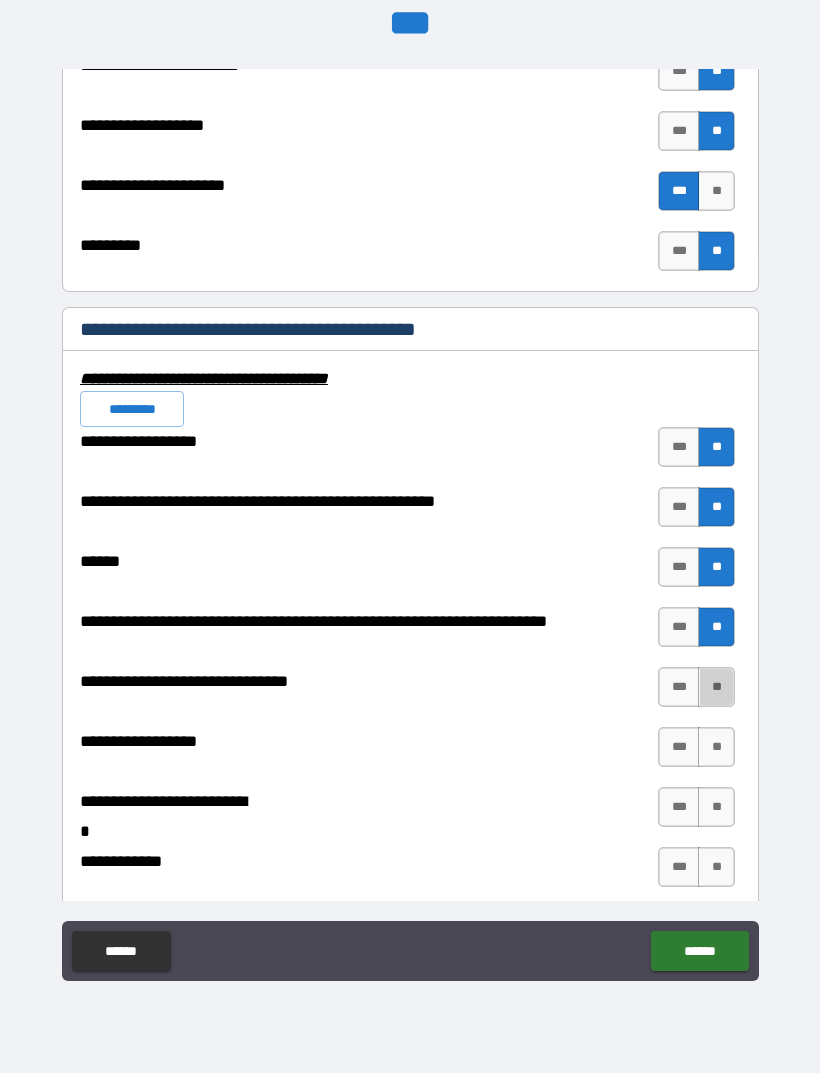 click on "**" at bounding box center [716, 687] 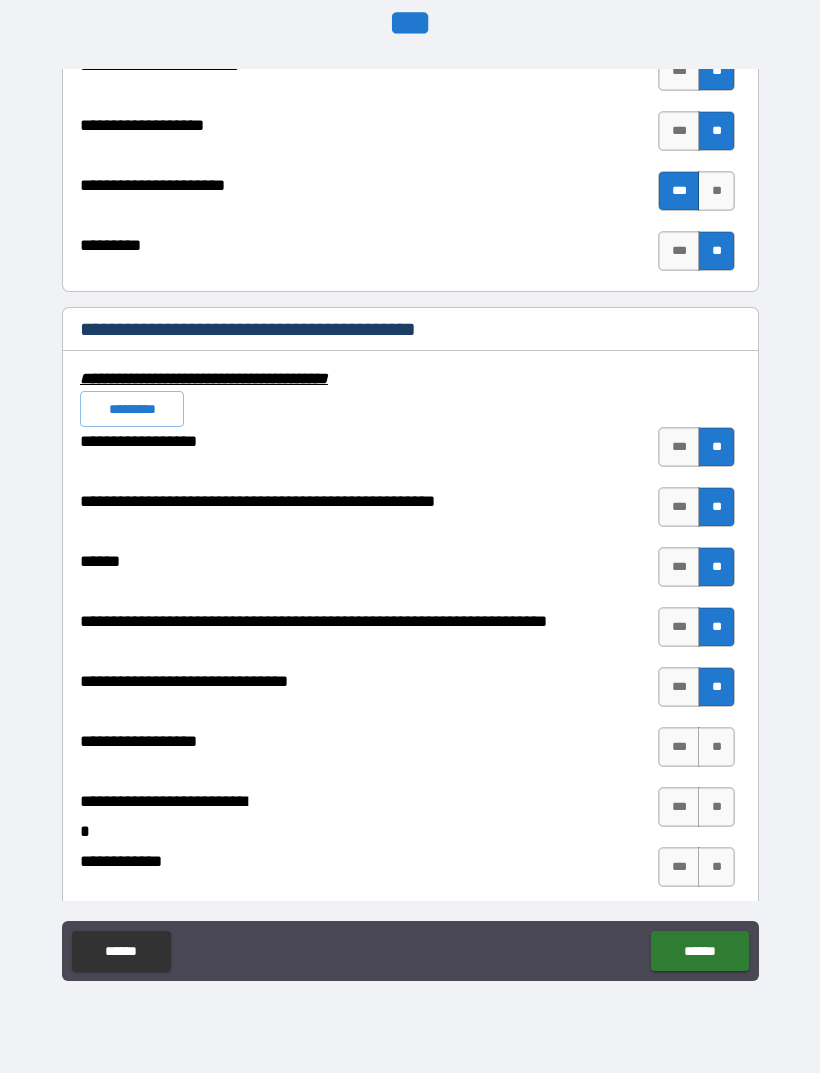 click on "**" at bounding box center (716, 747) 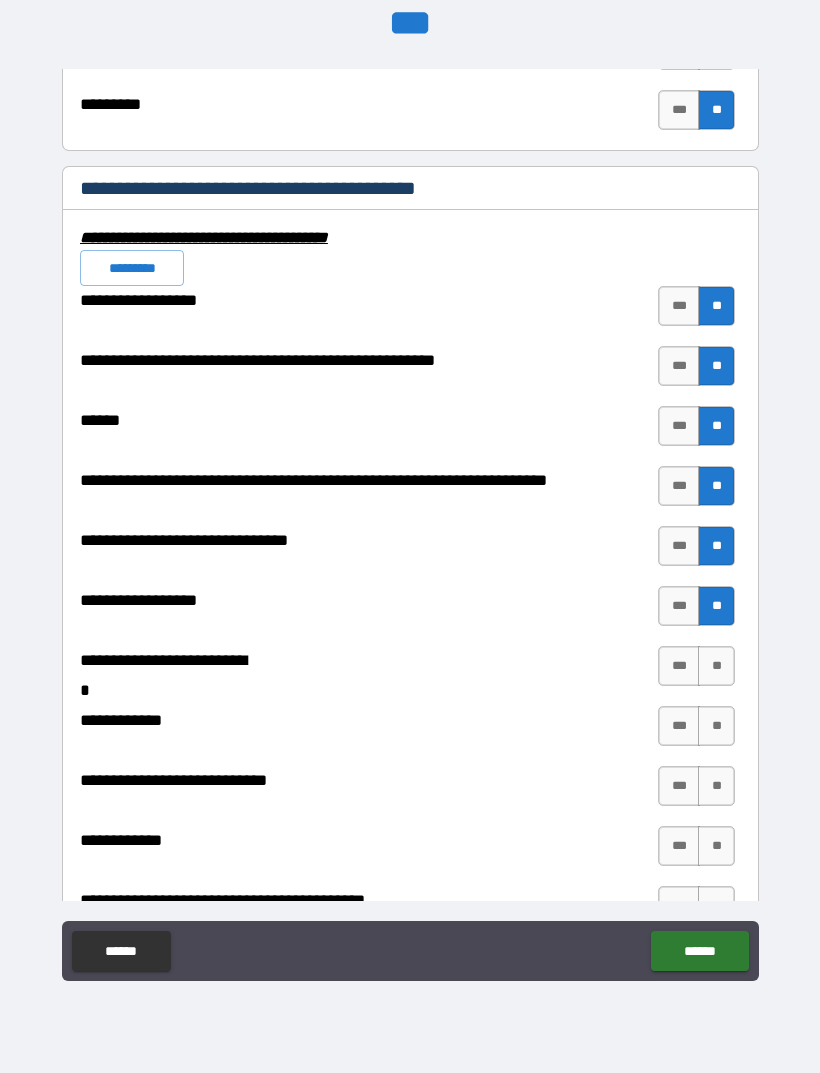 scroll, scrollTop: 7816, scrollLeft: 0, axis: vertical 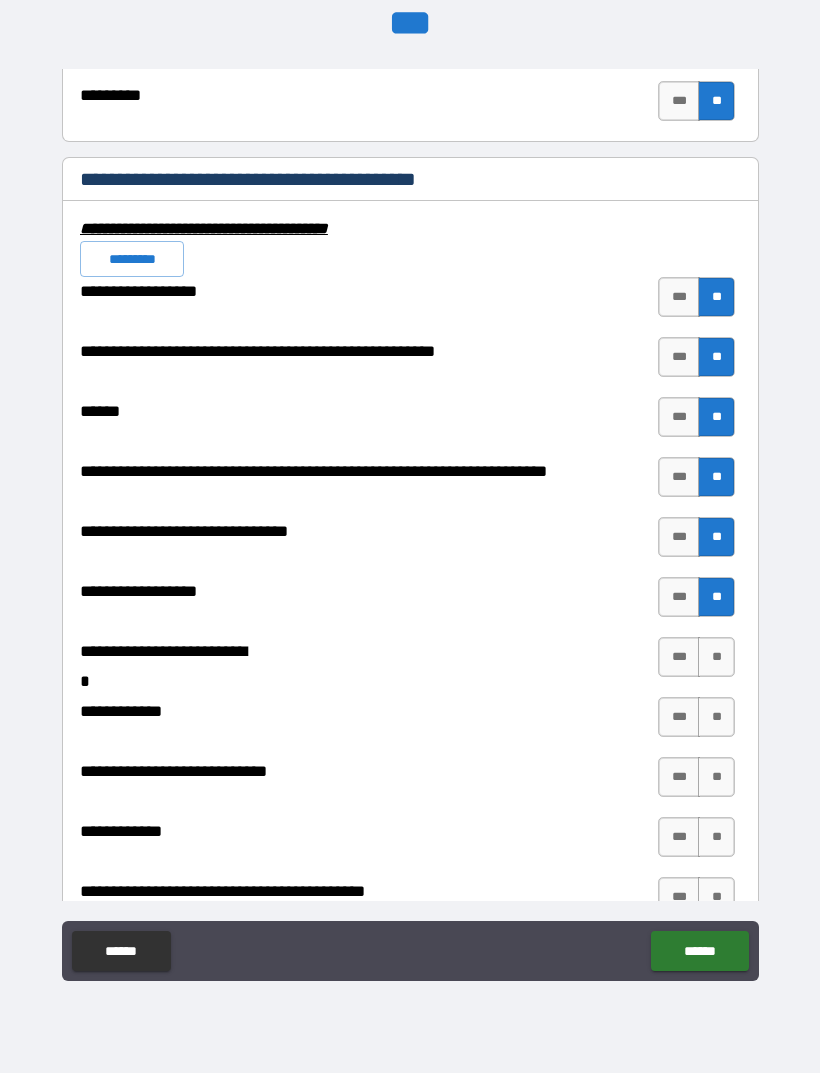 click on "***" at bounding box center [679, 657] 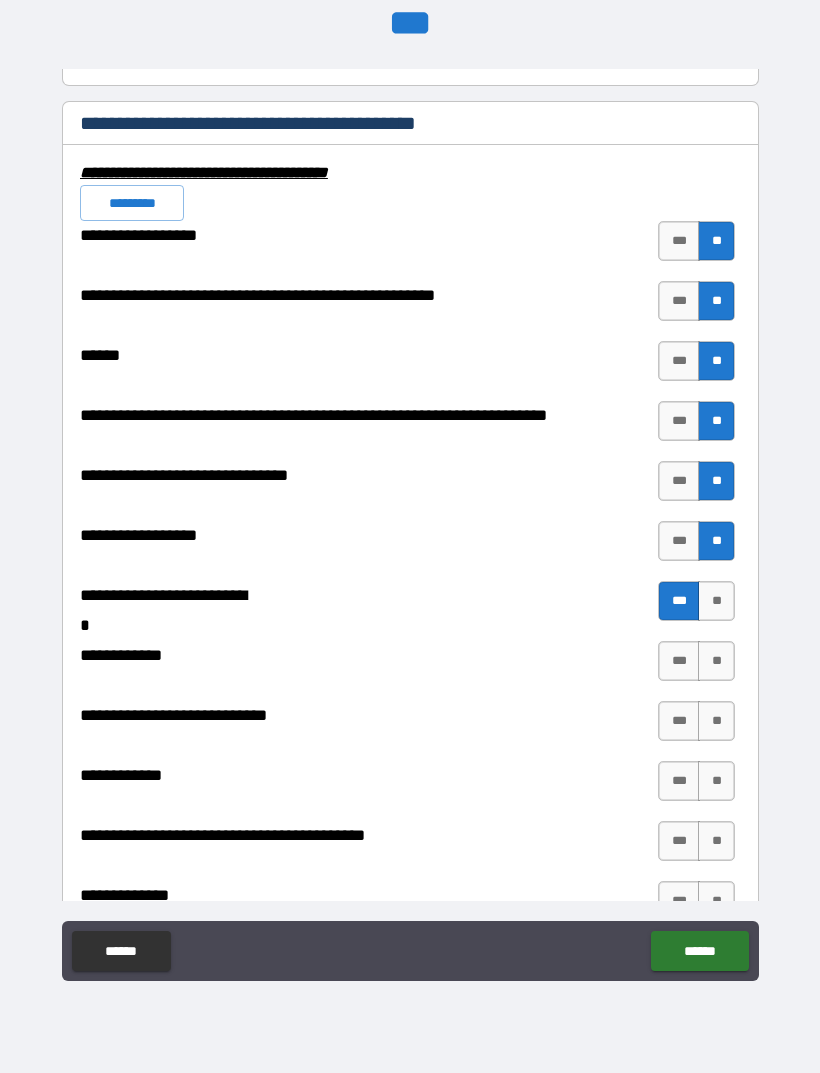 scroll, scrollTop: 7879, scrollLeft: 0, axis: vertical 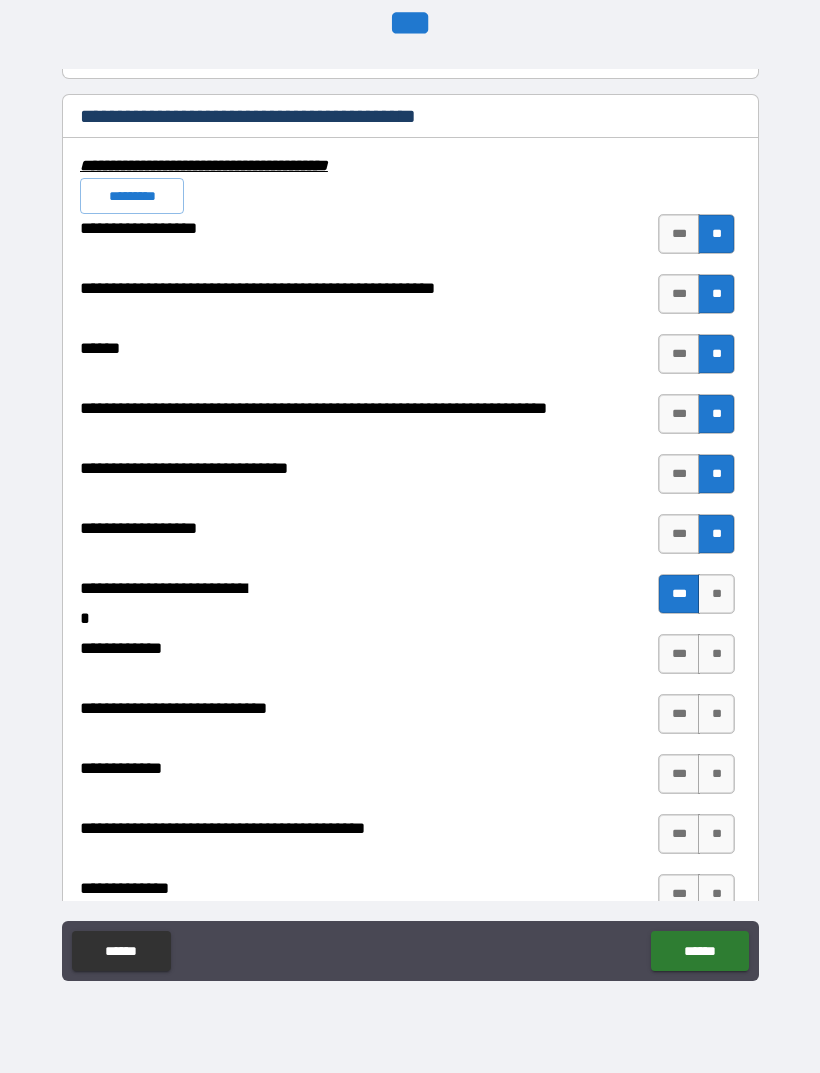 click on "**" at bounding box center (716, 654) 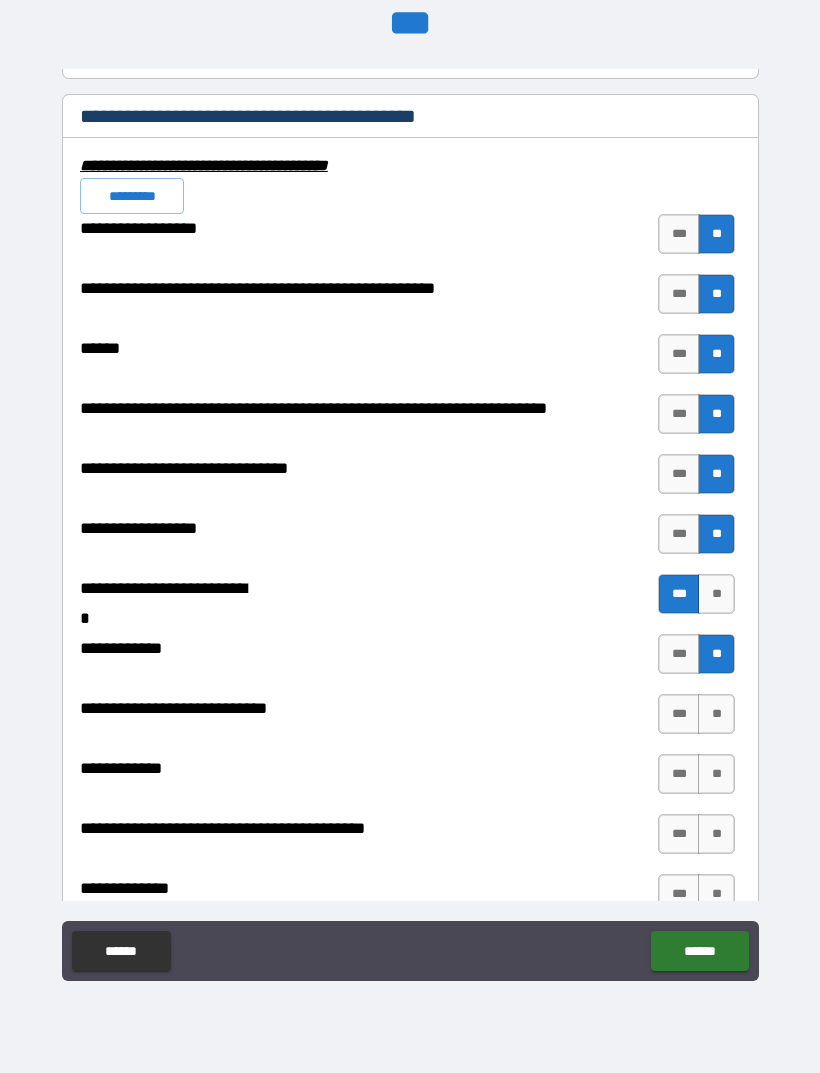 click on "**" at bounding box center (716, 714) 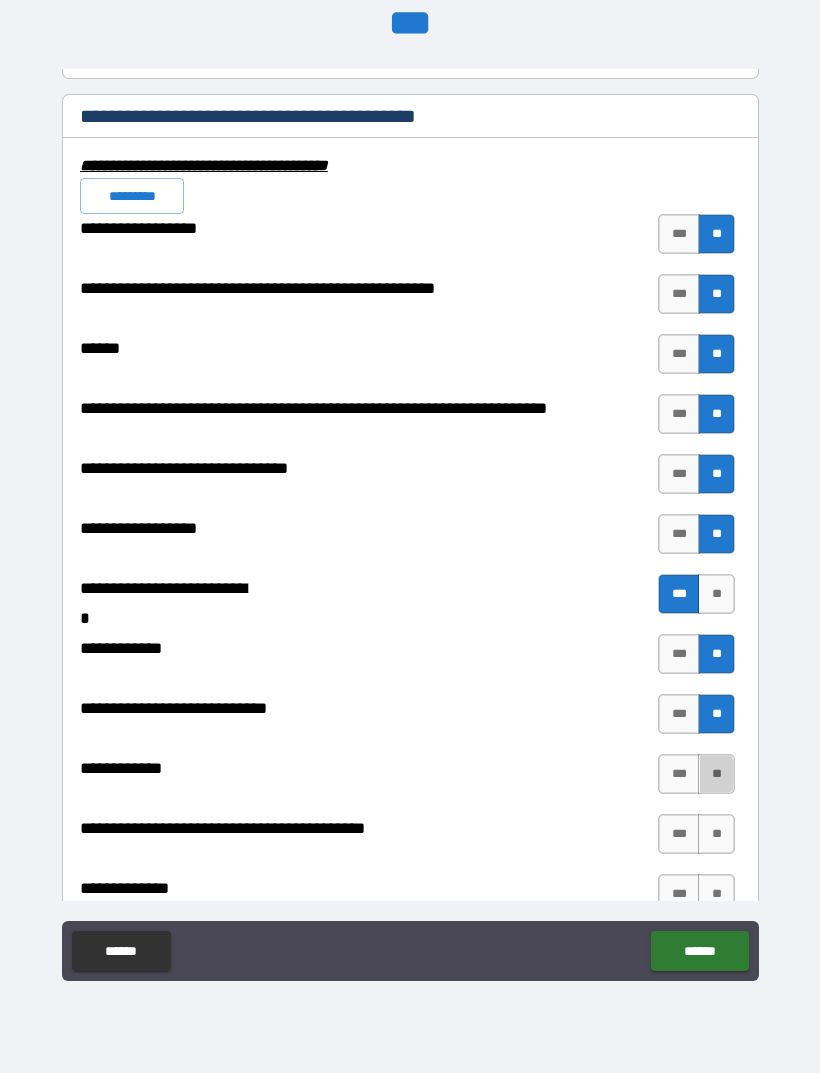 click on "**" at bounding box center (716, 774) 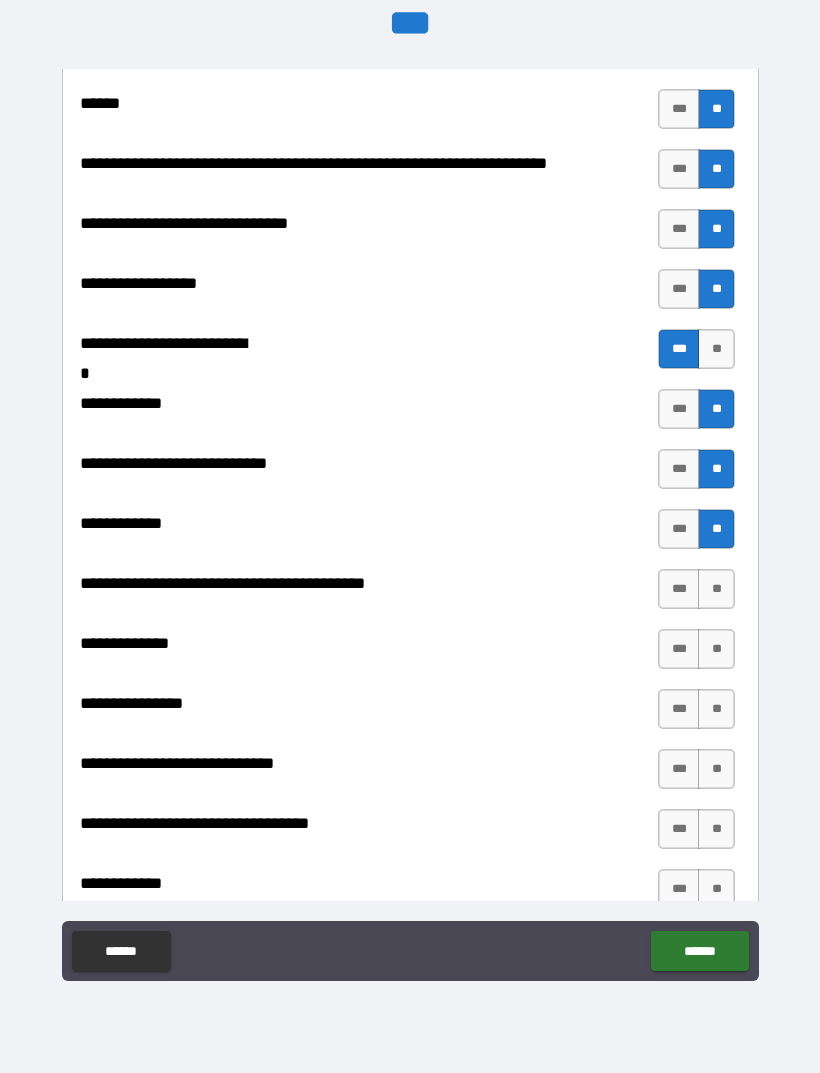 scroll, scrollTop: 8128, scrollLeft: 0, axis: vertical 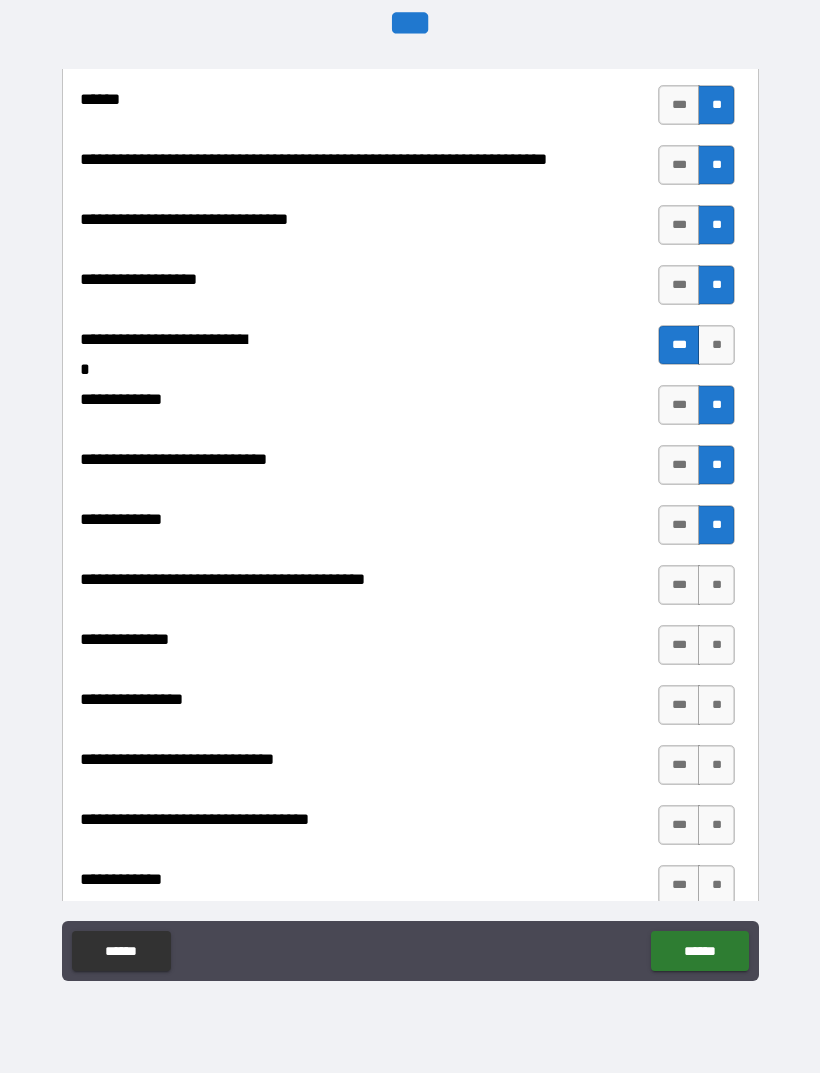 click on "**" at bounding box center [716, 585] 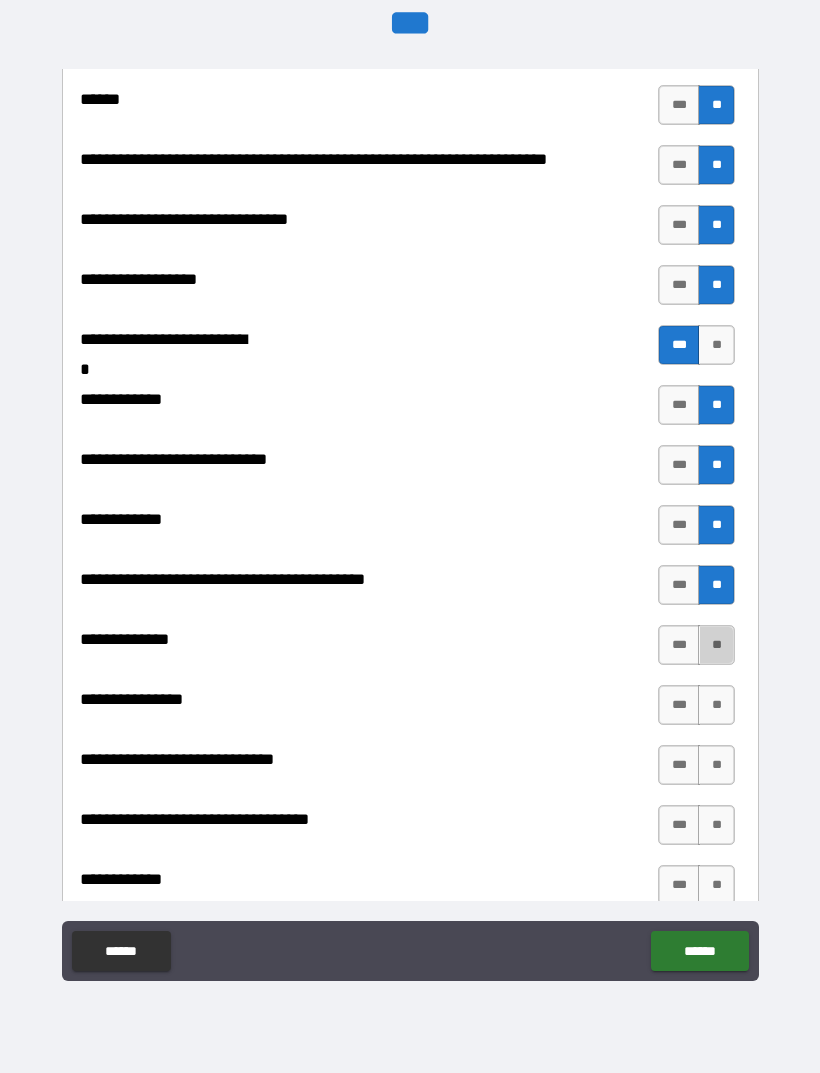 click on "**" at bounding box center (716, 645) 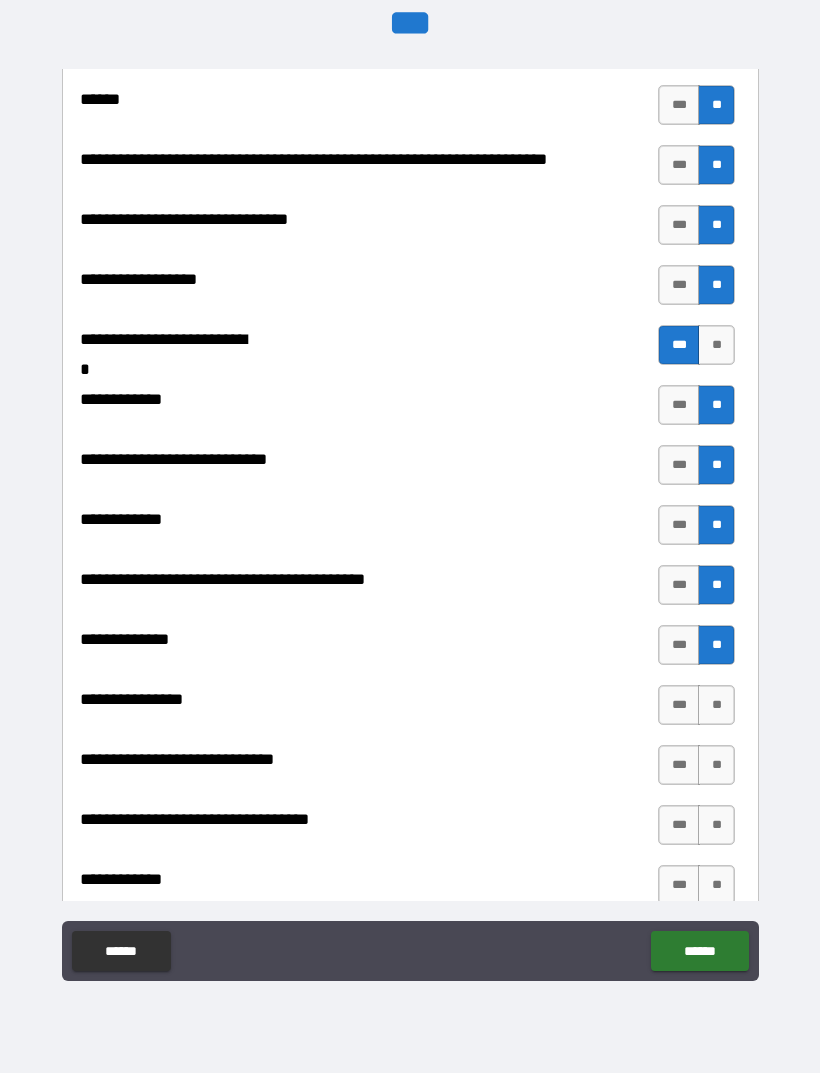 click on "**" at bounding box center (716, 705) 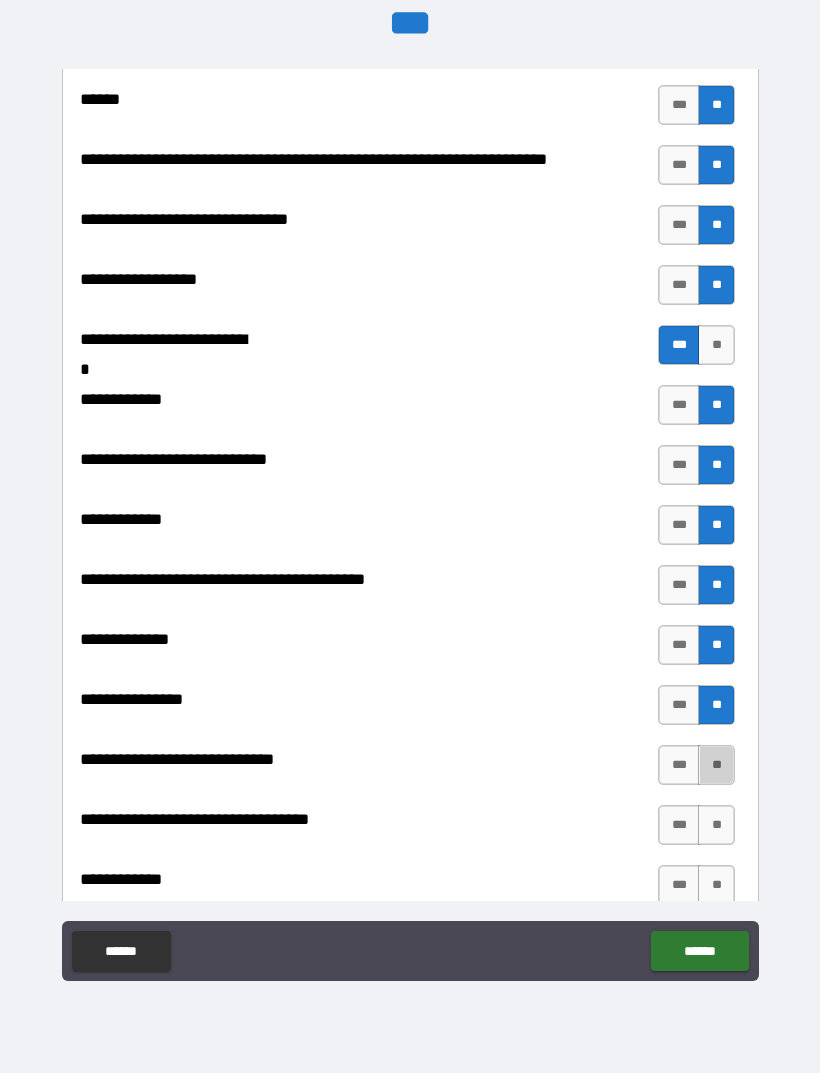 click on "**" at bounding box center (716, 765) 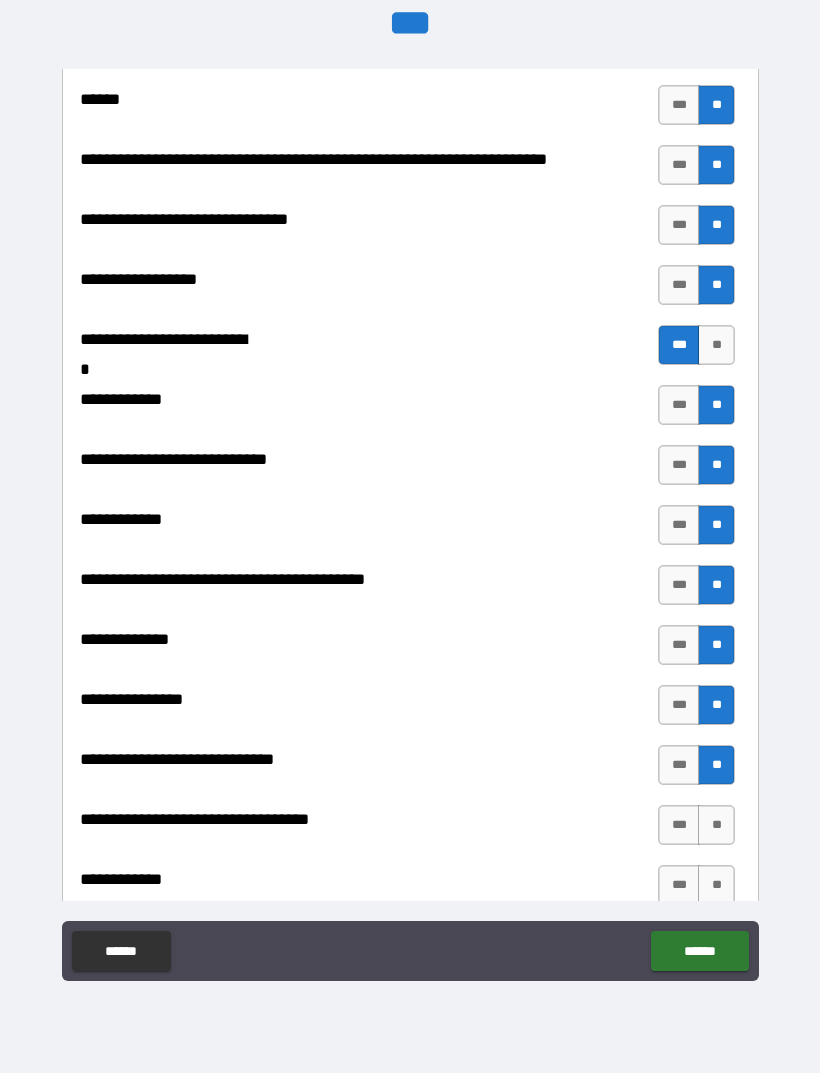 click on "**" at bounding box center [716, 825] 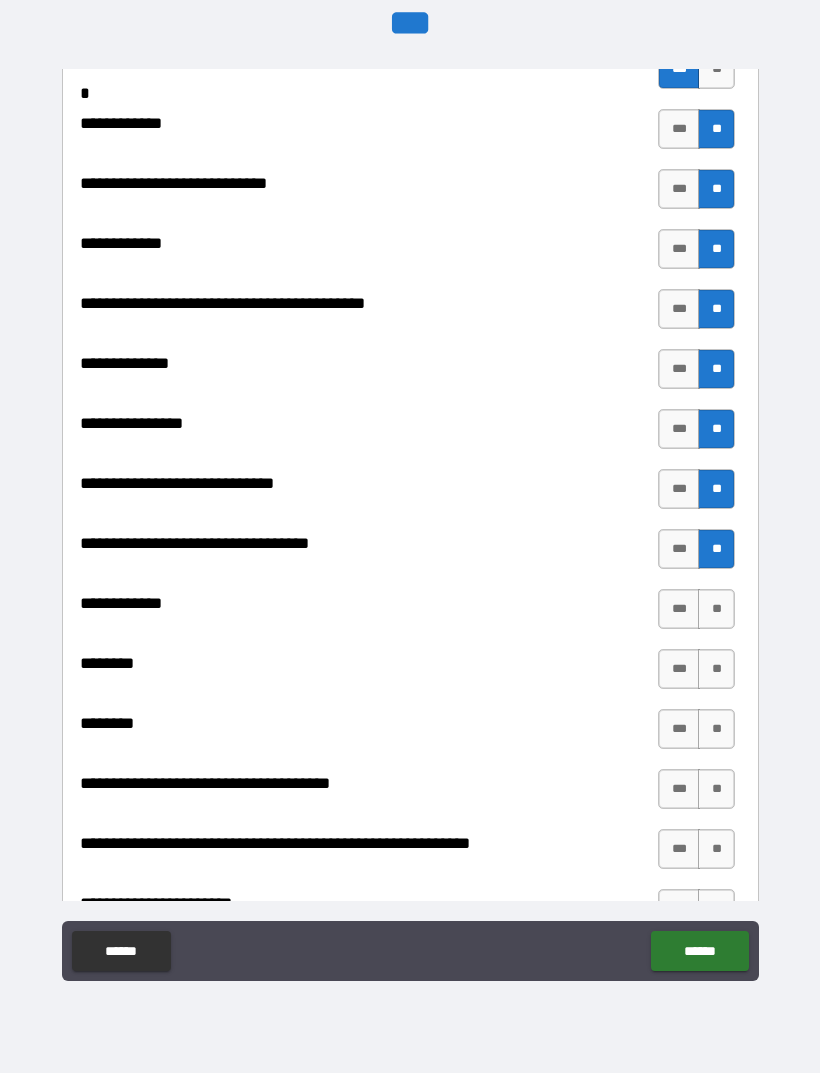 scroll, scrollTop: 8405, scrollLeft: 0, axis: vertical 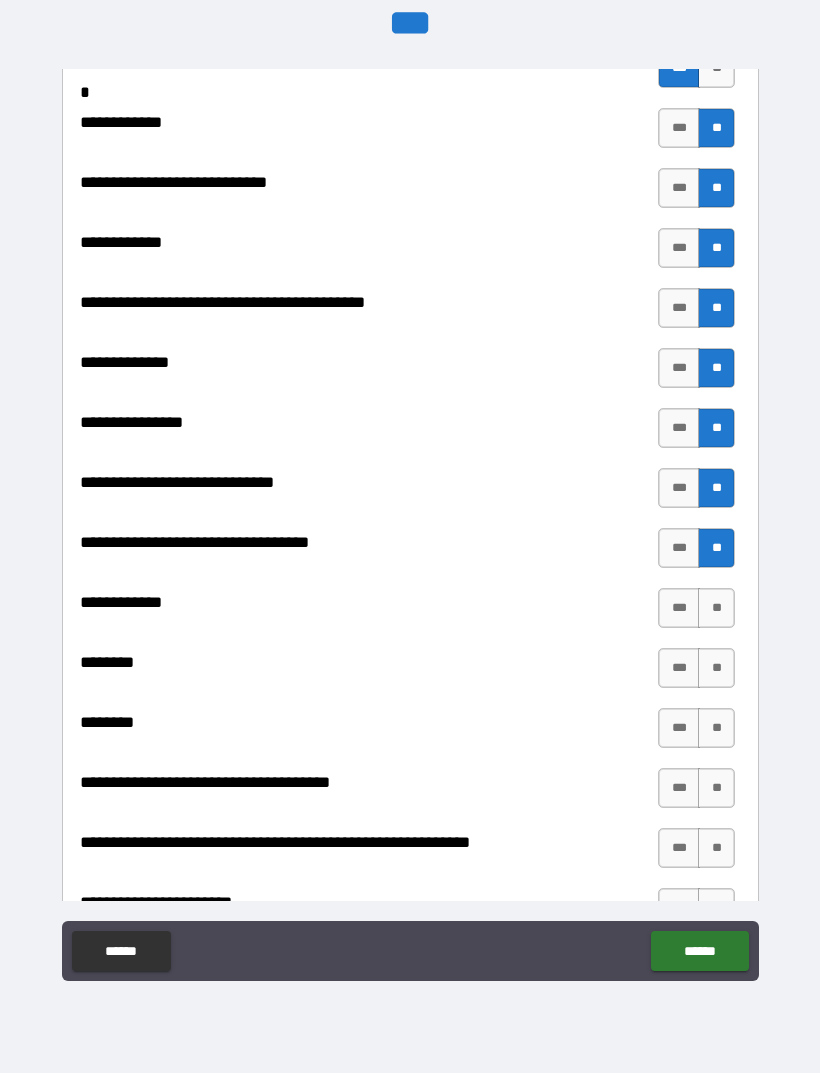 click on "**" at bounding box center [716, 608] 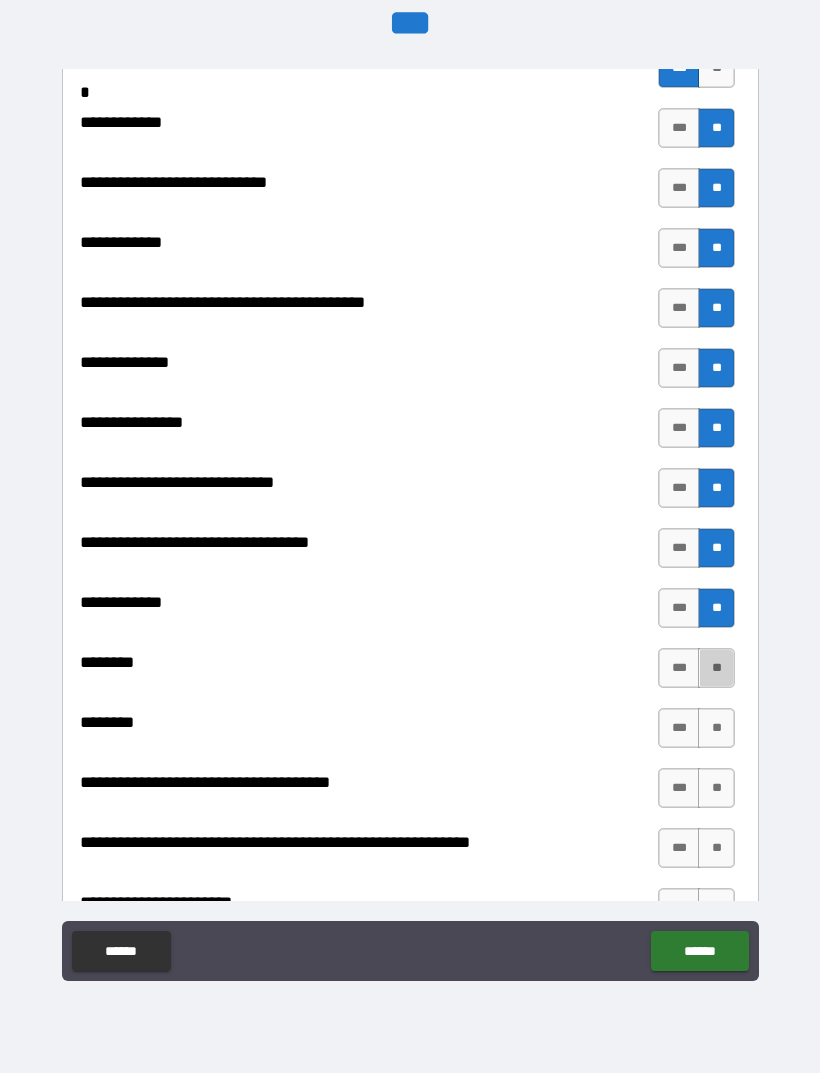click on "**" at bounding box center (716, 668) 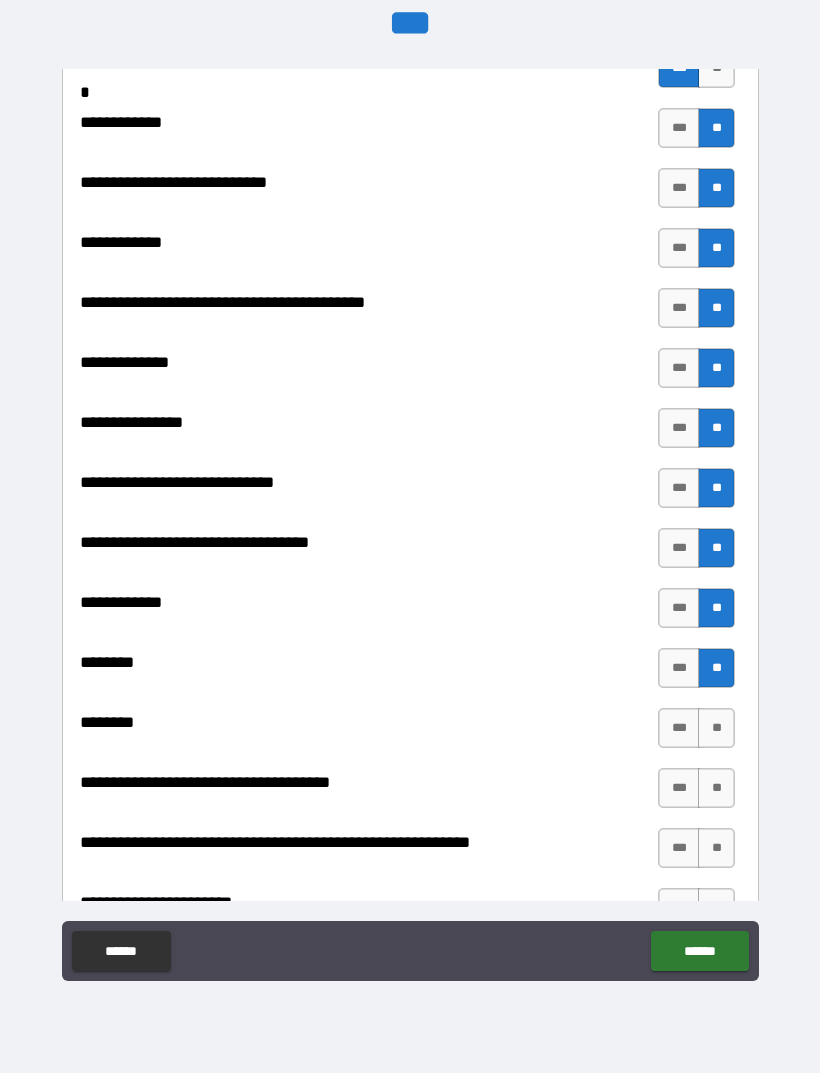 click on "**" at bounding box center (716, 728) 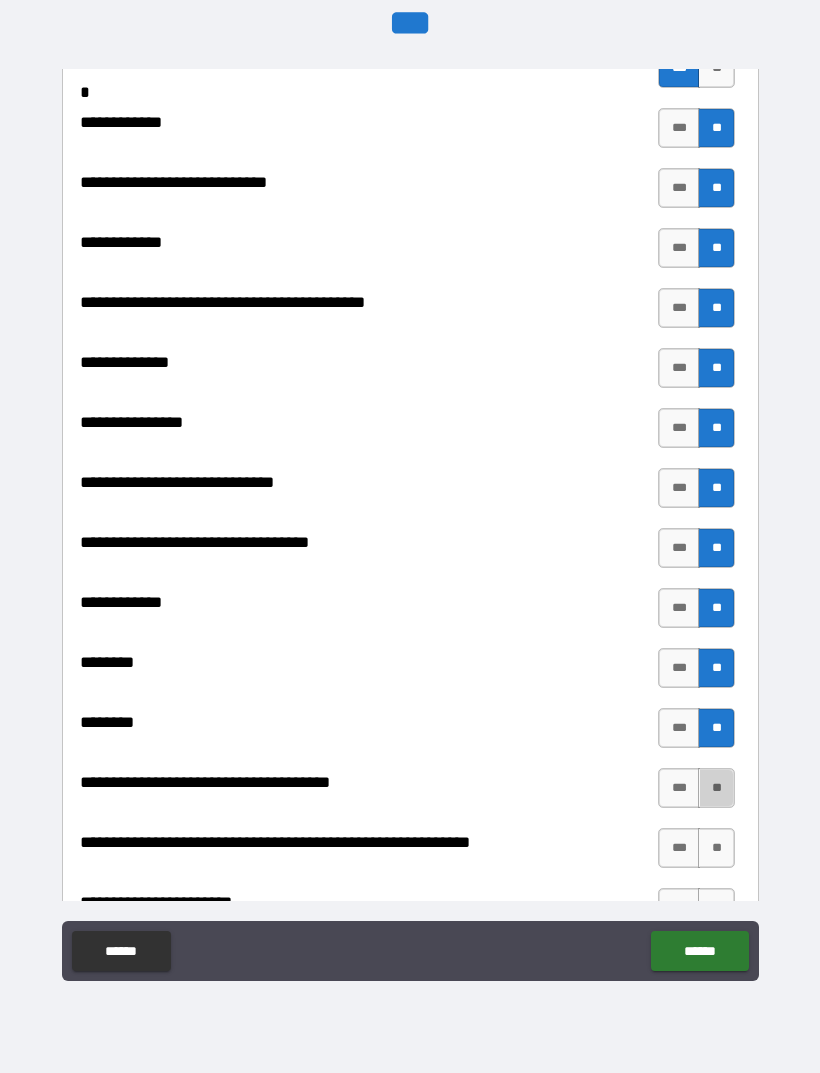 click on "**" at bounding box center (716, 788) 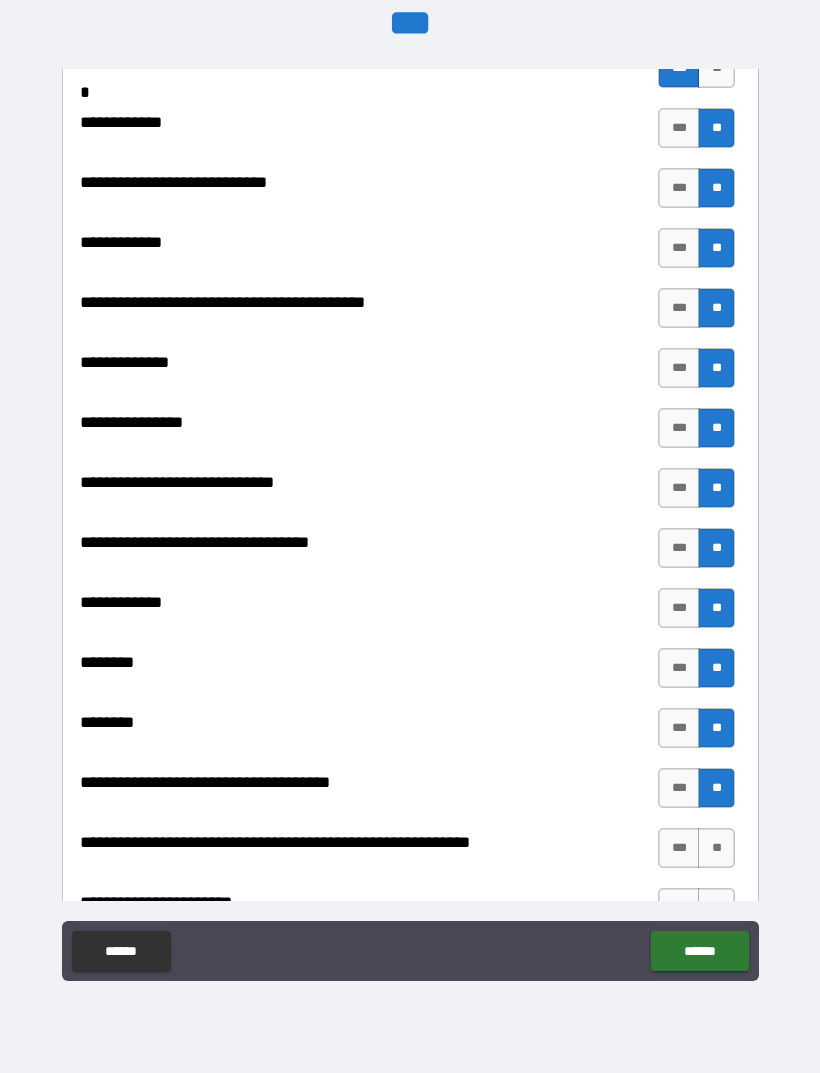 click on "**" at bounding box center (716, 848) 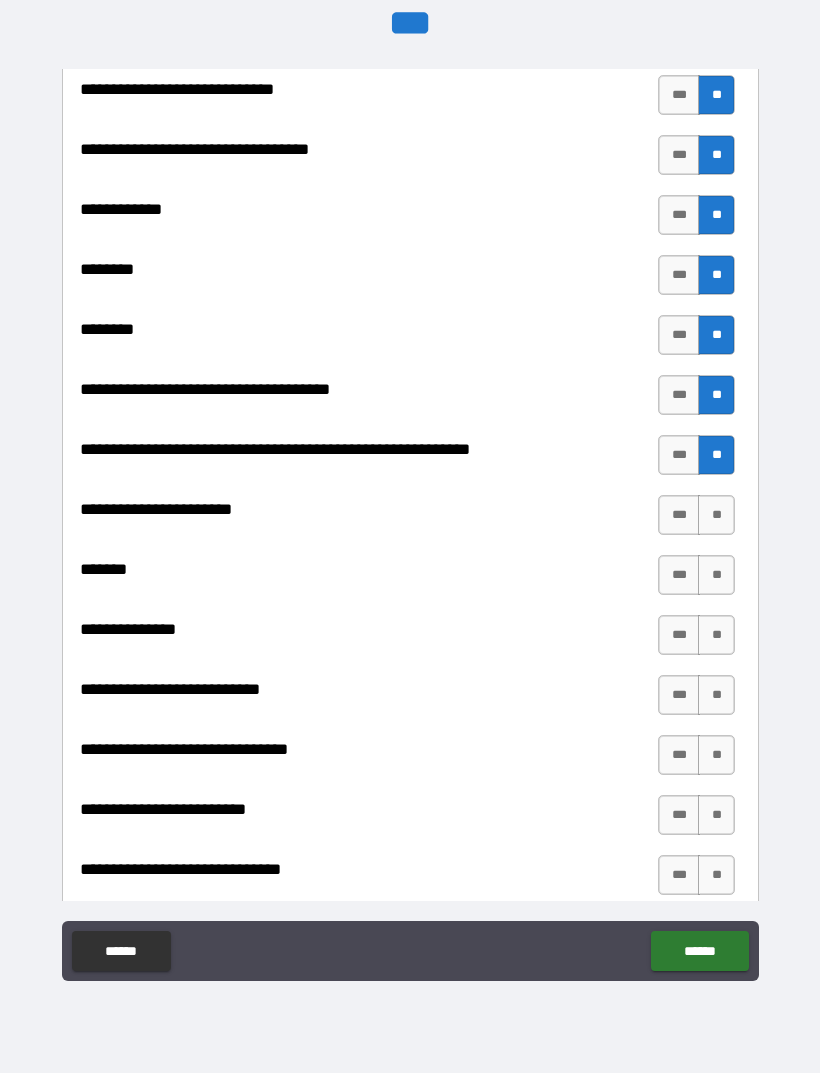 scroll, scrollTop: 8808, scrollLeft: 0, axis: vertical 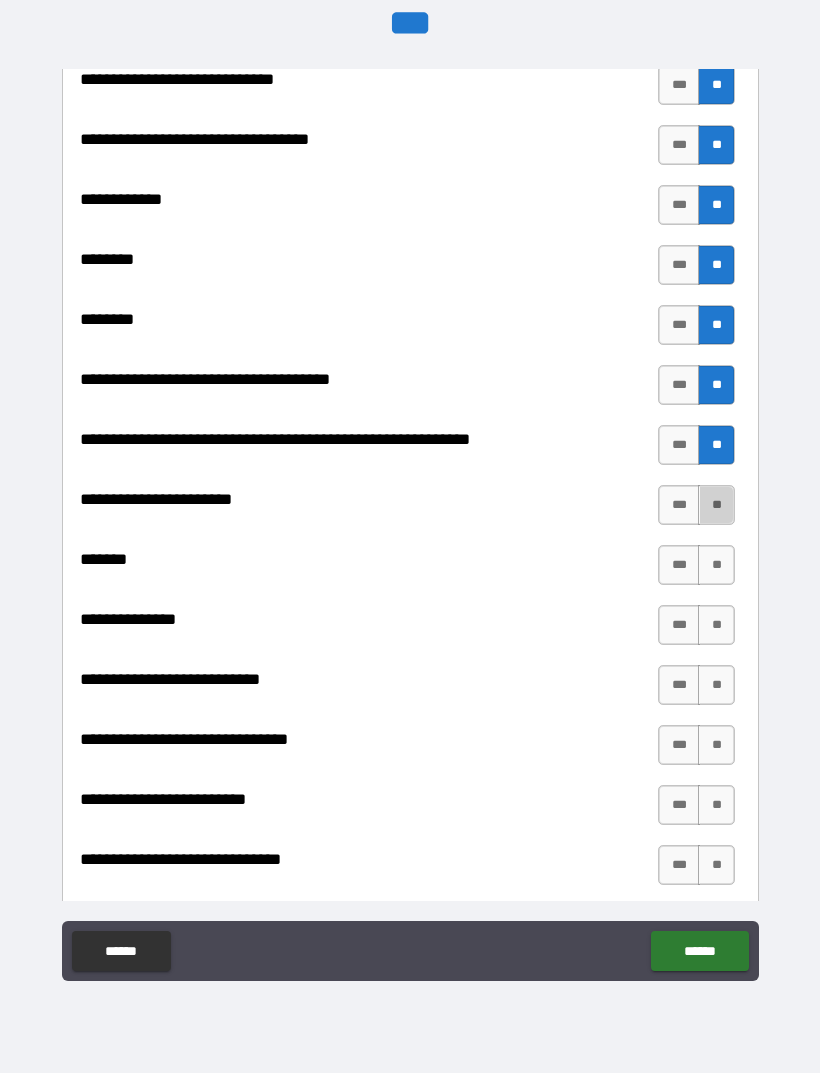 click on "**" at bounding box center [716, 505] 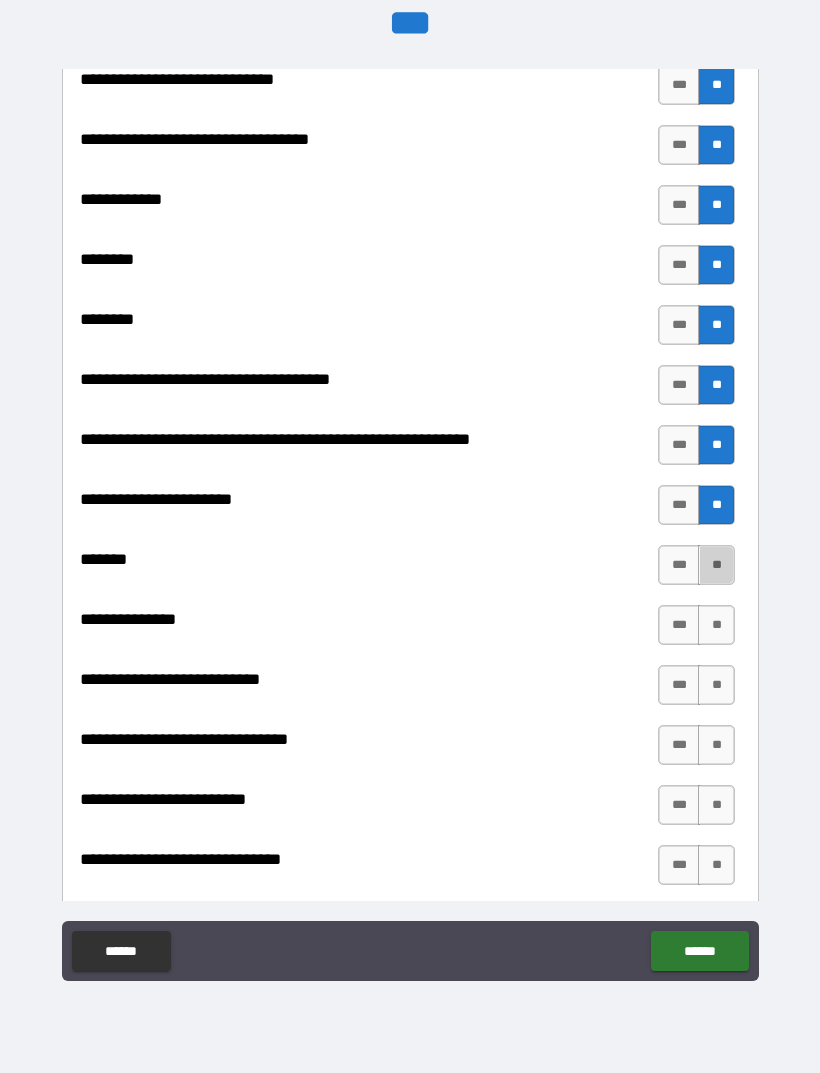 click on "**" at bounding box center (716, 565) 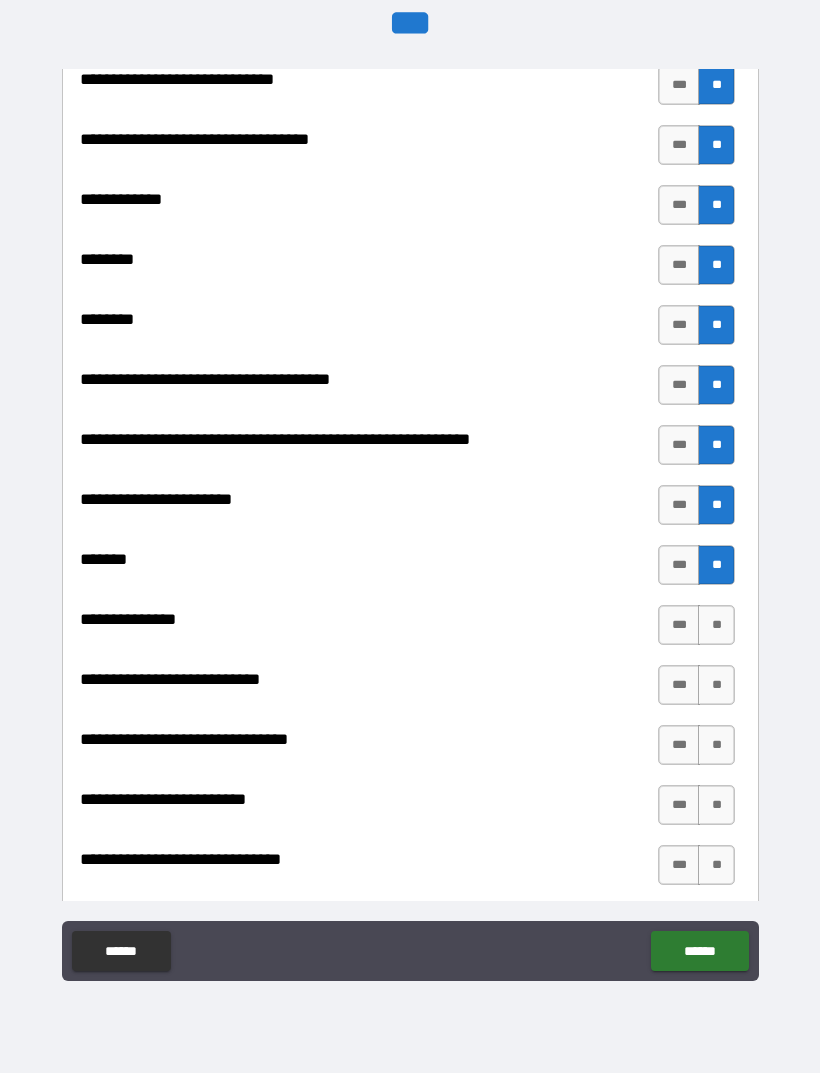 click on "***" at bounding box center (679, 565) 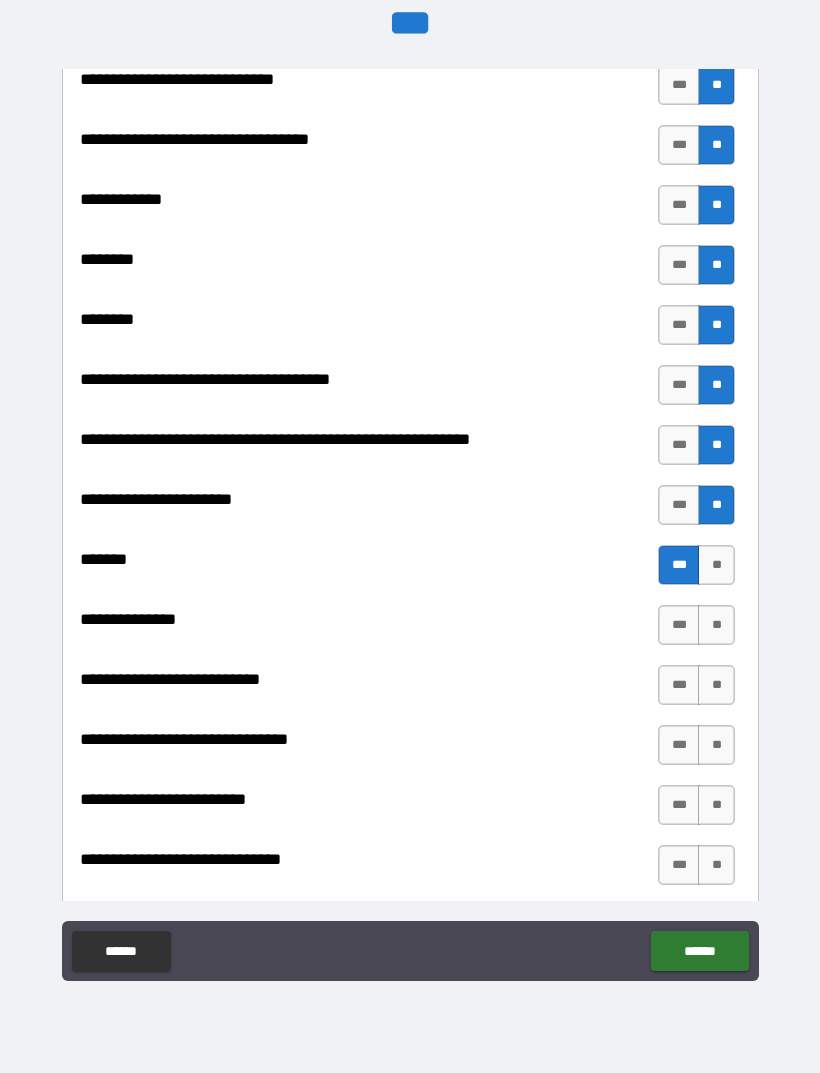 click on "**" at bounding box center [716, 565] 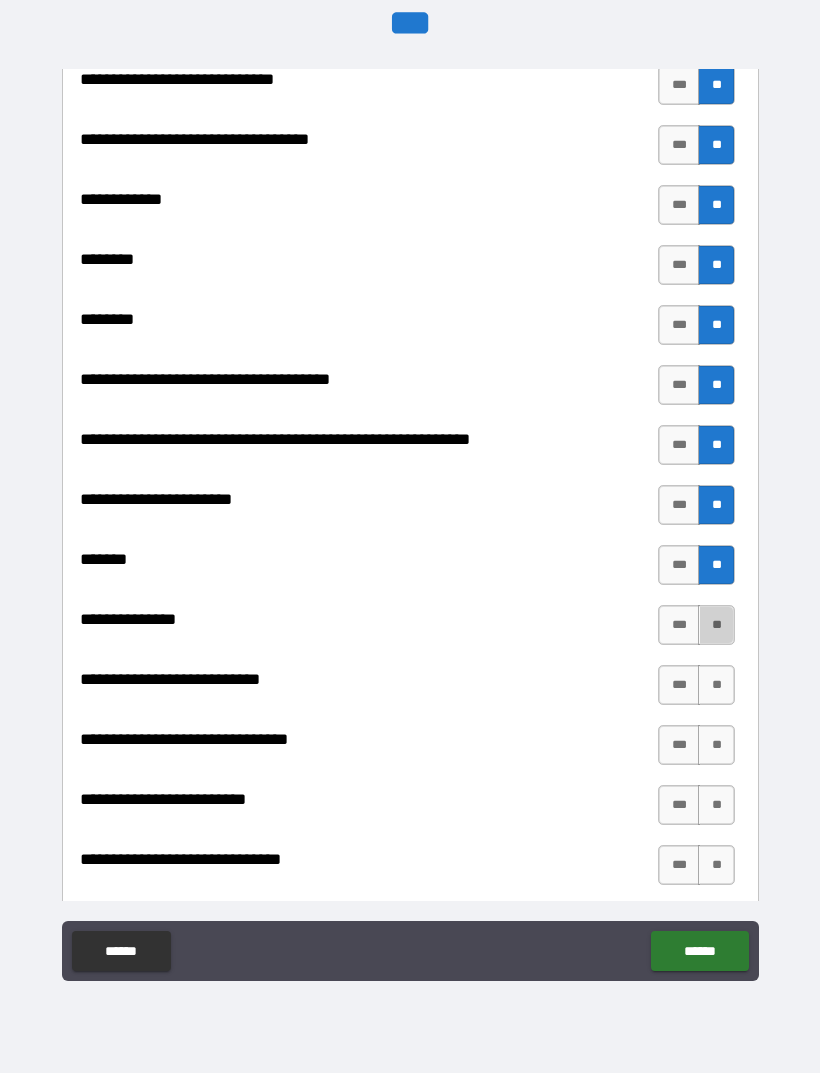 click on "**" at bounding box center (716, 625) 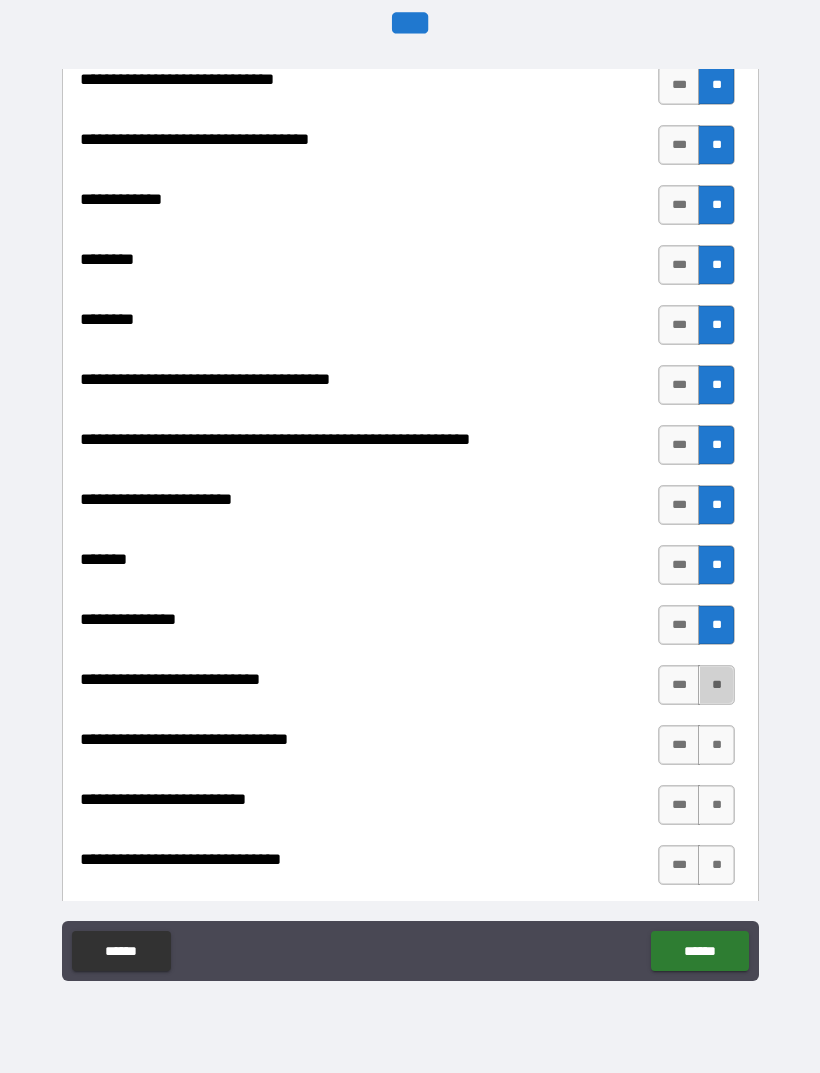 click on "**" at bounding box center [716, 685] 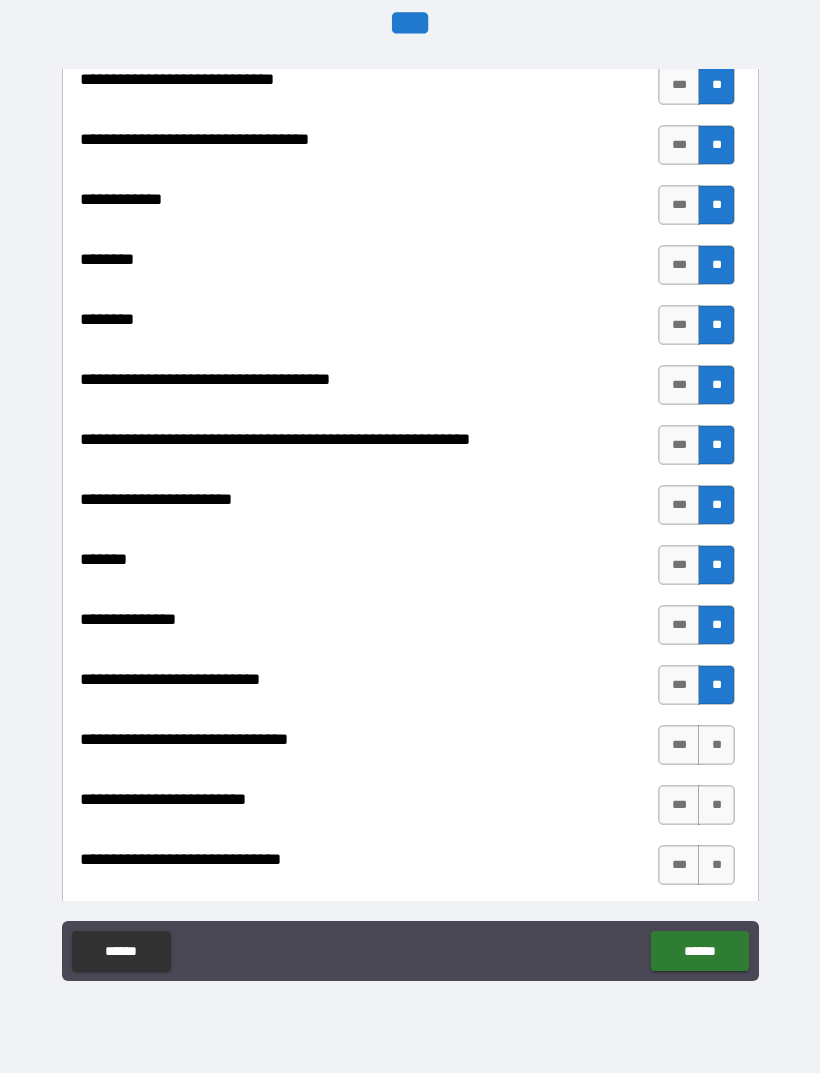 click on "**" at bounding box center (716, 745) 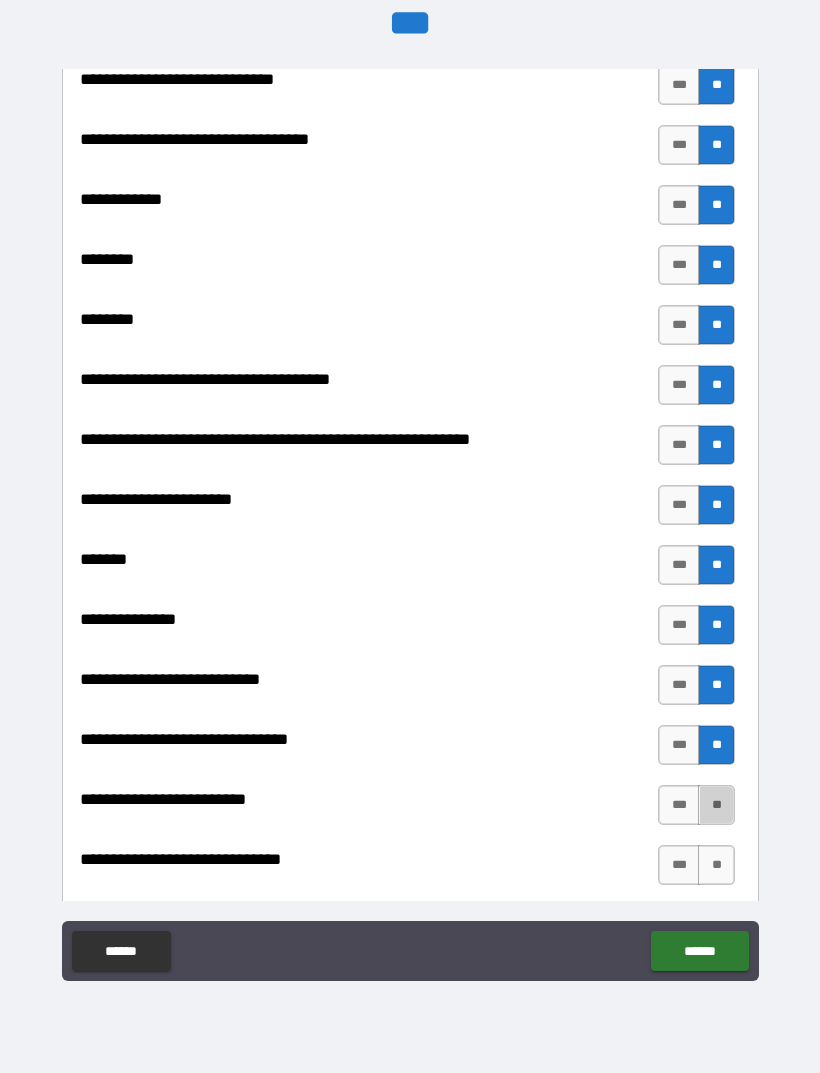 click on "**" at bounding box center [716, 805] 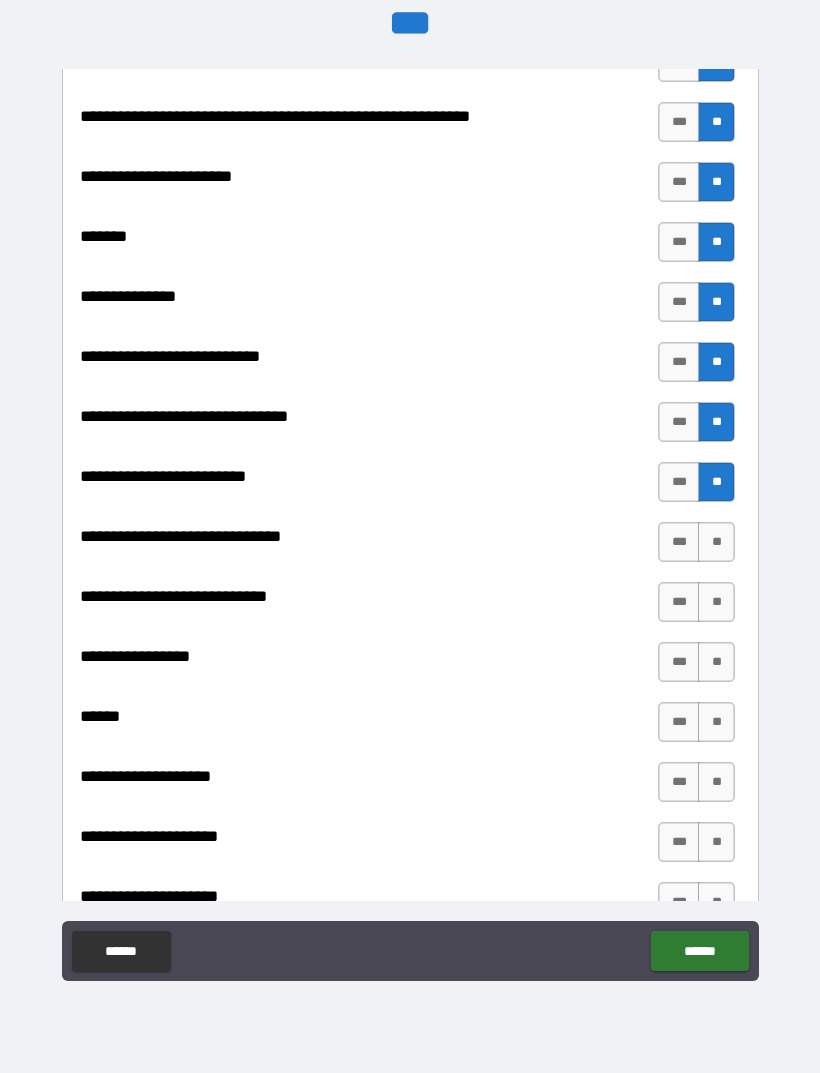 scroll, scrollTop: 9132, scrollLeft: 0, axis: vertical 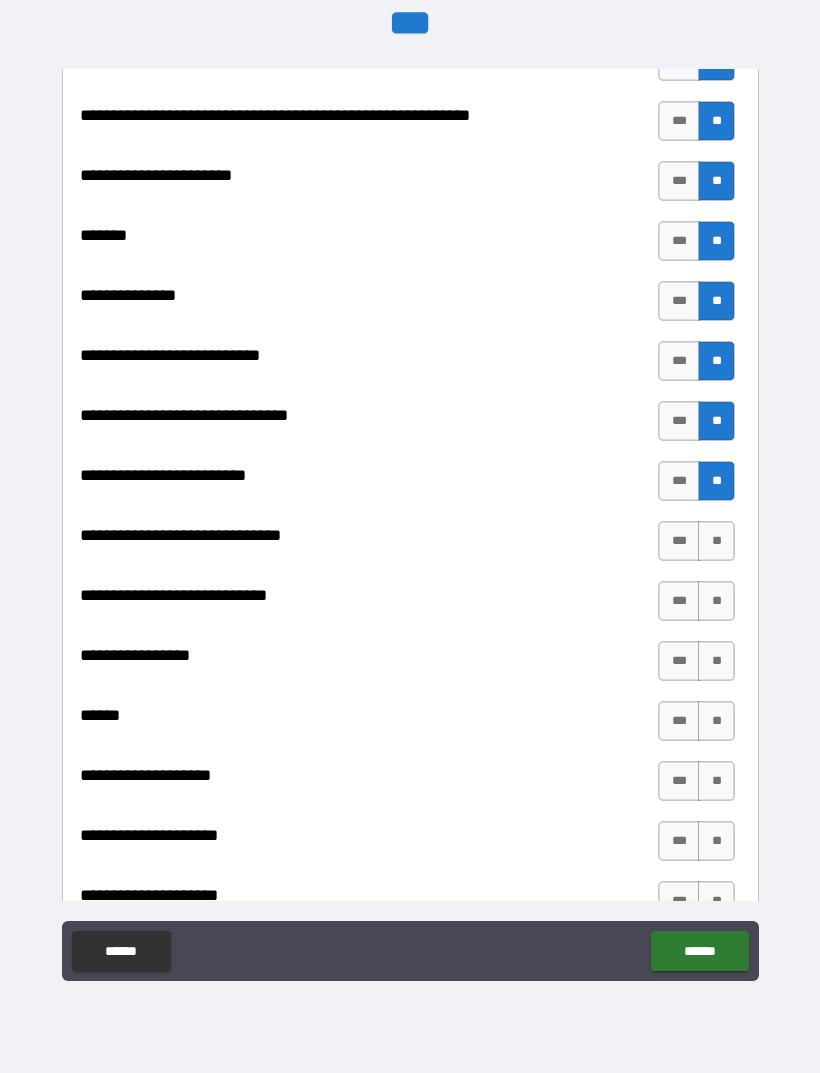 click on "**" at bounding box center [716, 541] 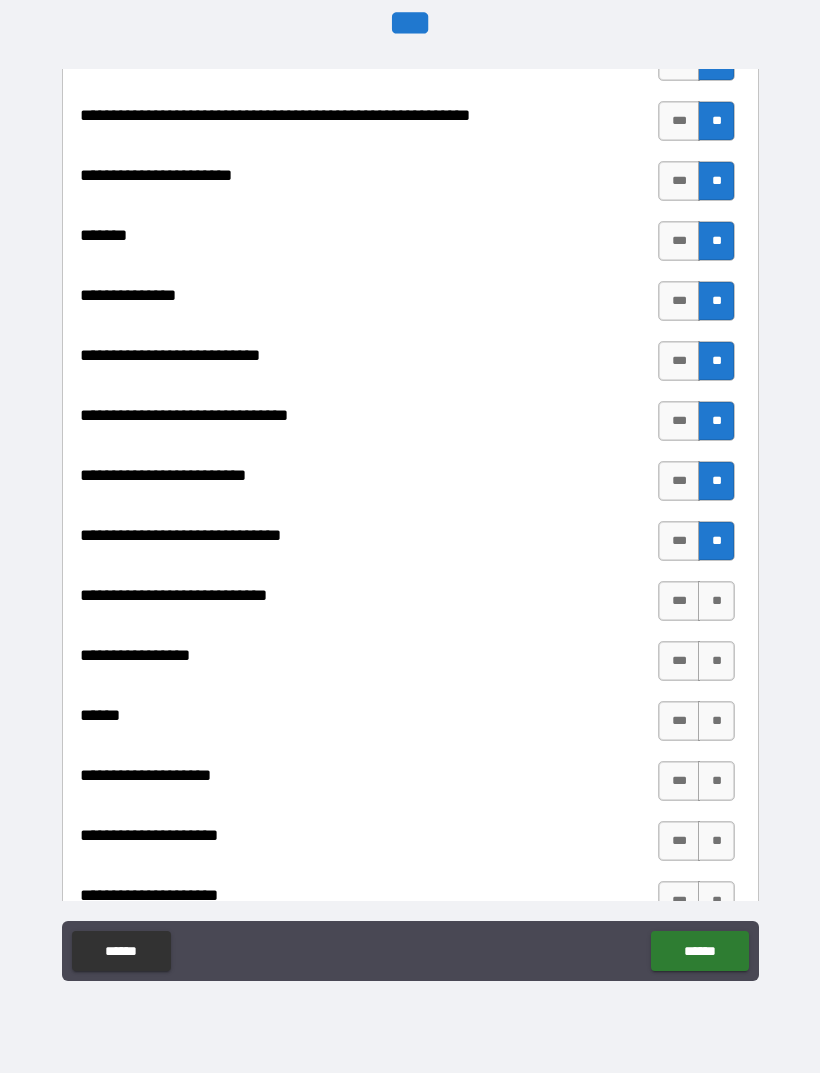 click on "**" at bounding box center [716, 601] 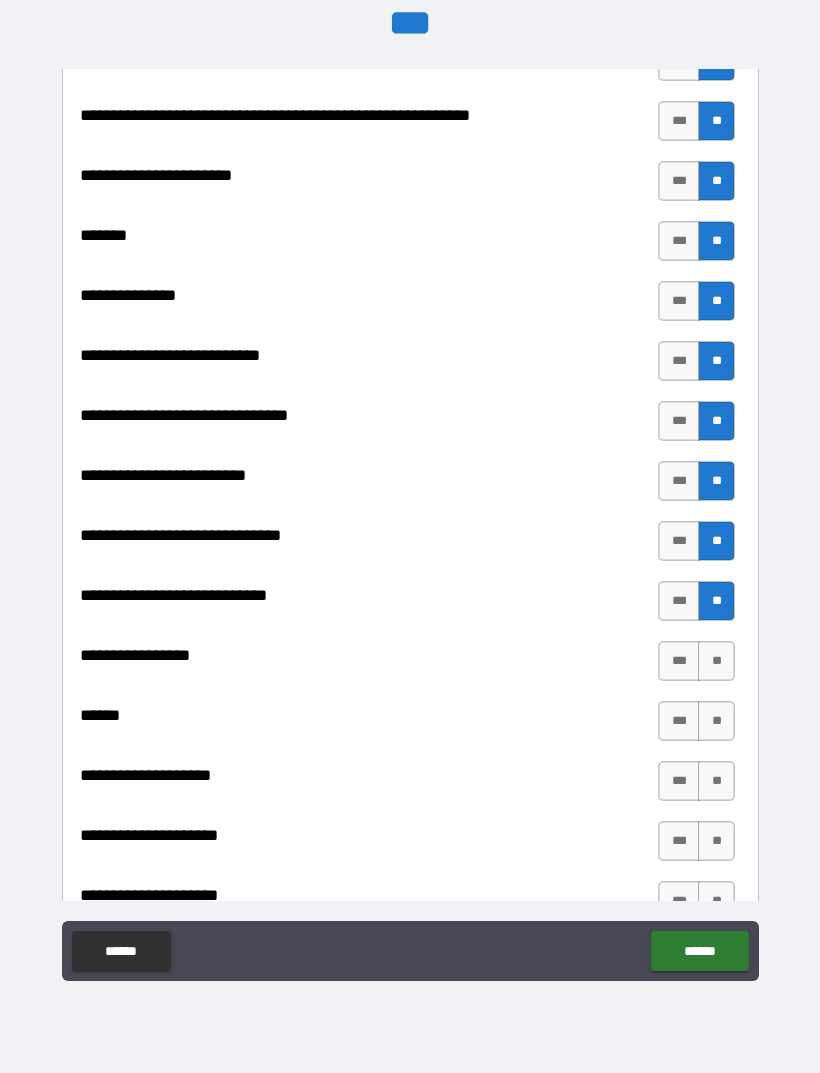 click on "**********" at bounding box center (410, 221) 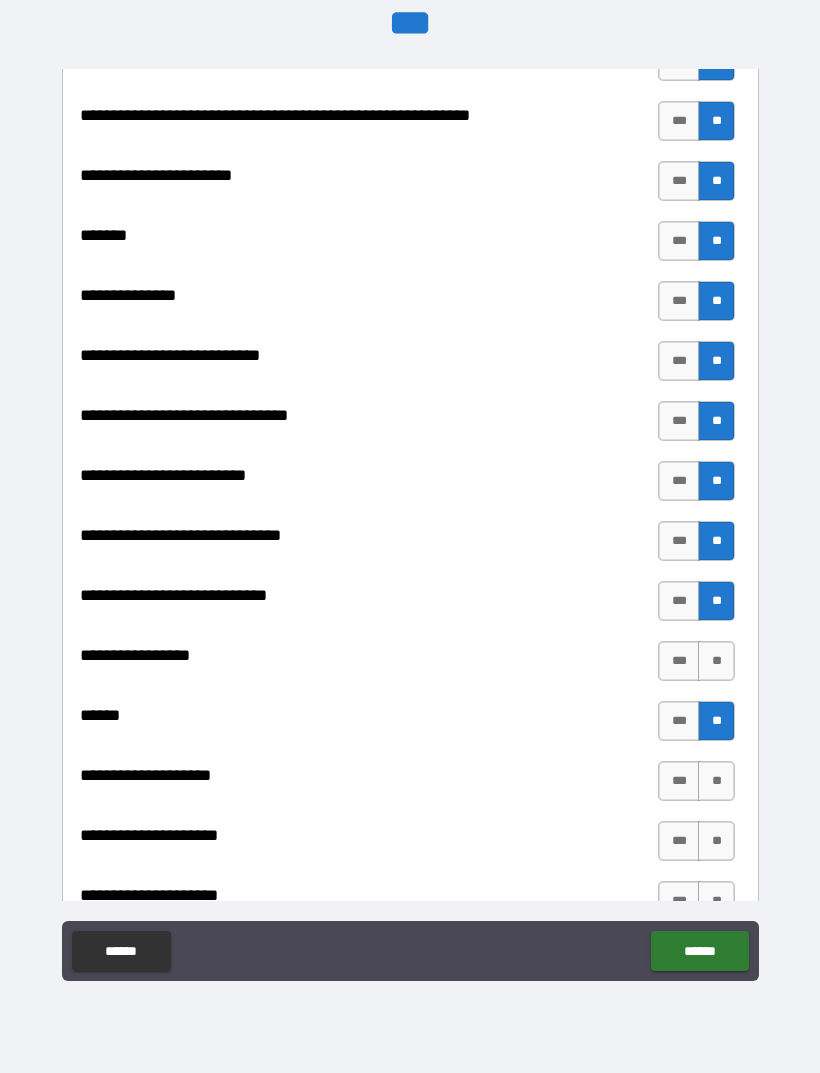 click on "**" at bounding box center (716, 661) 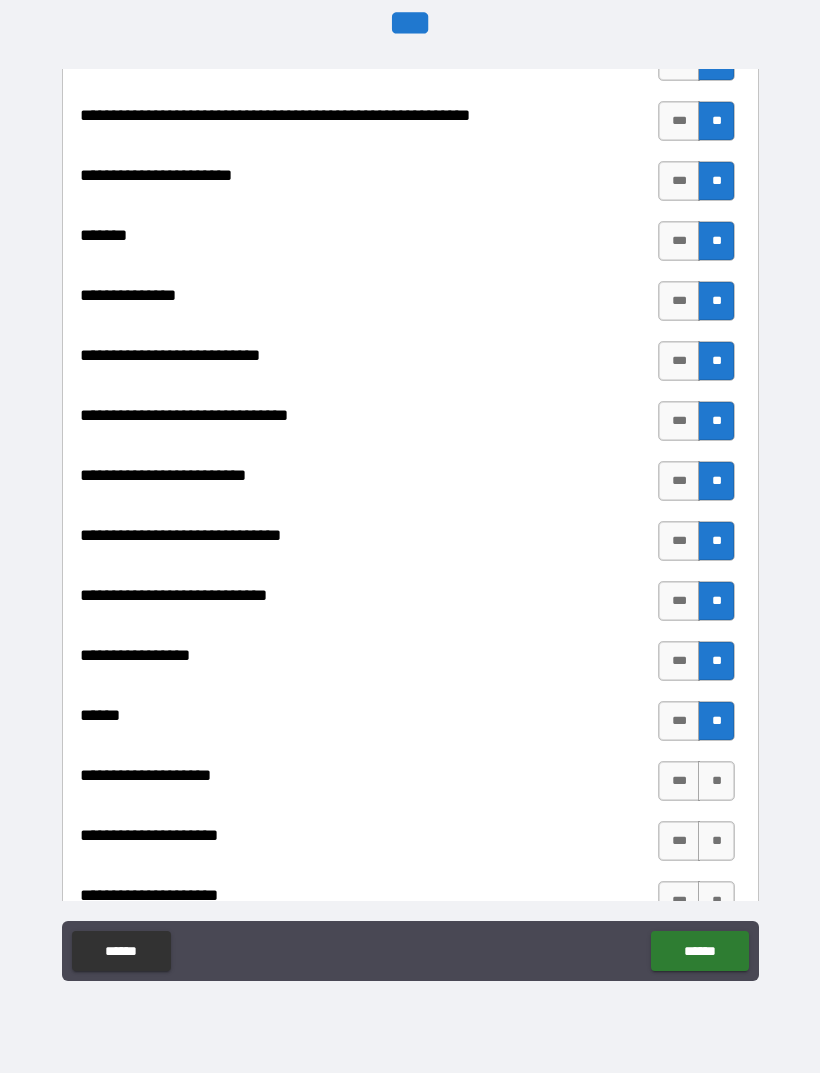 click on "**" at bounding box center (716, 781) 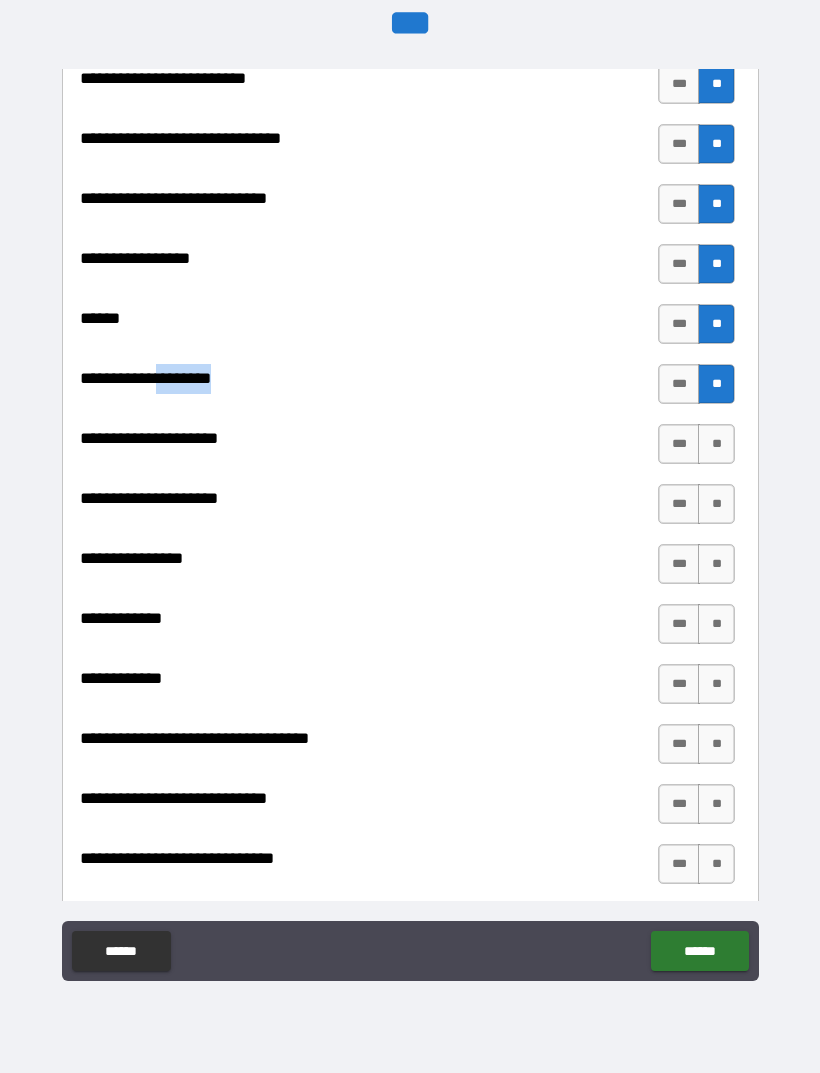 scroll, scrollTop: 9545, scrollLeft: 0, axis: vertical 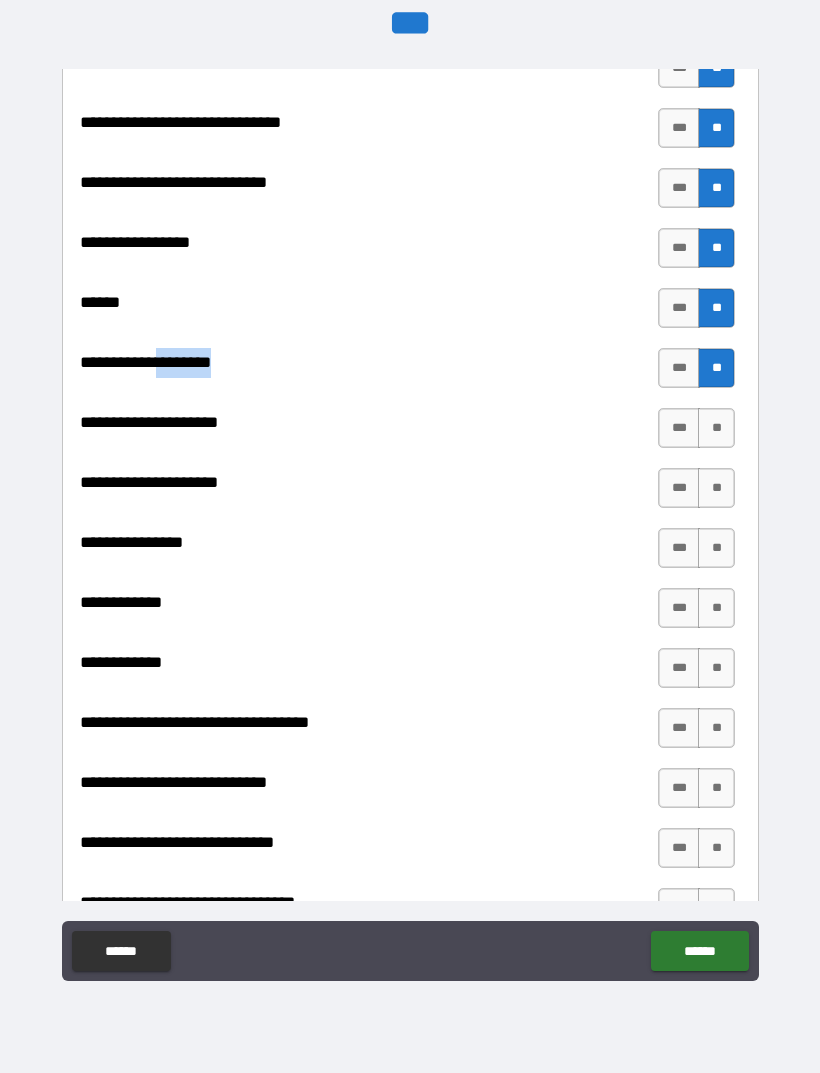 click on "**" at bounding box center [716, 428] 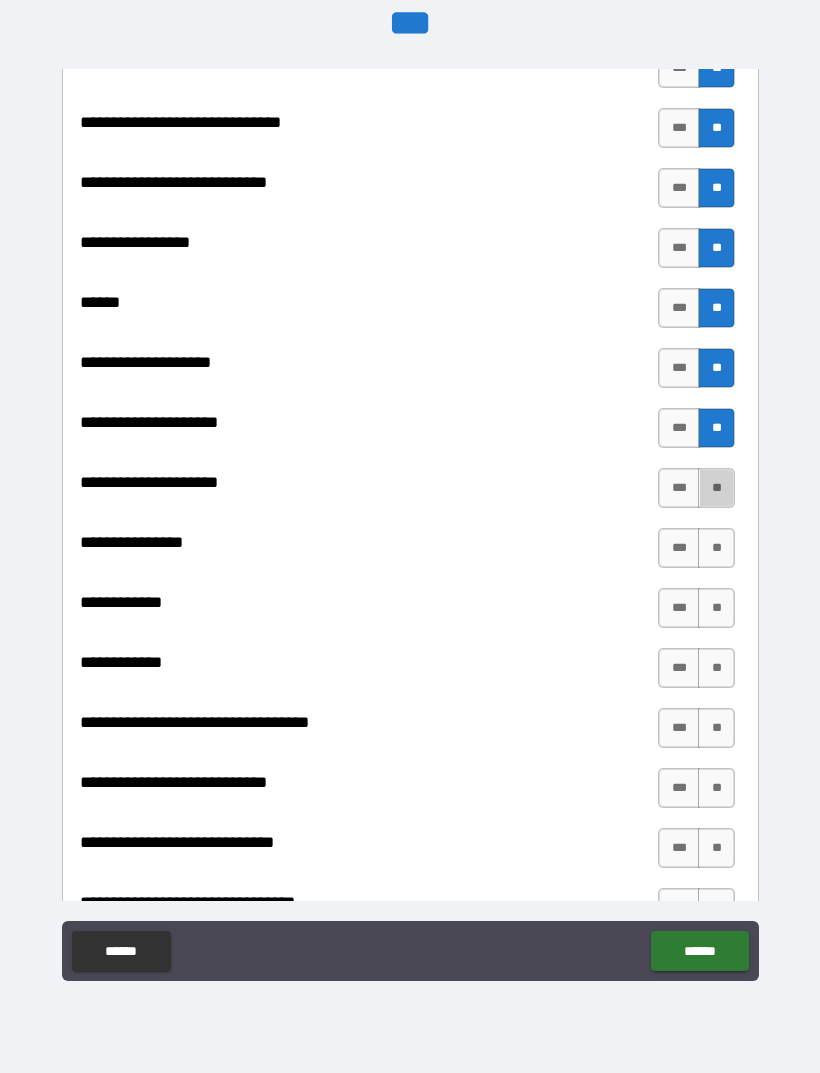 click on "**" at bounding box center [716, 488] 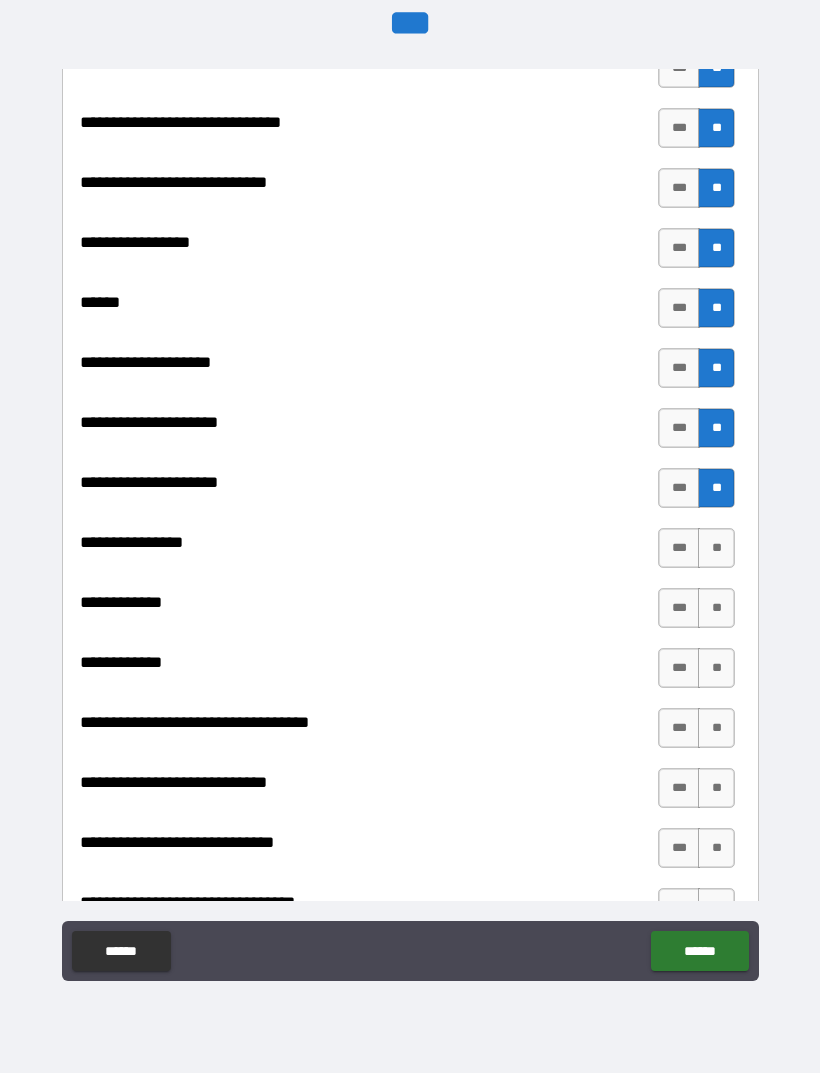 click on "**" at bounding box center [716, 548] 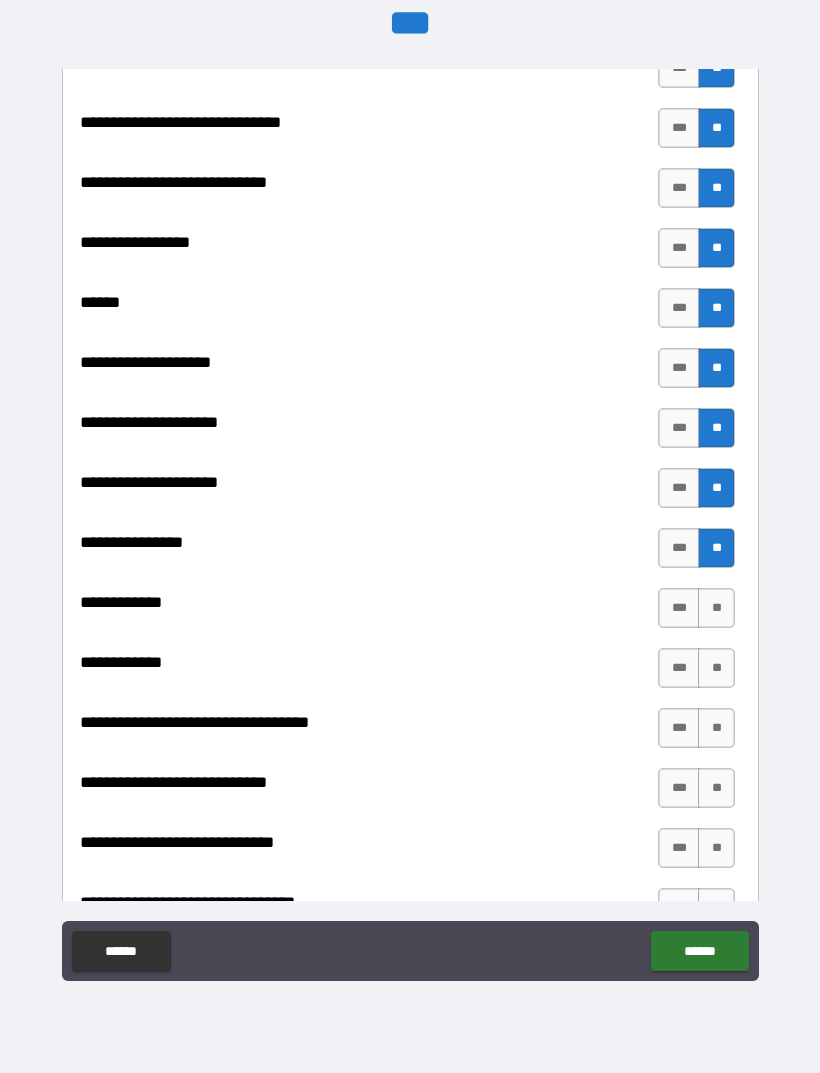 click on "**********" at bounding box center [410, 613] 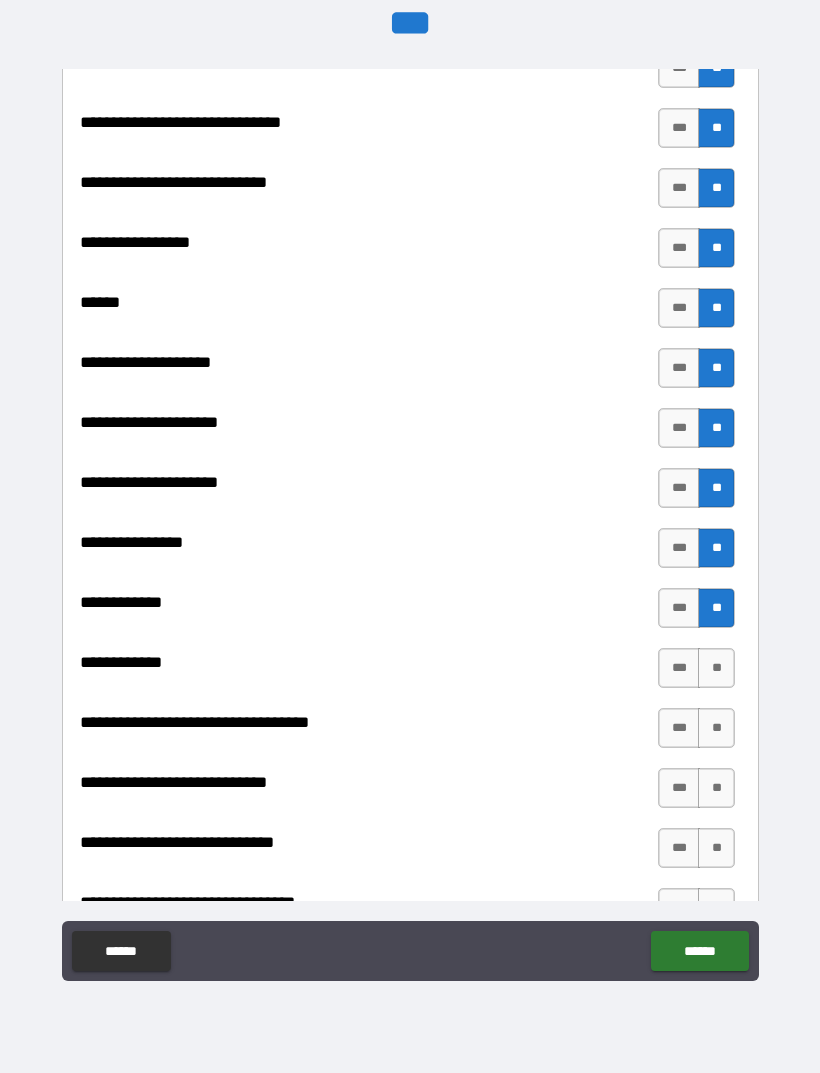 click on "**" at bounding box center (716, 668) 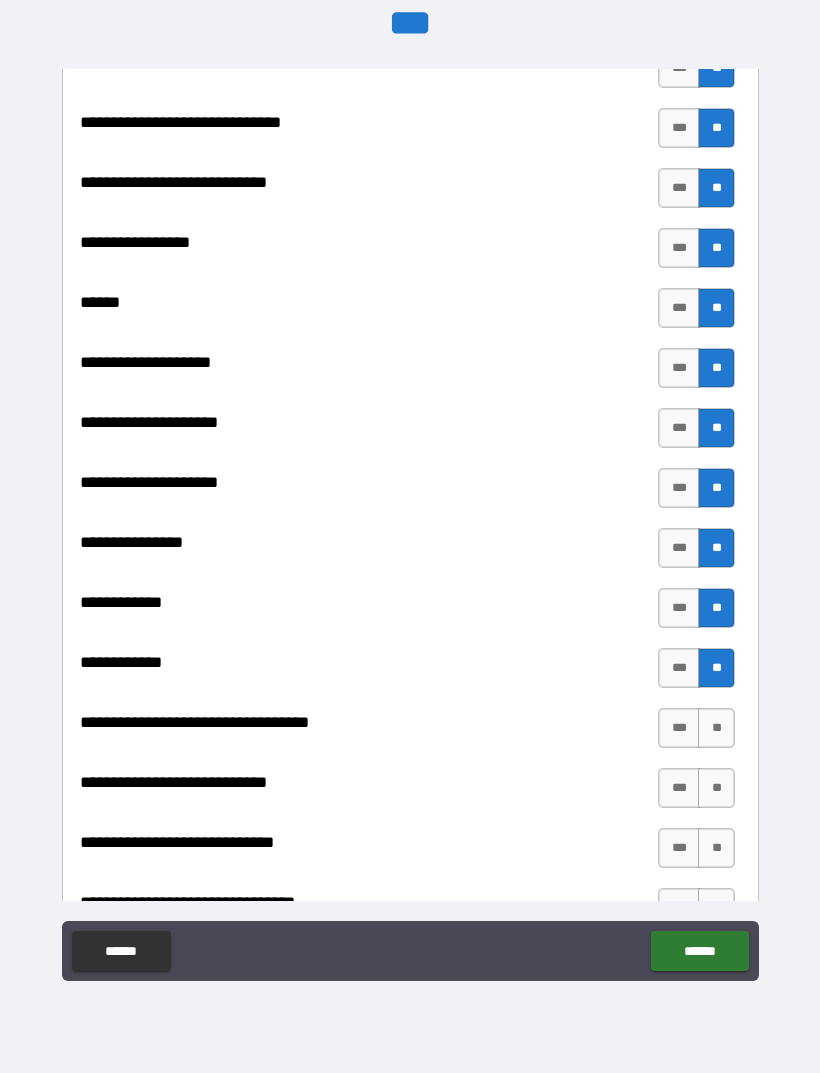 click on "**" at bounding box center [716, 728] 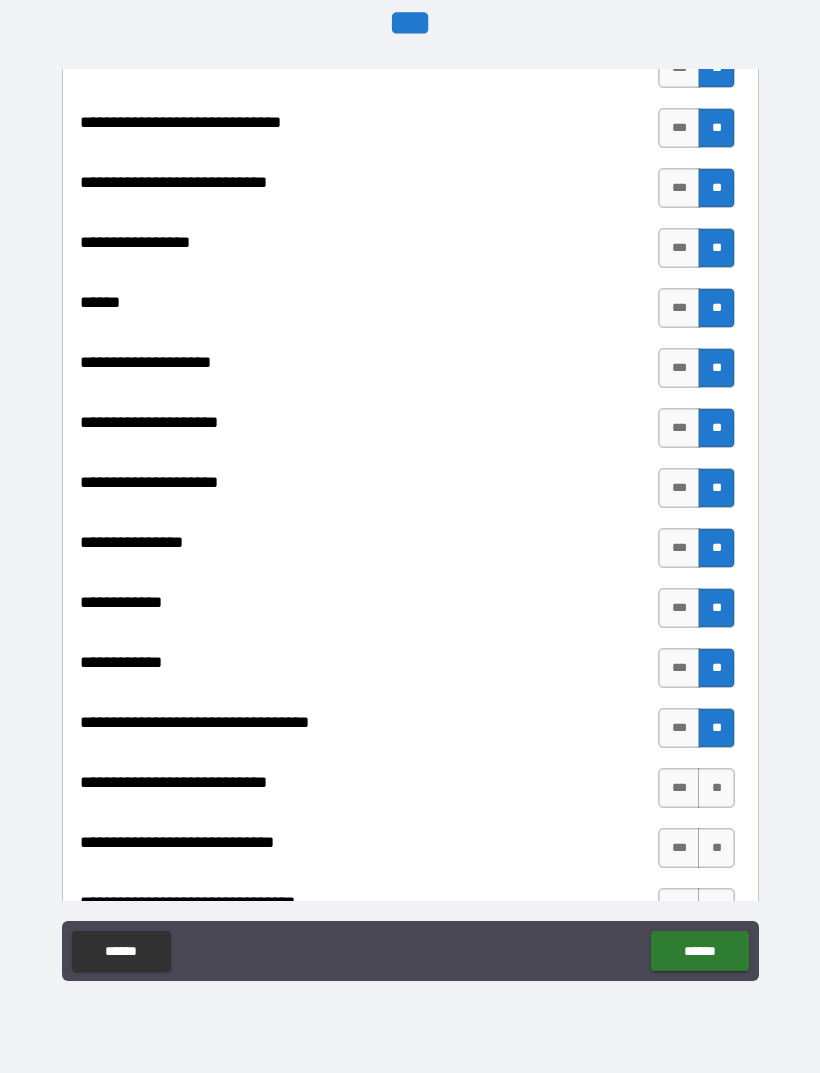 click on "**" at bounding box center (716, 788) 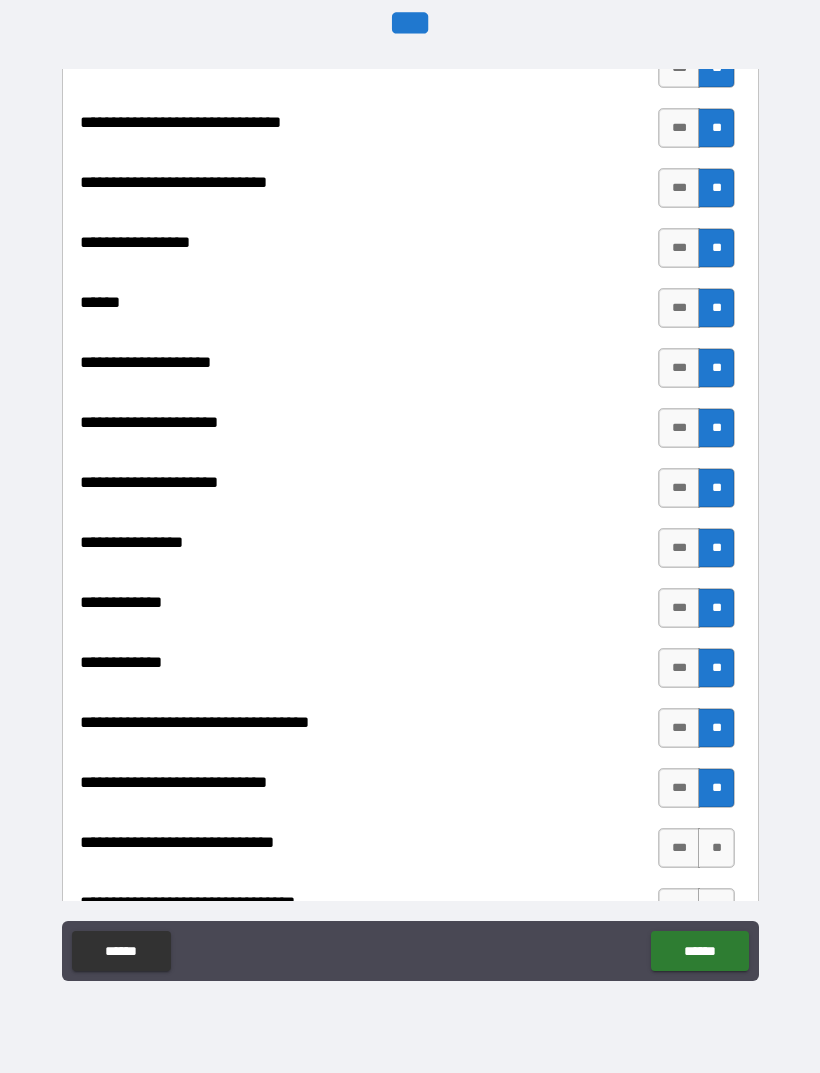 click on "**" at bounding box center (716, 848) 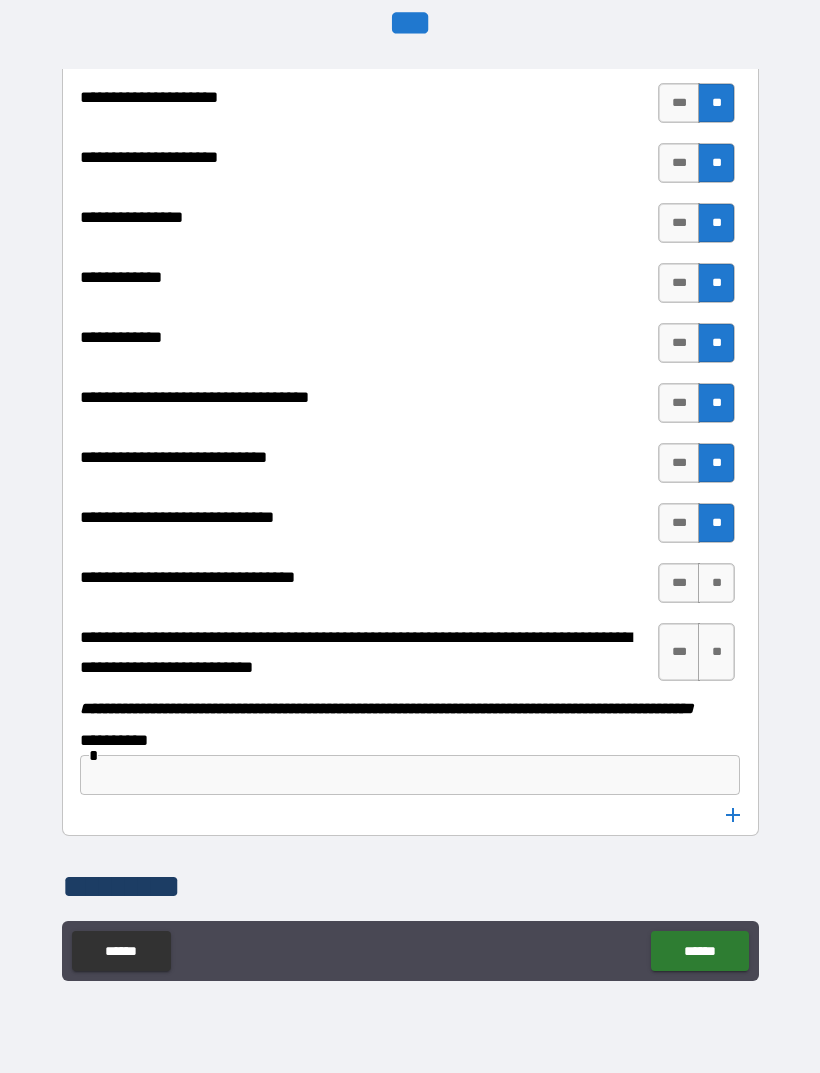 scroll, scrollTop: 9874, scrollLeft: 0, axis: vertical 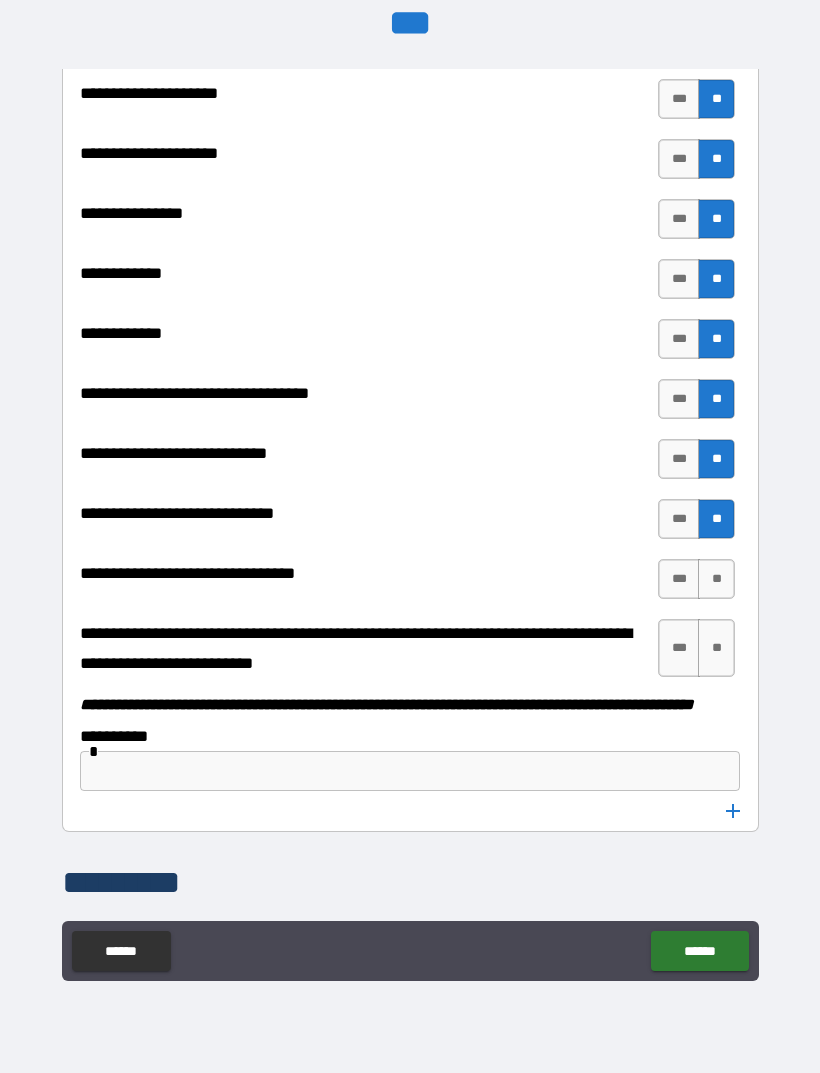 click on "**" at bounding box center (716, 579) 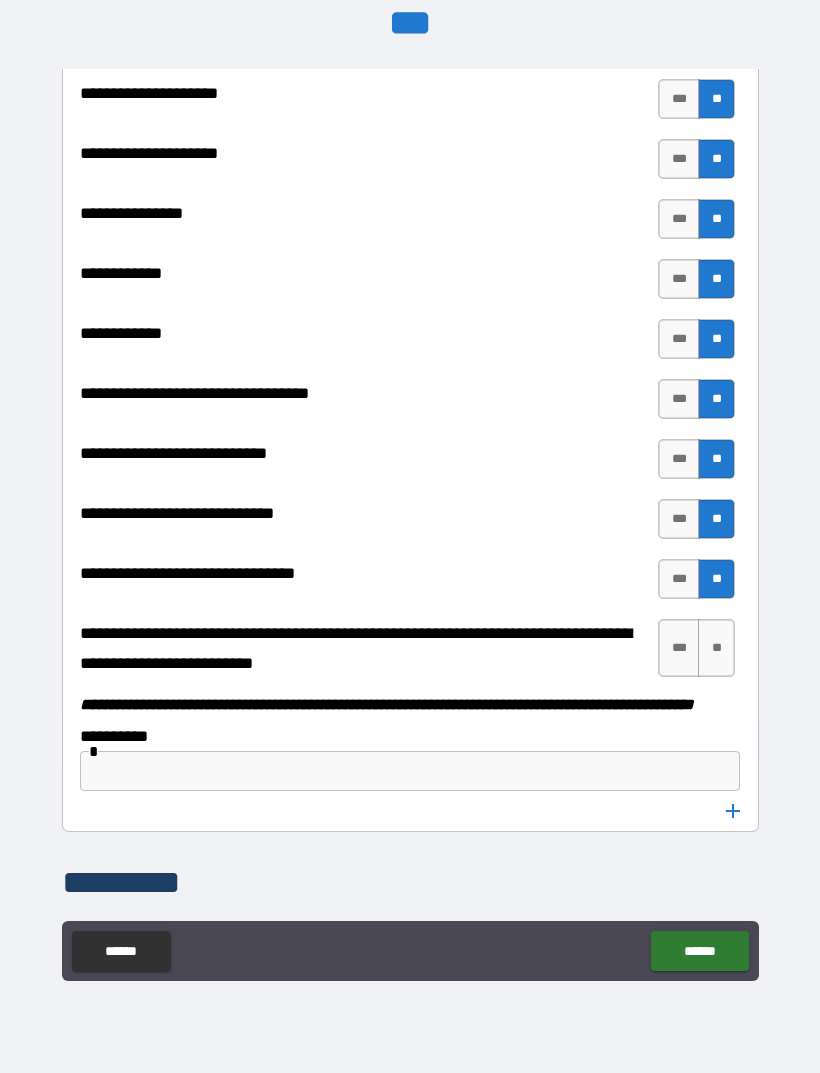 click on "**" at bounding box center (716, 648) 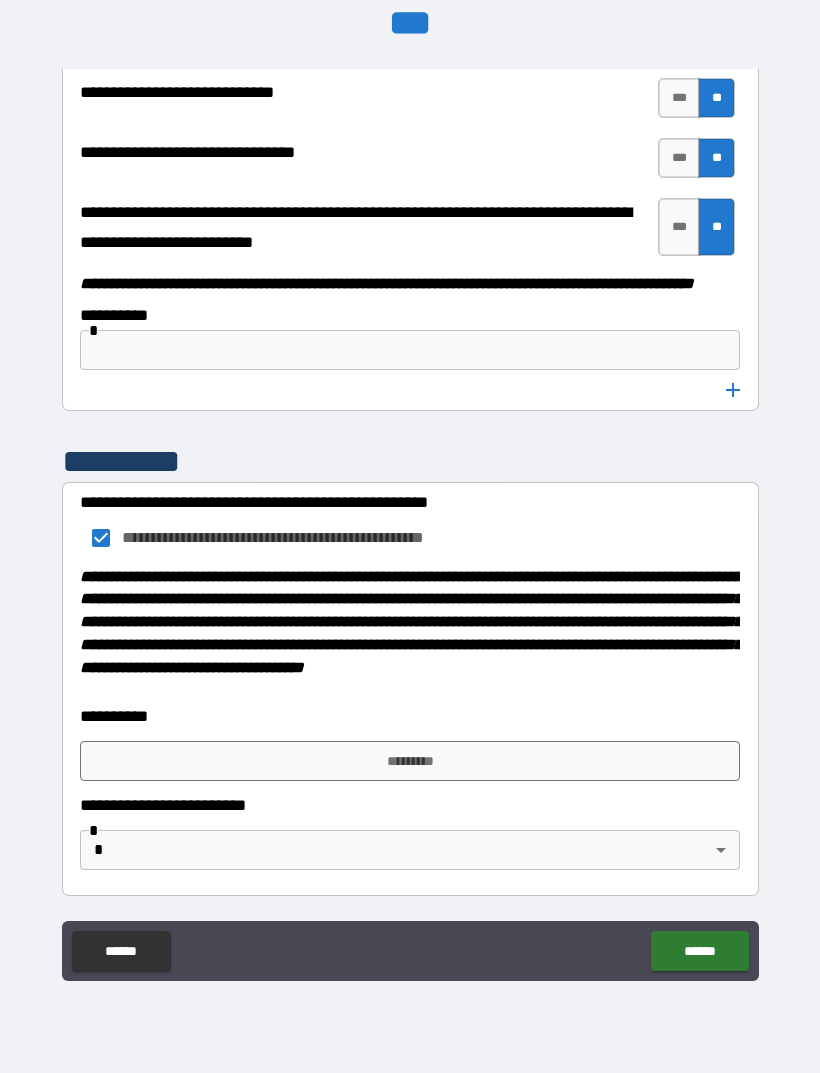 scroll, scrollTop: 10348, scrollLeft: 0, axis: vertical 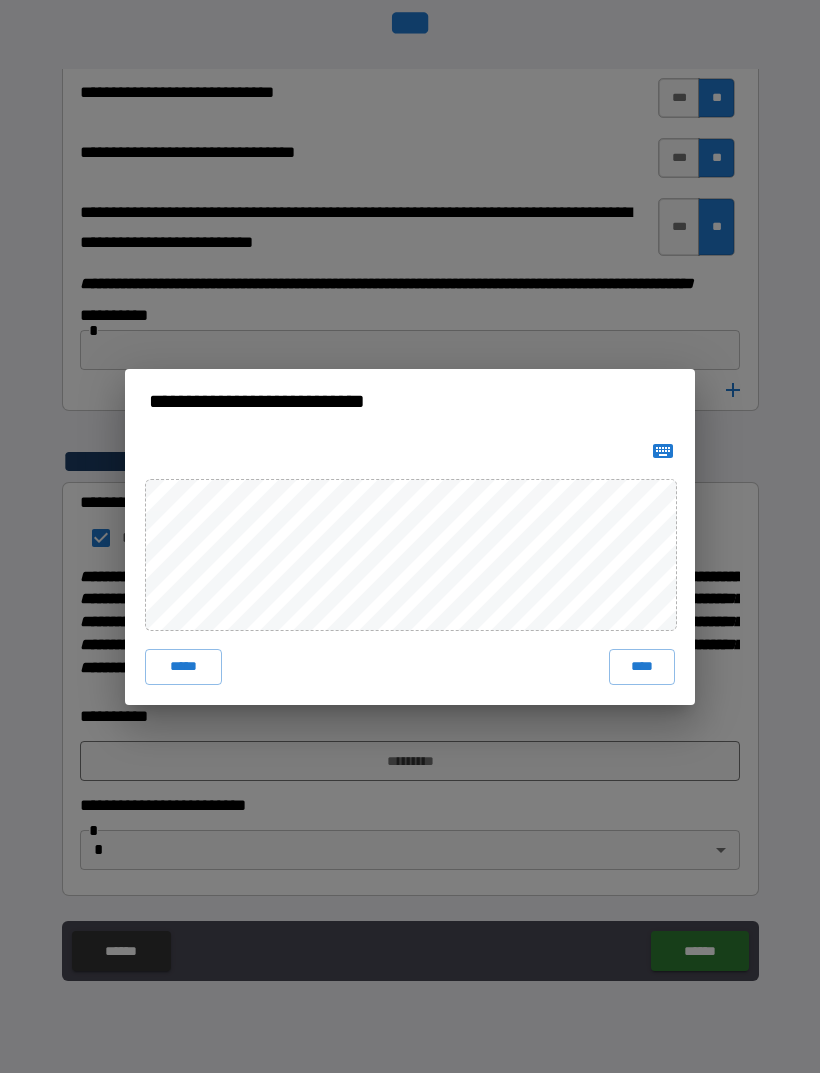 click on "****" at bounding box center [642, 667] 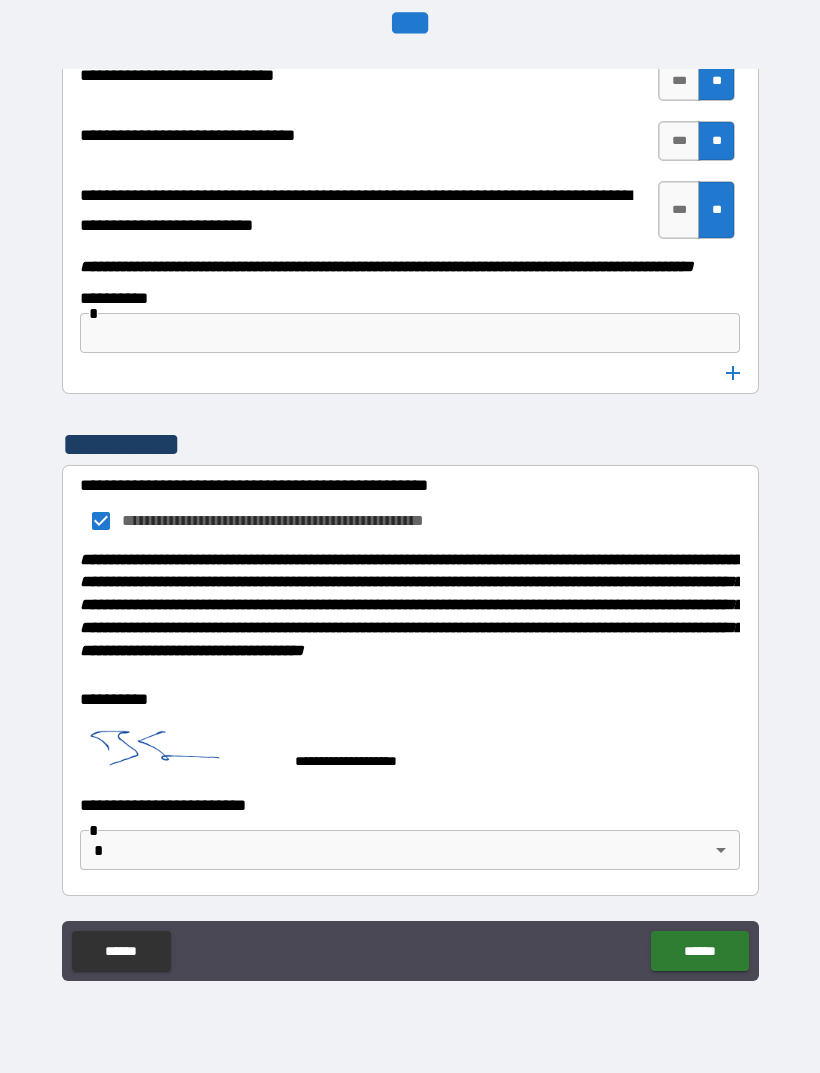 scroll, scrollTop: 10365, scrollLeft: 0, axis: vertical 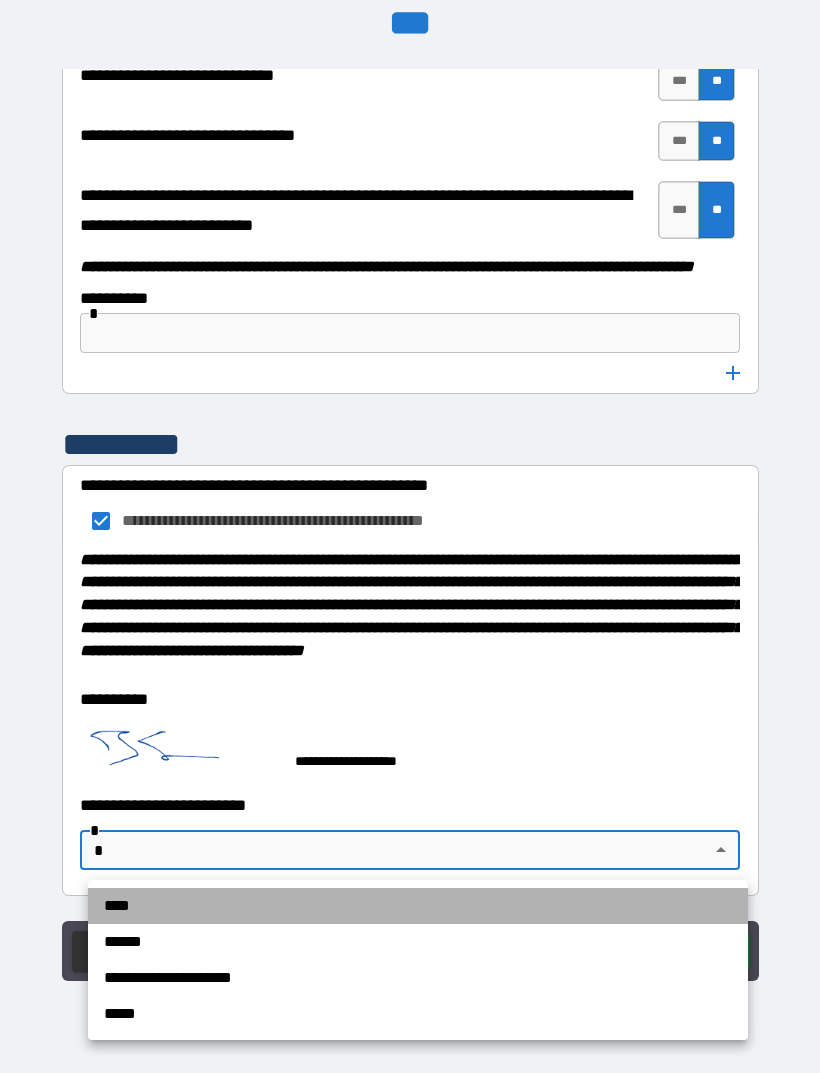 click on "****" at bounding box center (418, 906) 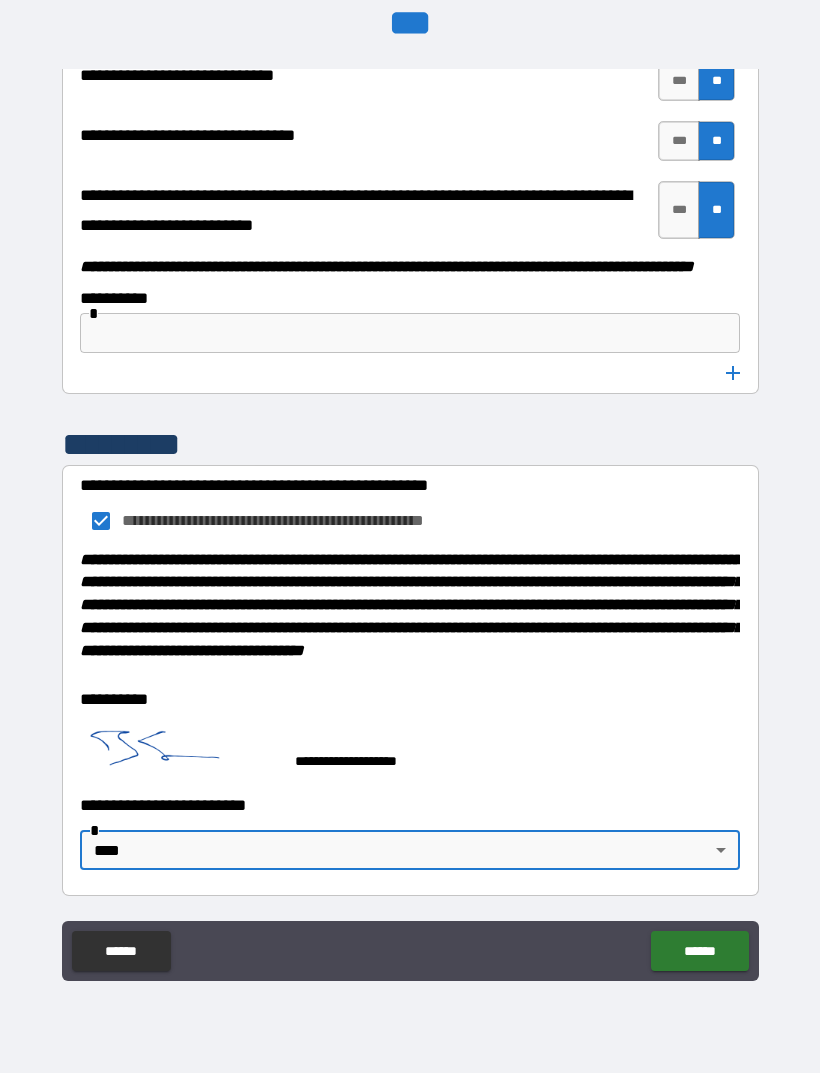 type on "****" 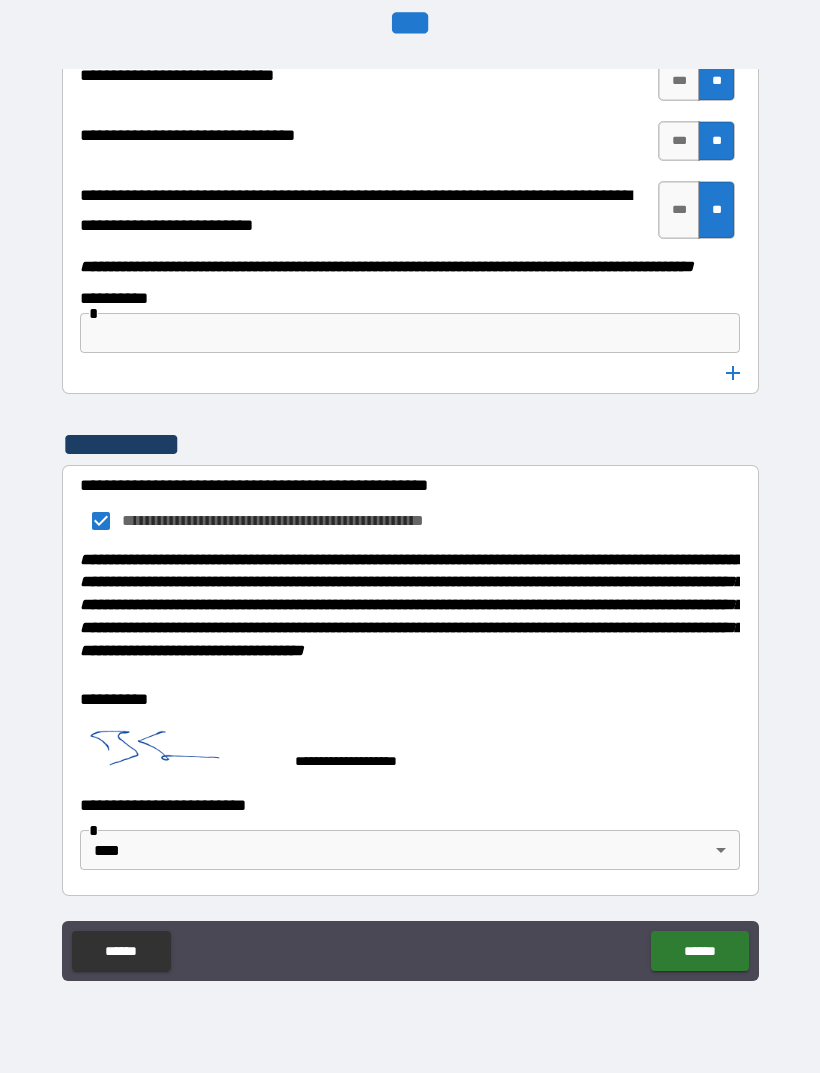 click on "******" at bounding box center [699, 951] 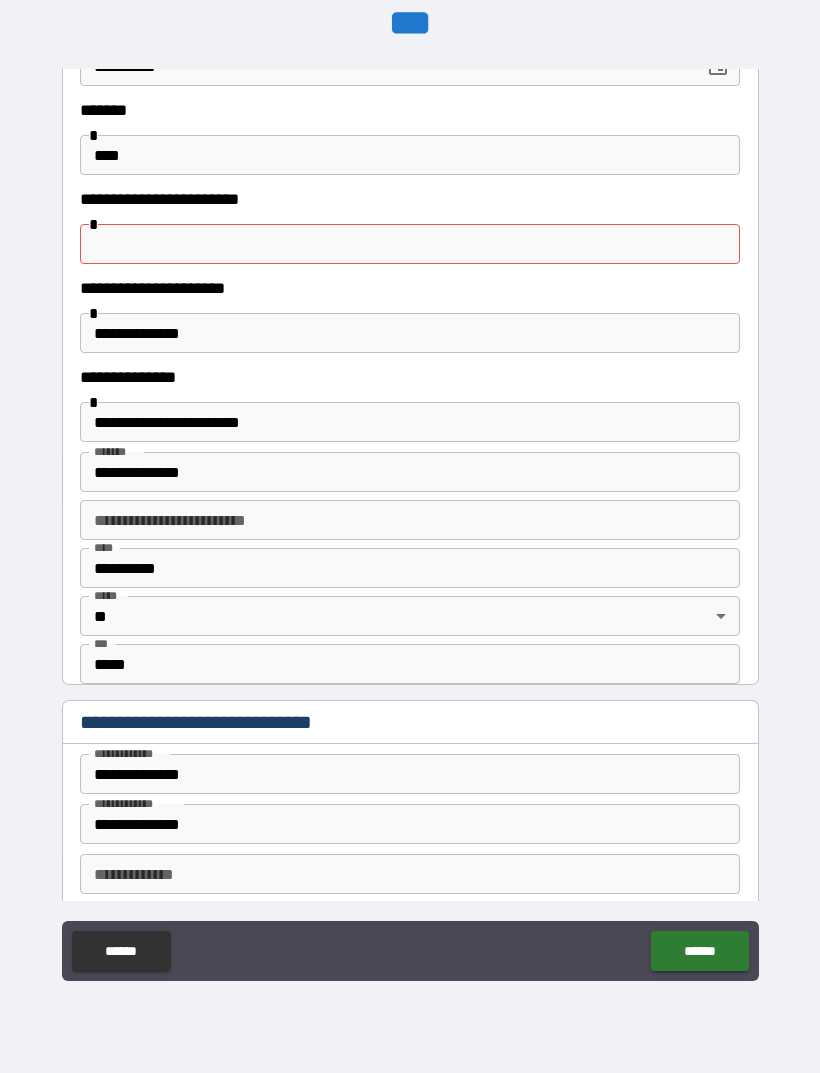 scroll, scrollTop: 351, scrollLeft: 0, axis: vertical 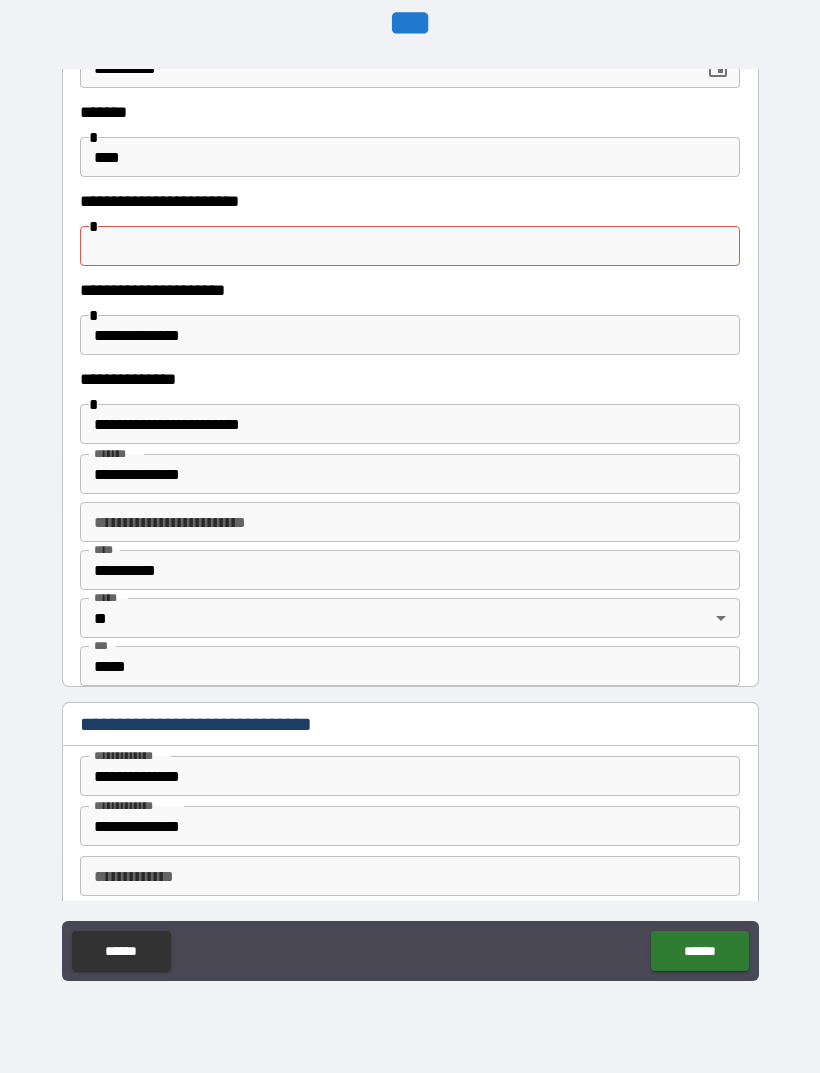 click at bounding box center (410, 246) 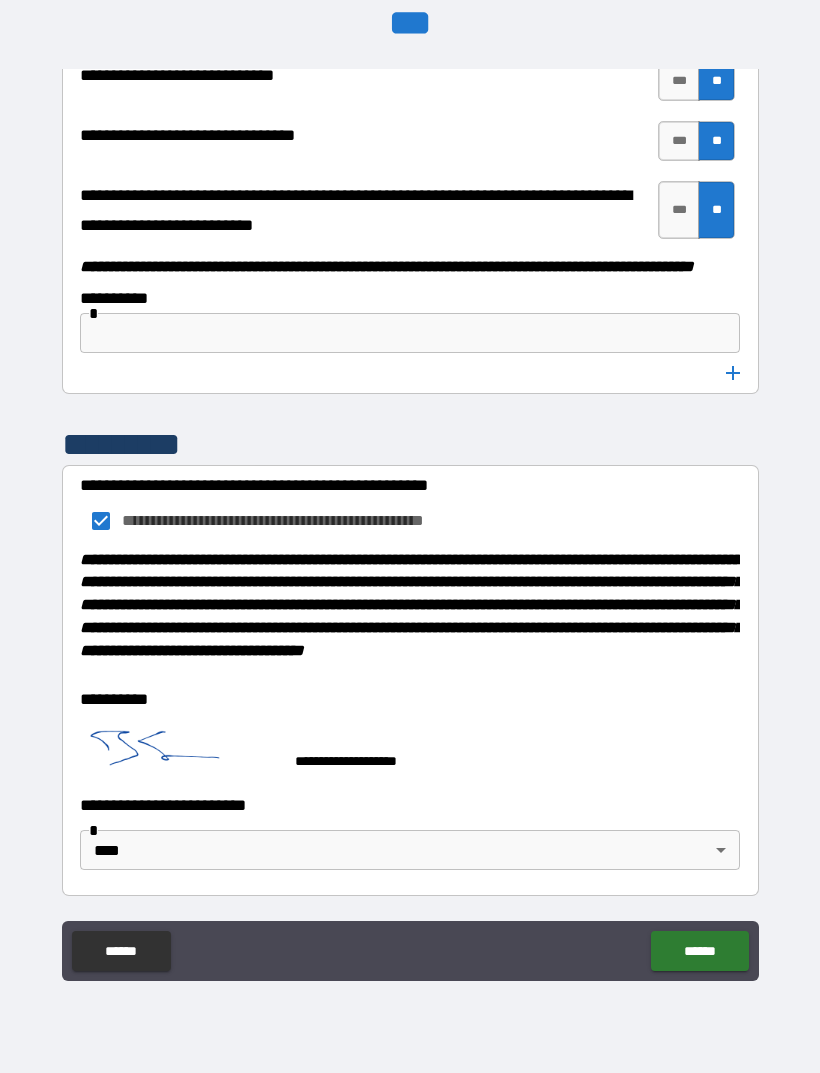 scroll, scrollTop: 10365, scrollLeft: 0, axis: vertical 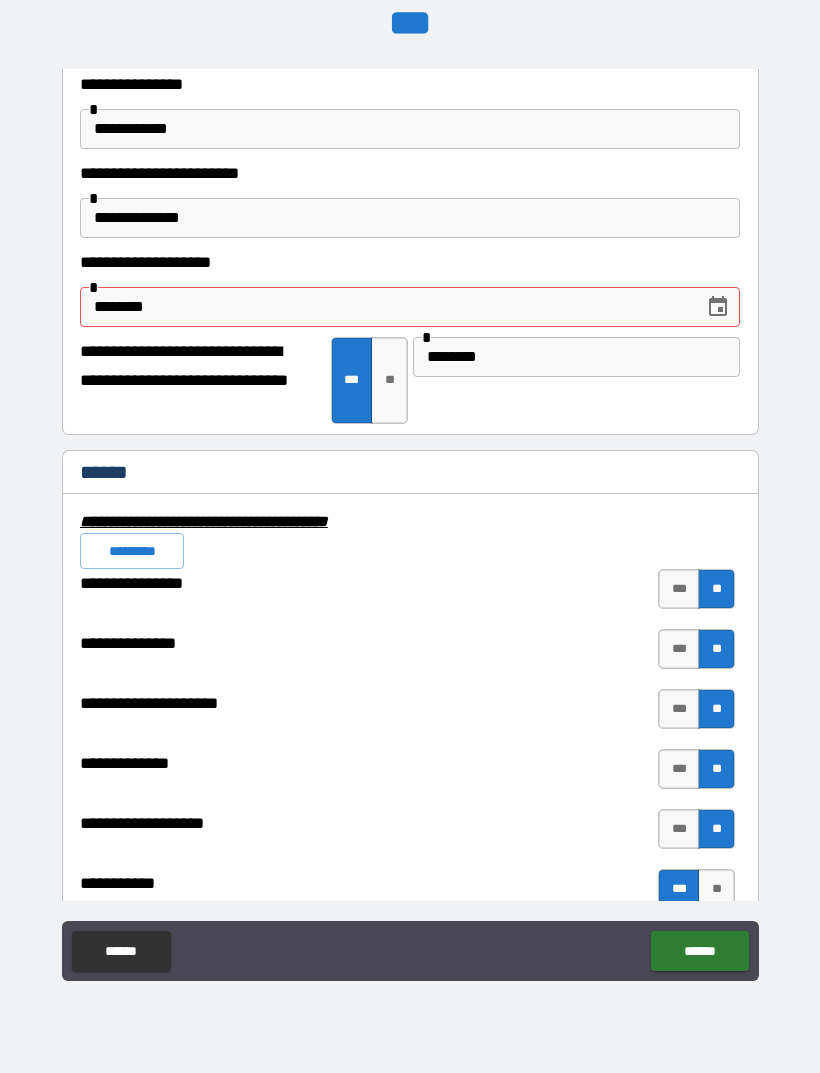 click on "********" at bounding box center (385, 307) 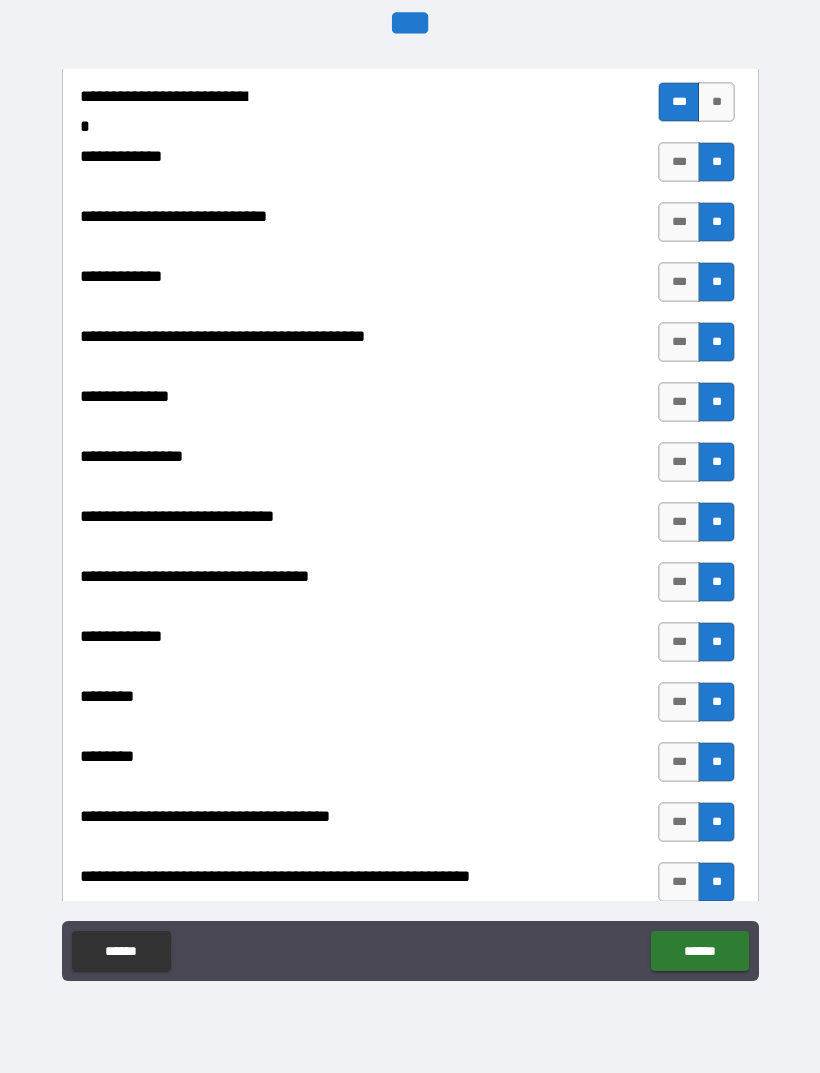 type on "**********" 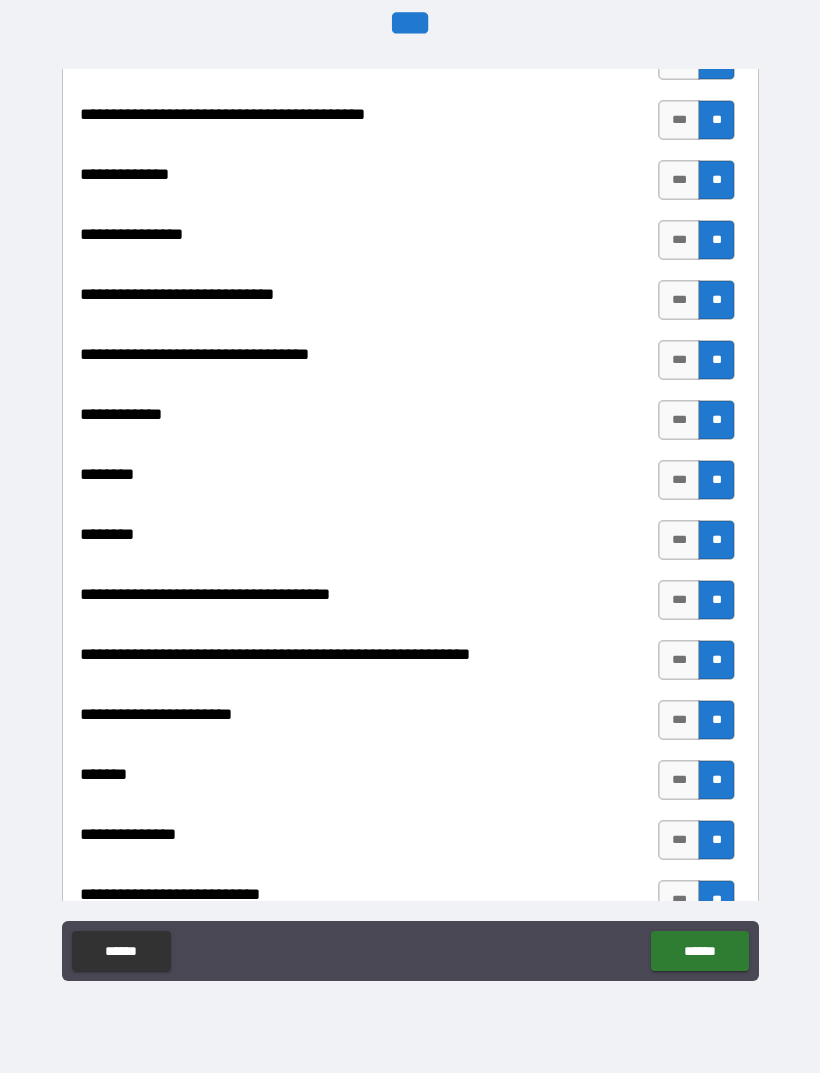 scroll, scrollTop: 8595, scrollLeft: 0, axis: vertical 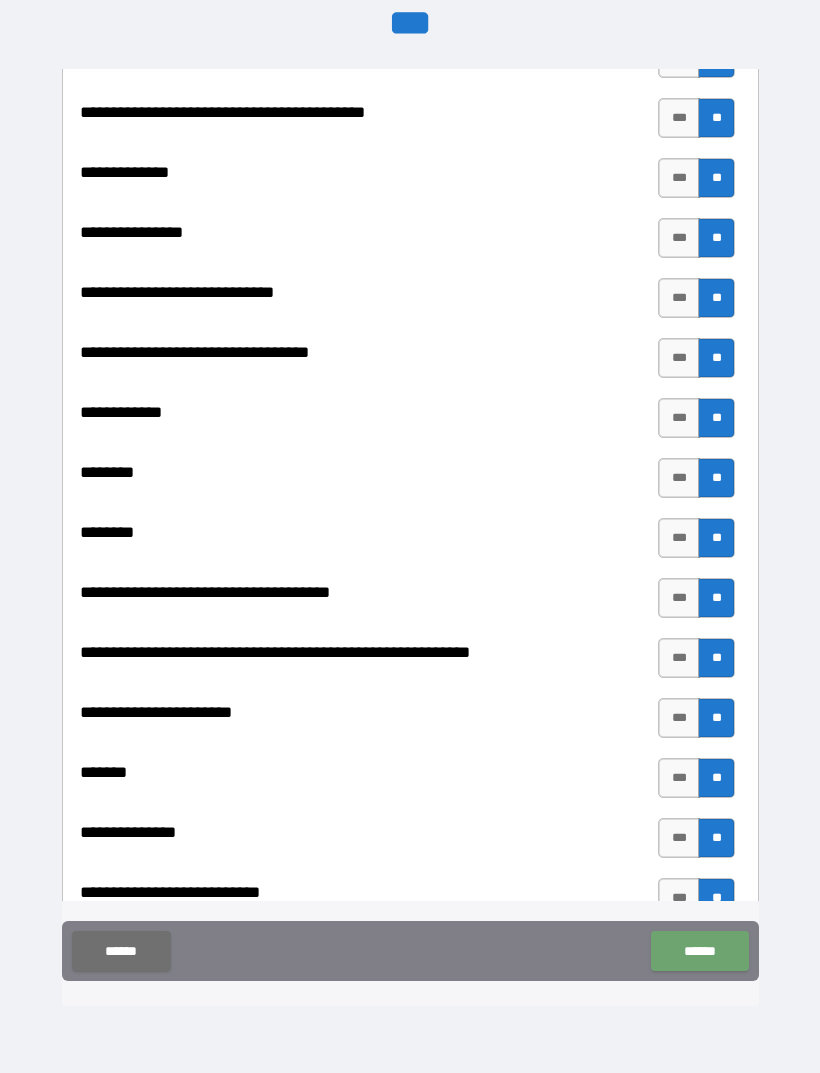 click on "******" at bounding box center [699, 951] 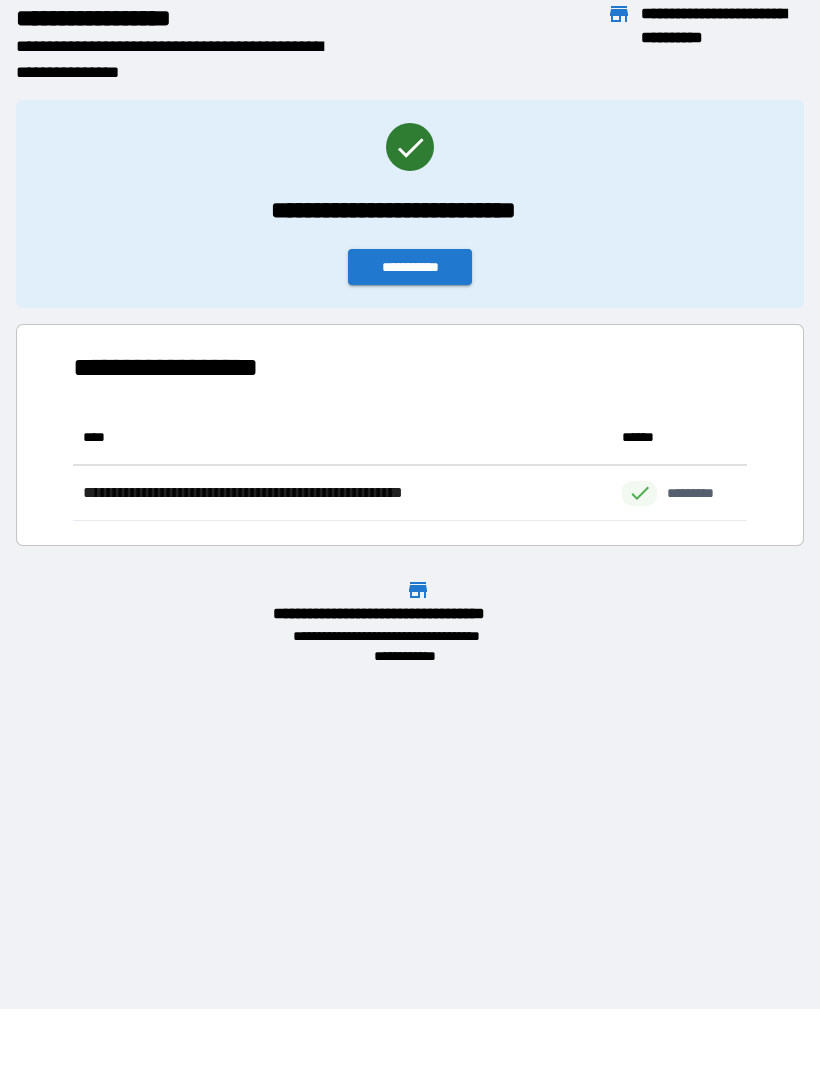 scroll, scrollTop: 1, scrollLeft: 1, axis: both 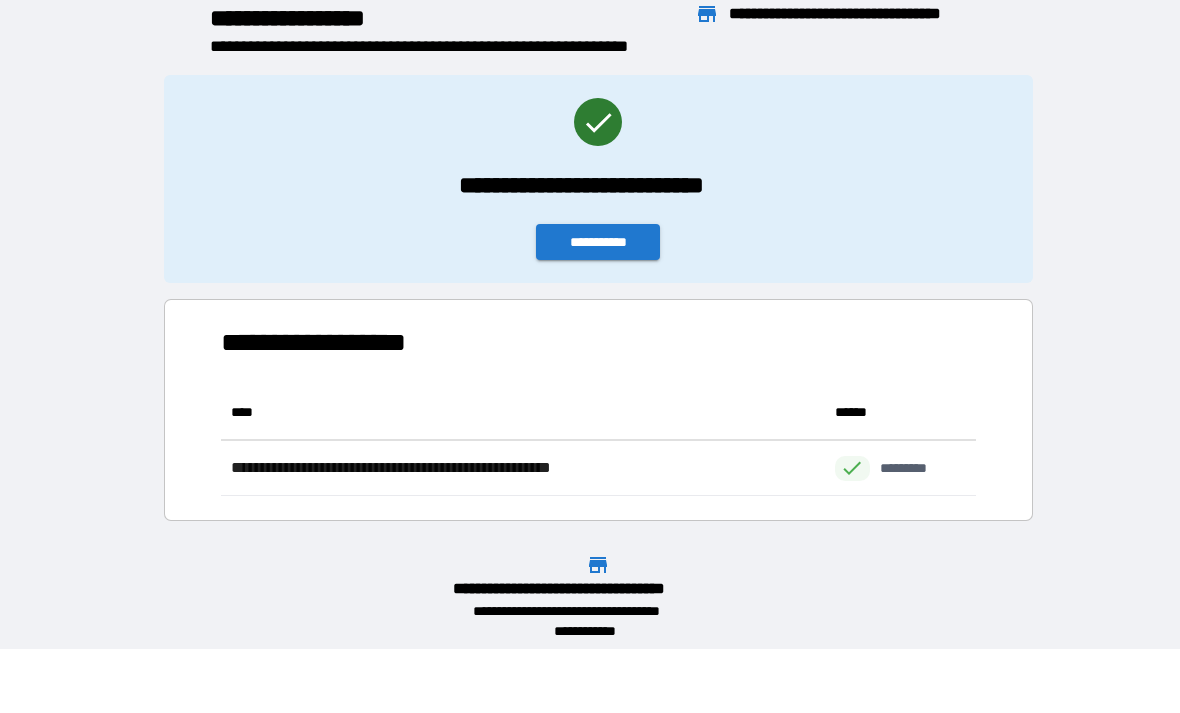 click on "**********" at bounding box center (598, 242) 